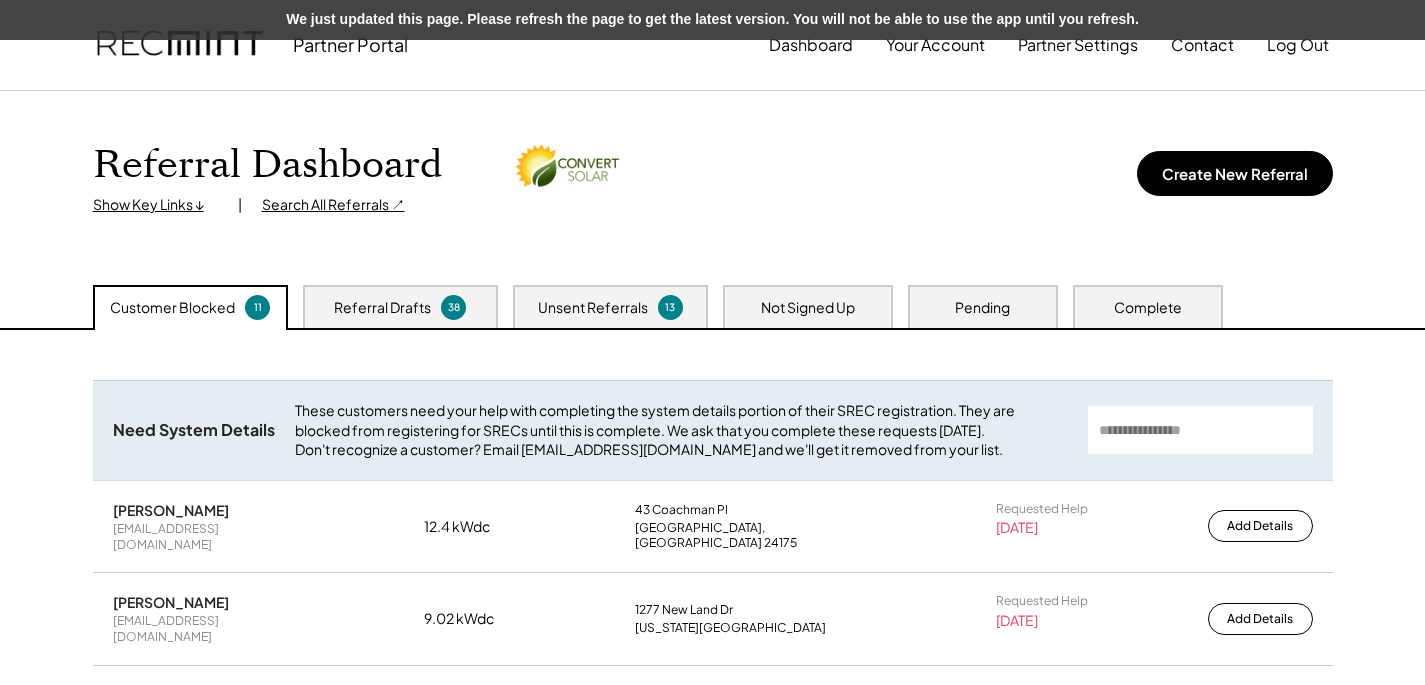 scroll, scrollTop: 342, scrollLeft: 0, axis: vertical 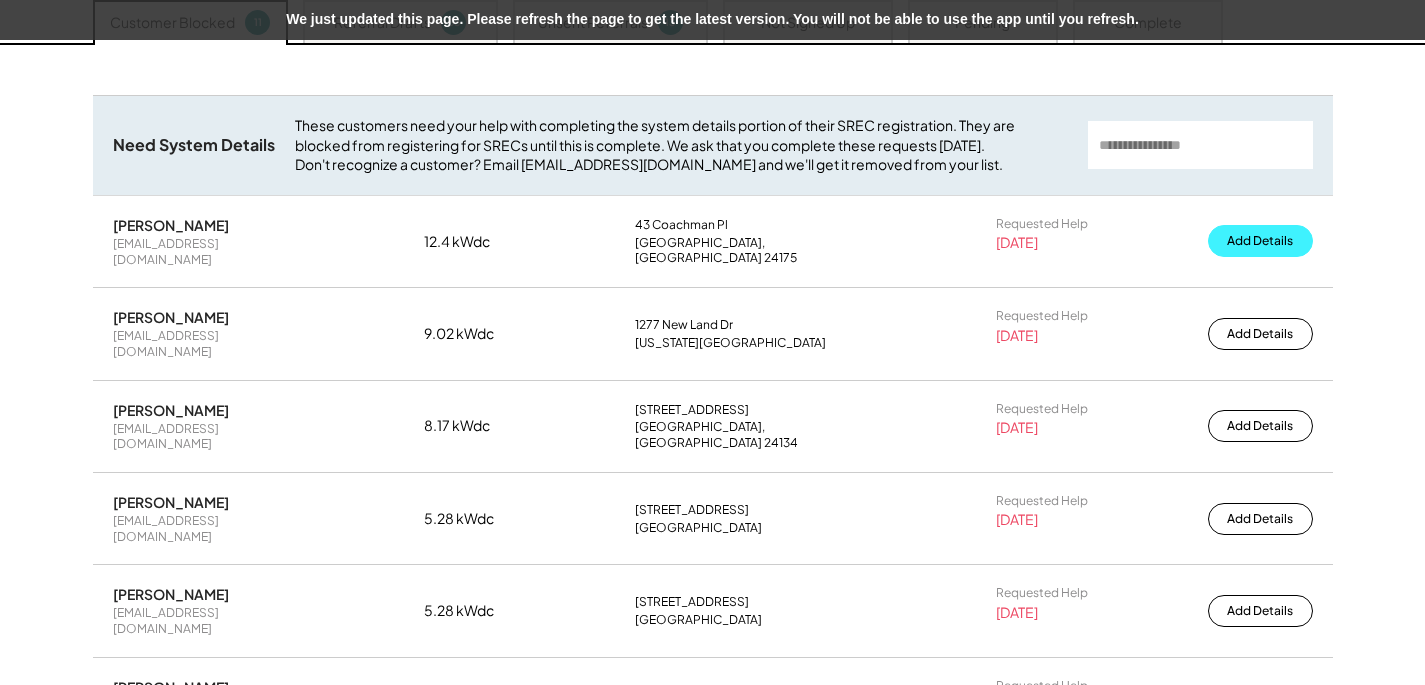 click on "Add Details" at bounding box center (1260, 241) 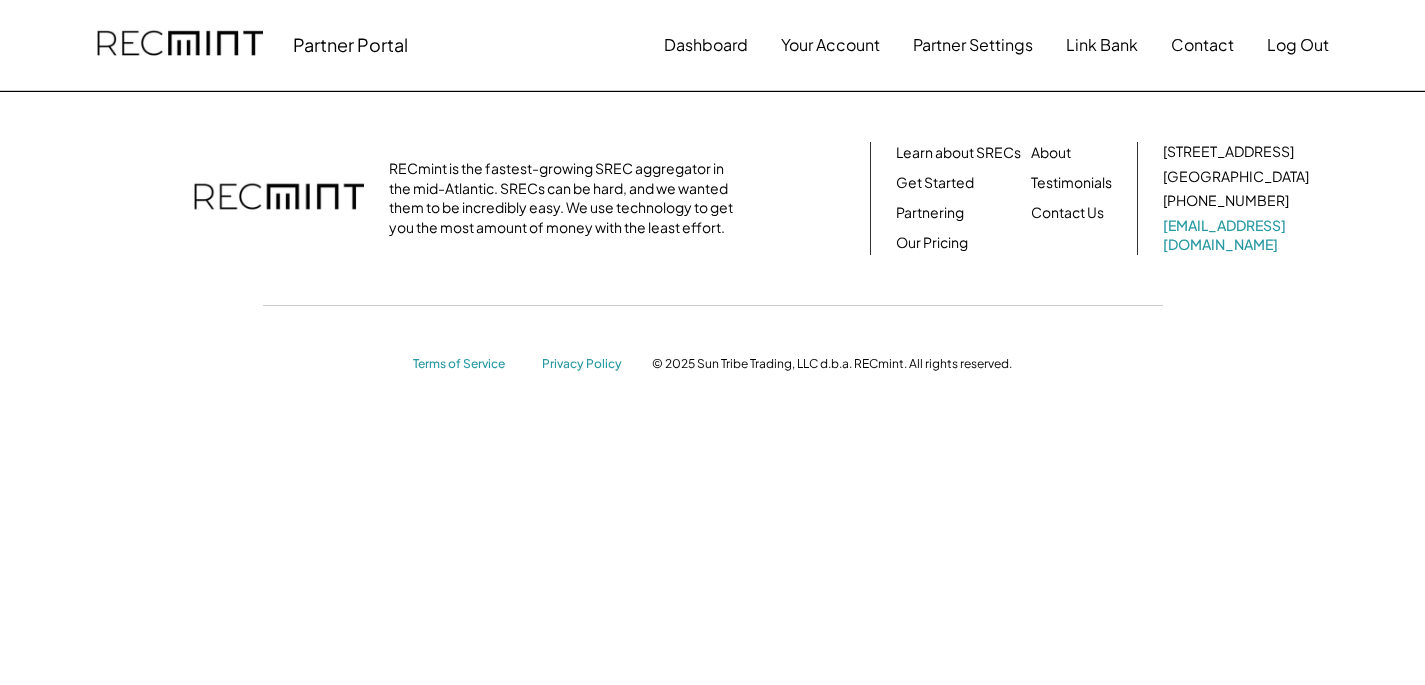 scroll, scrollTop: 0, scrollLeft: 0, axis: both 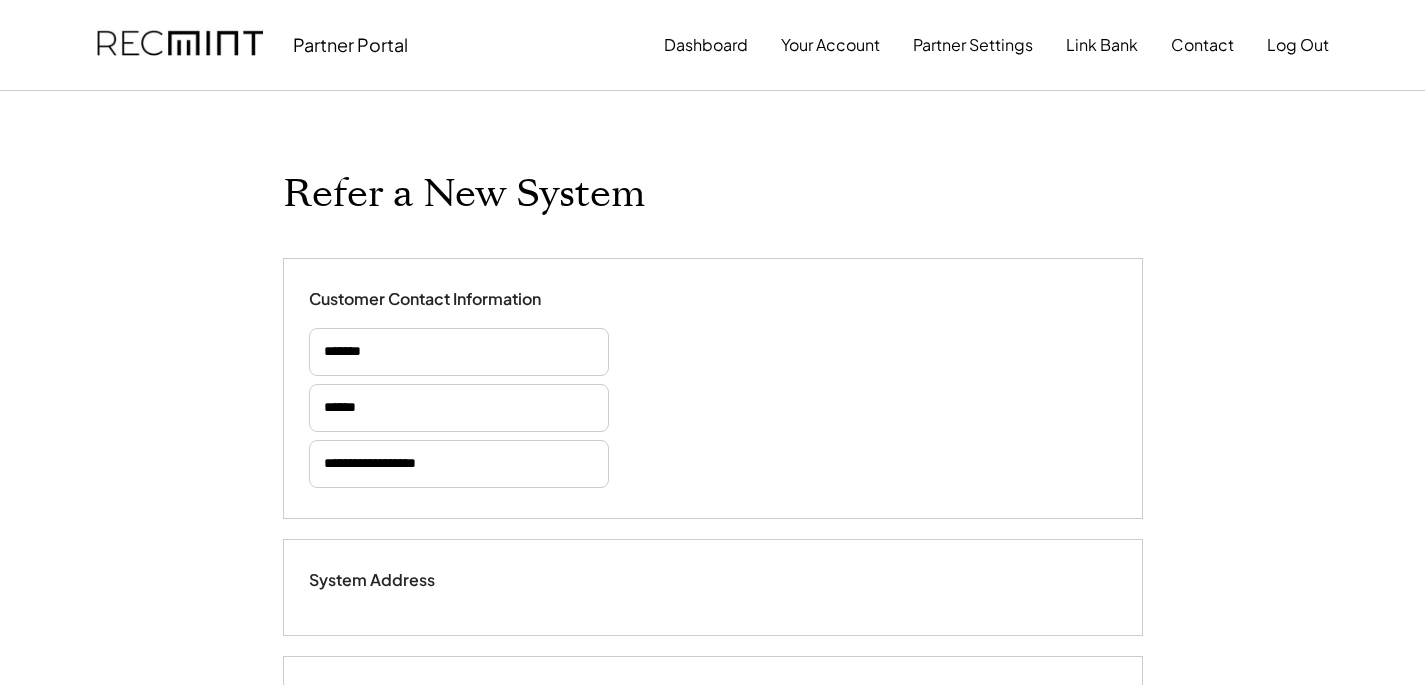 type on "*****" 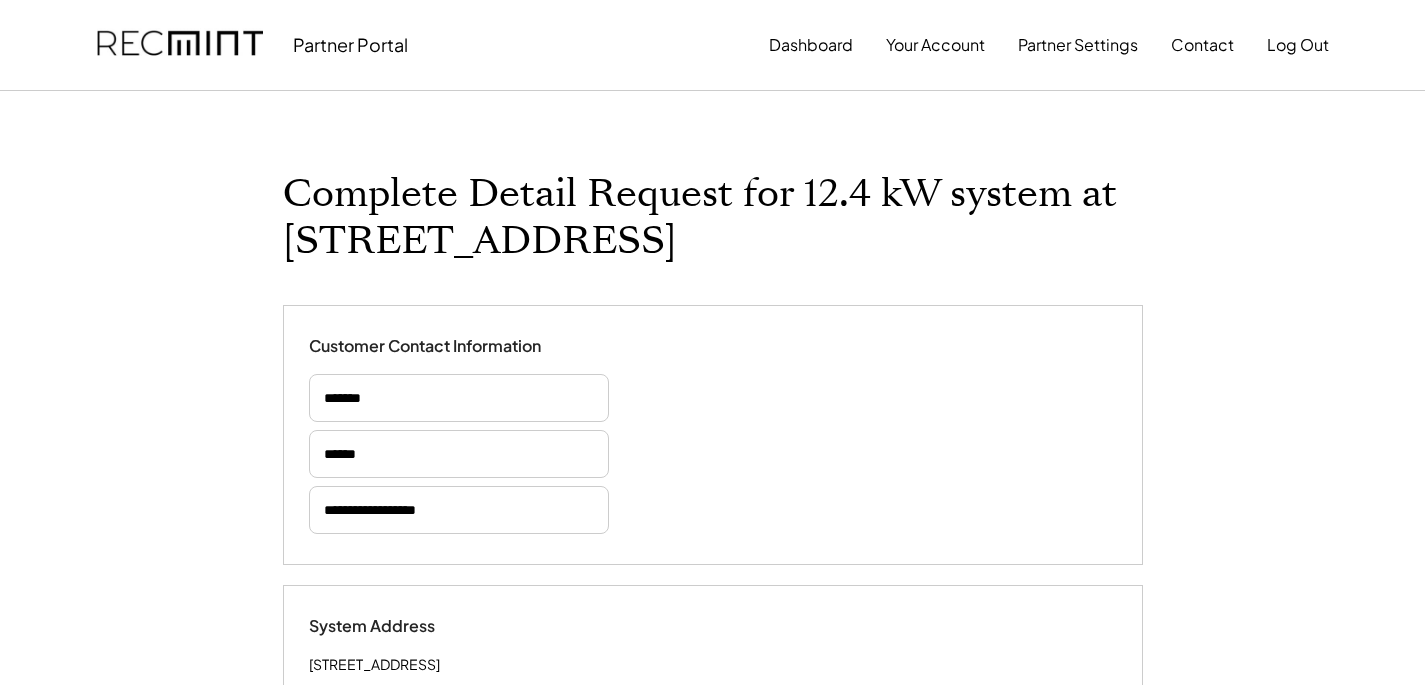select on "**********" 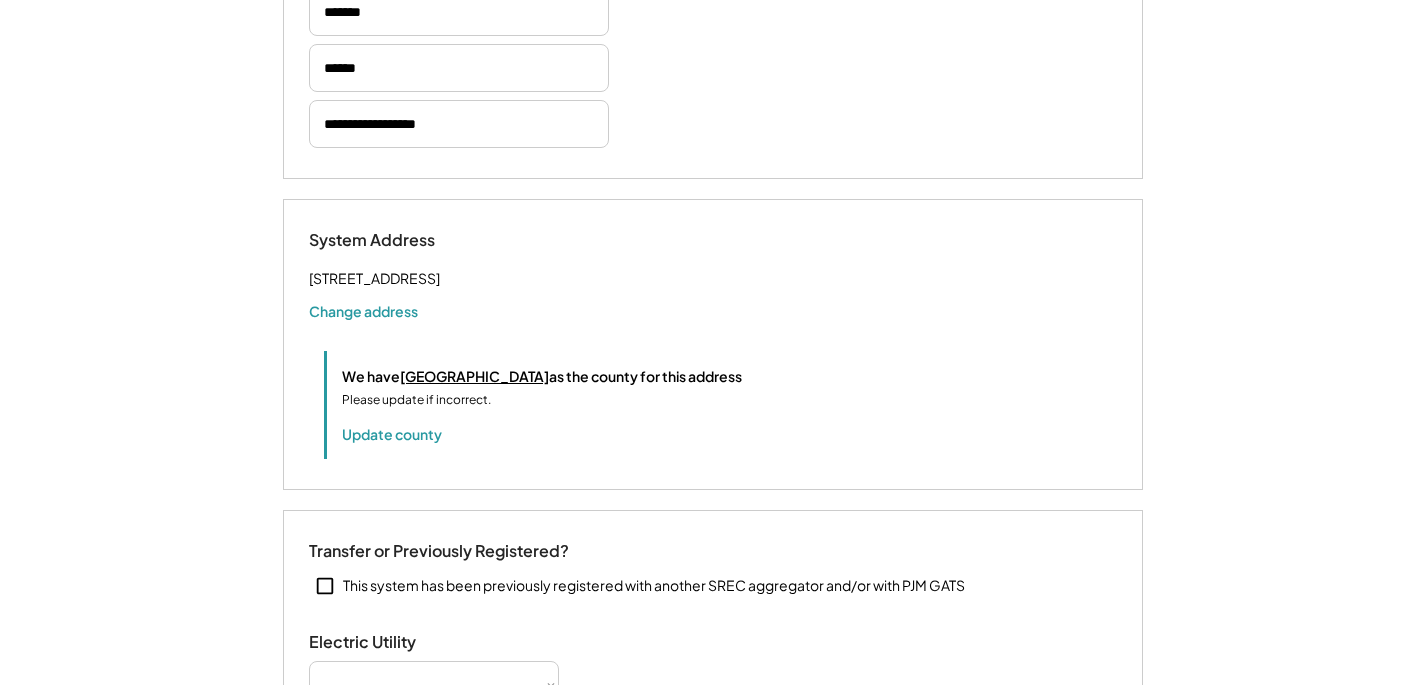 select on "**********" 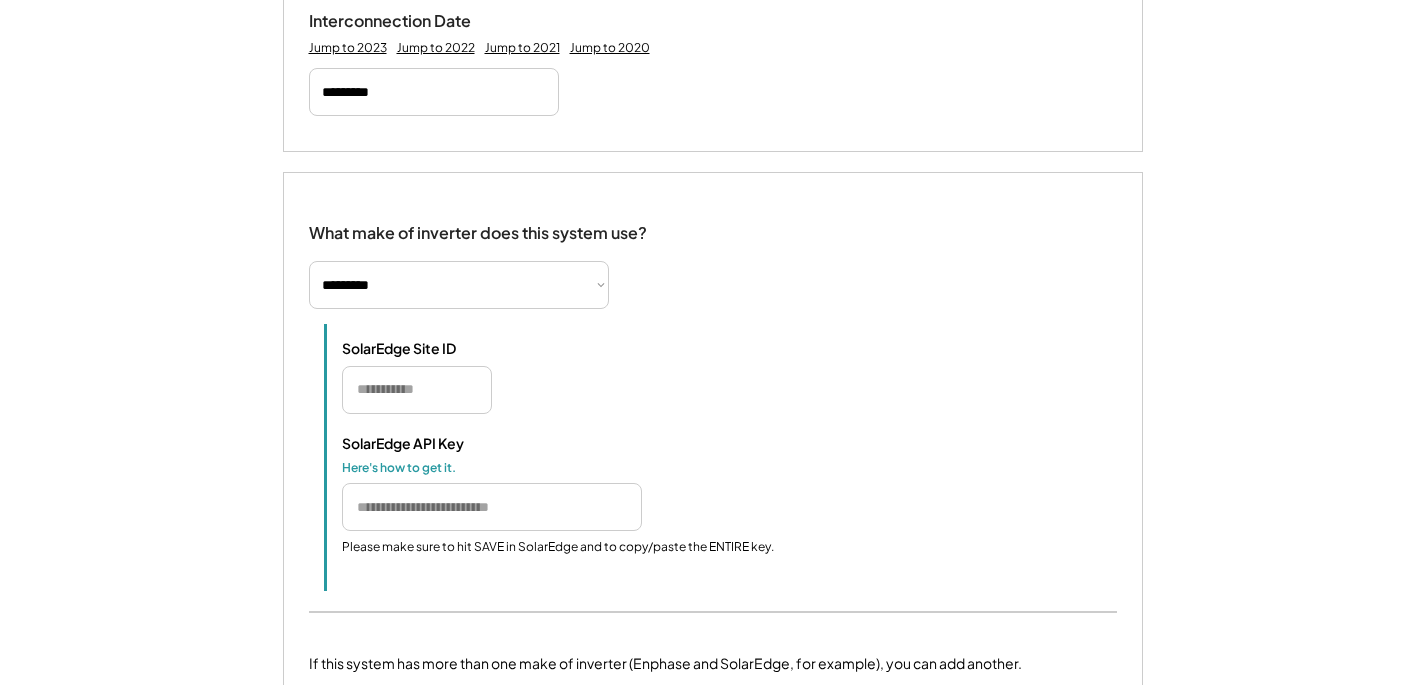 scroll, scrollTop: 1117, scrollLeft: 0, axis: vertical 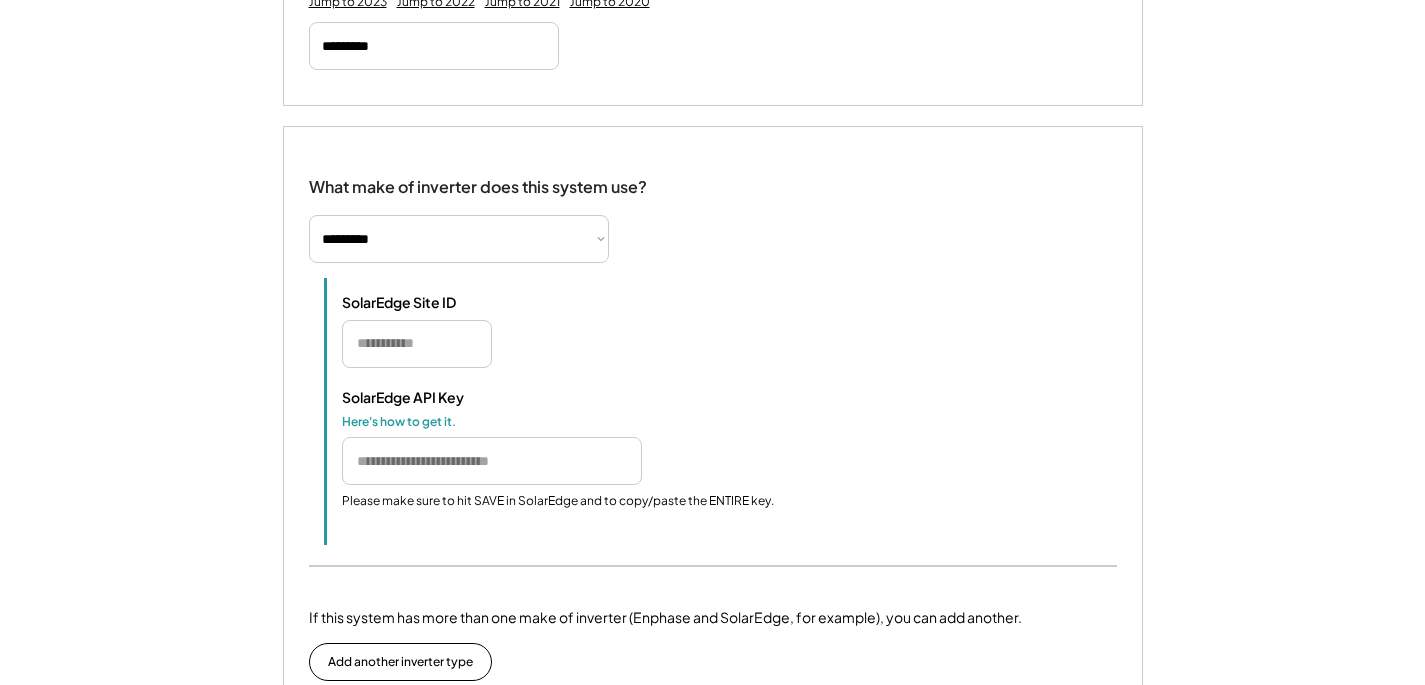 click on "SolarEdge API Key Here's how to get it. Please make sure to hit SAVE in SolarEdge and to copy/paste the ENTIRE key." at bounding box center (729, 449) 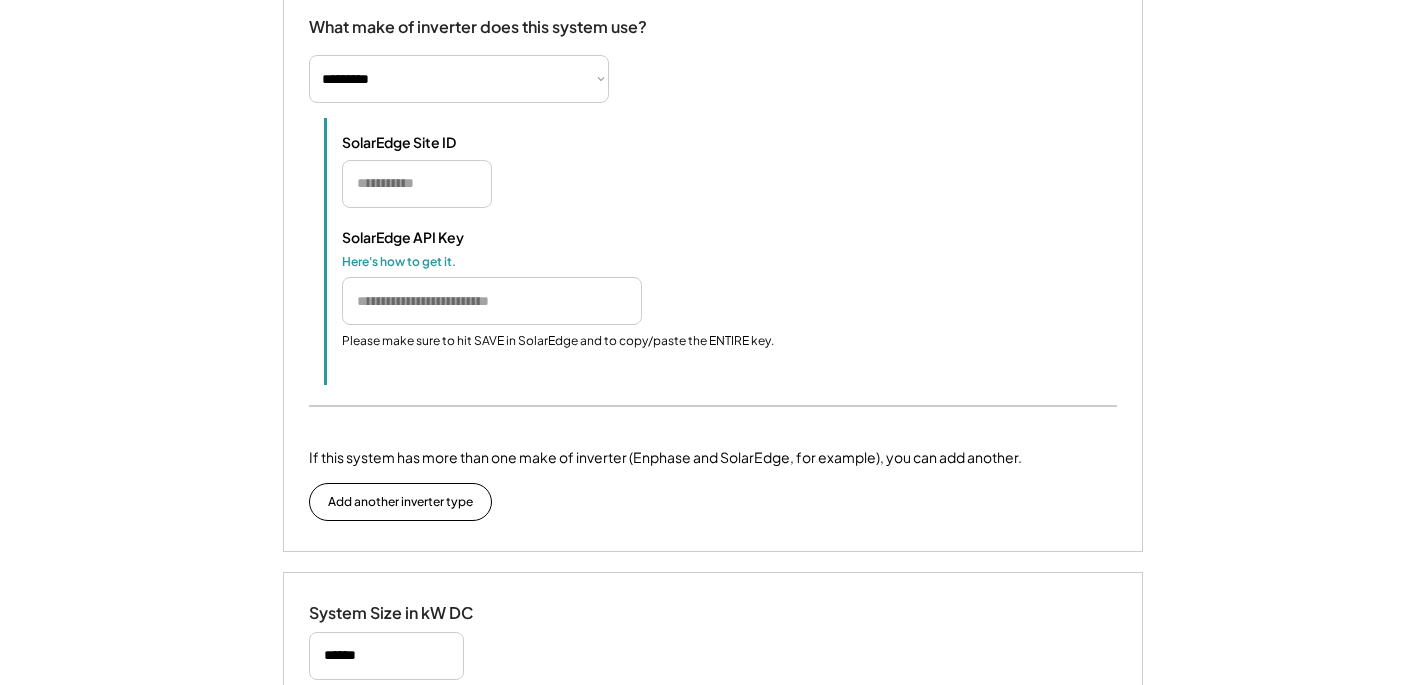 scroll, scrollTop: 1329, scrollLeft: 0, axis: vertical 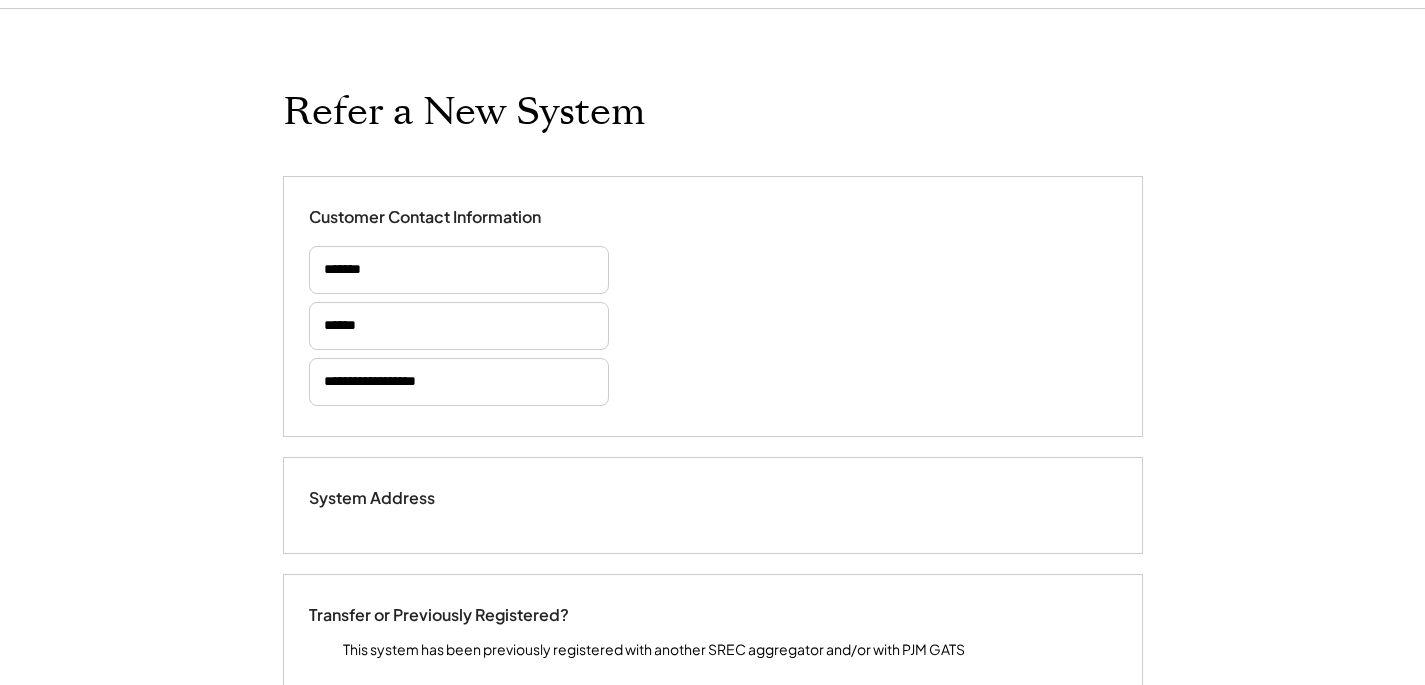 type on "*****" 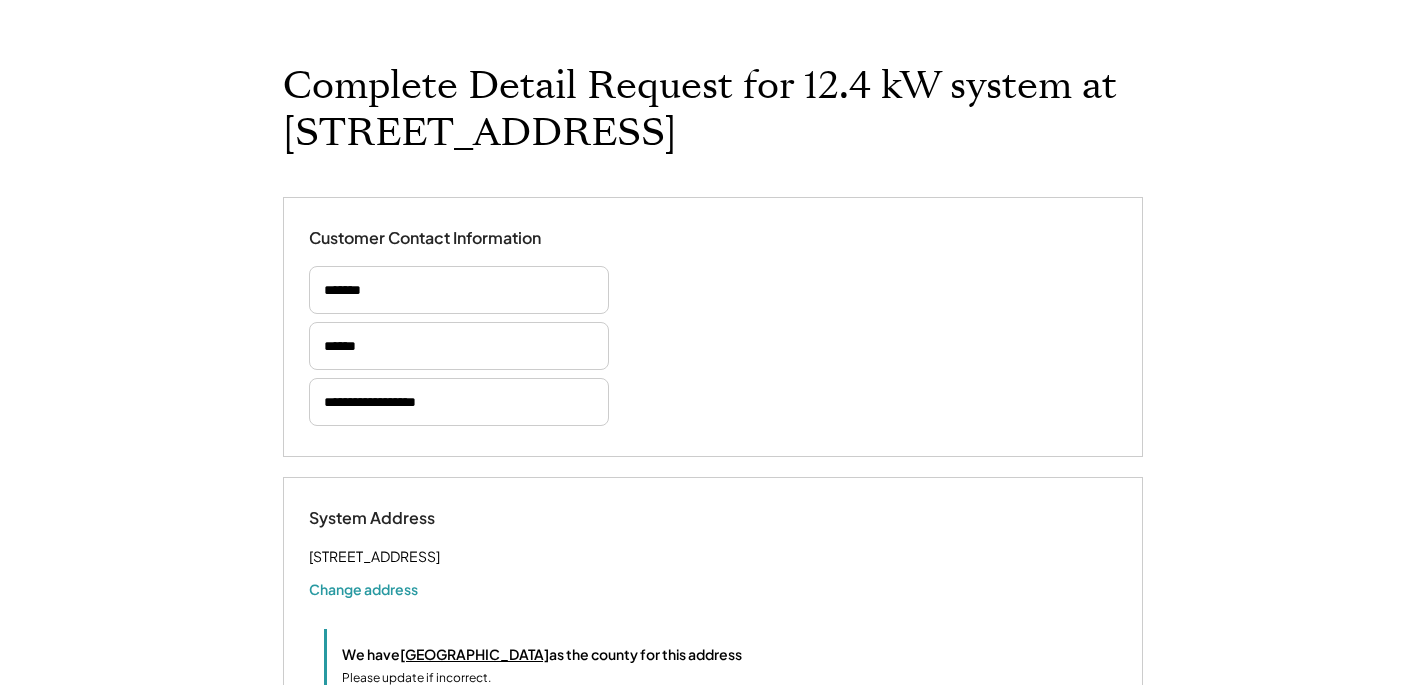 scroll, scrollTop: 1269, scrollLeft: 0, axis: vertical 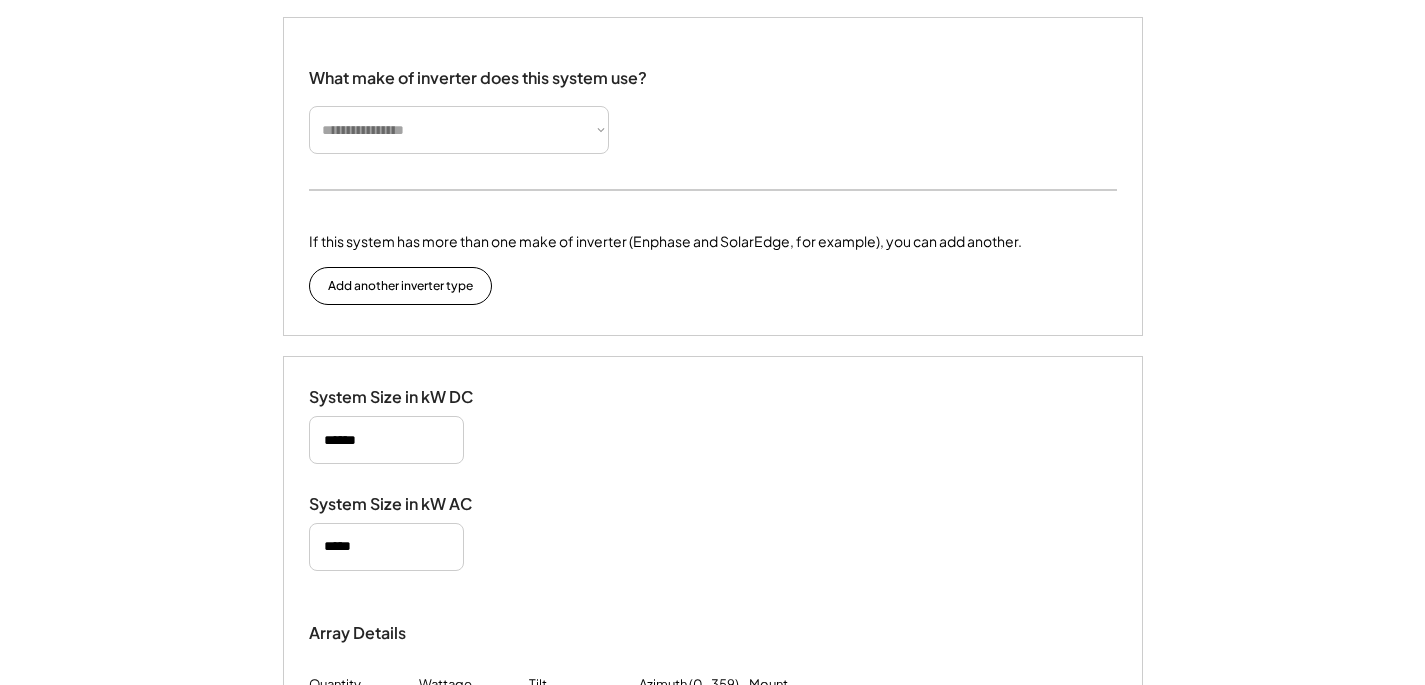 select on "**********" 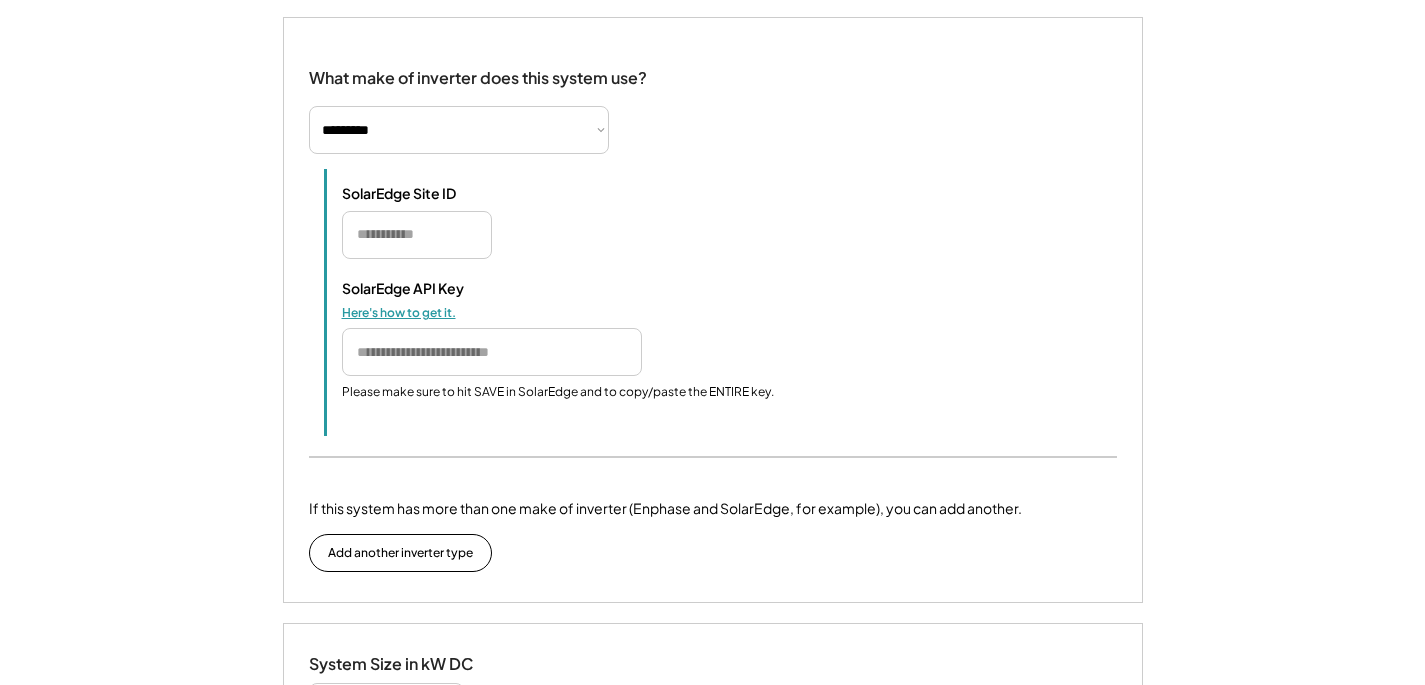 select on "**********" 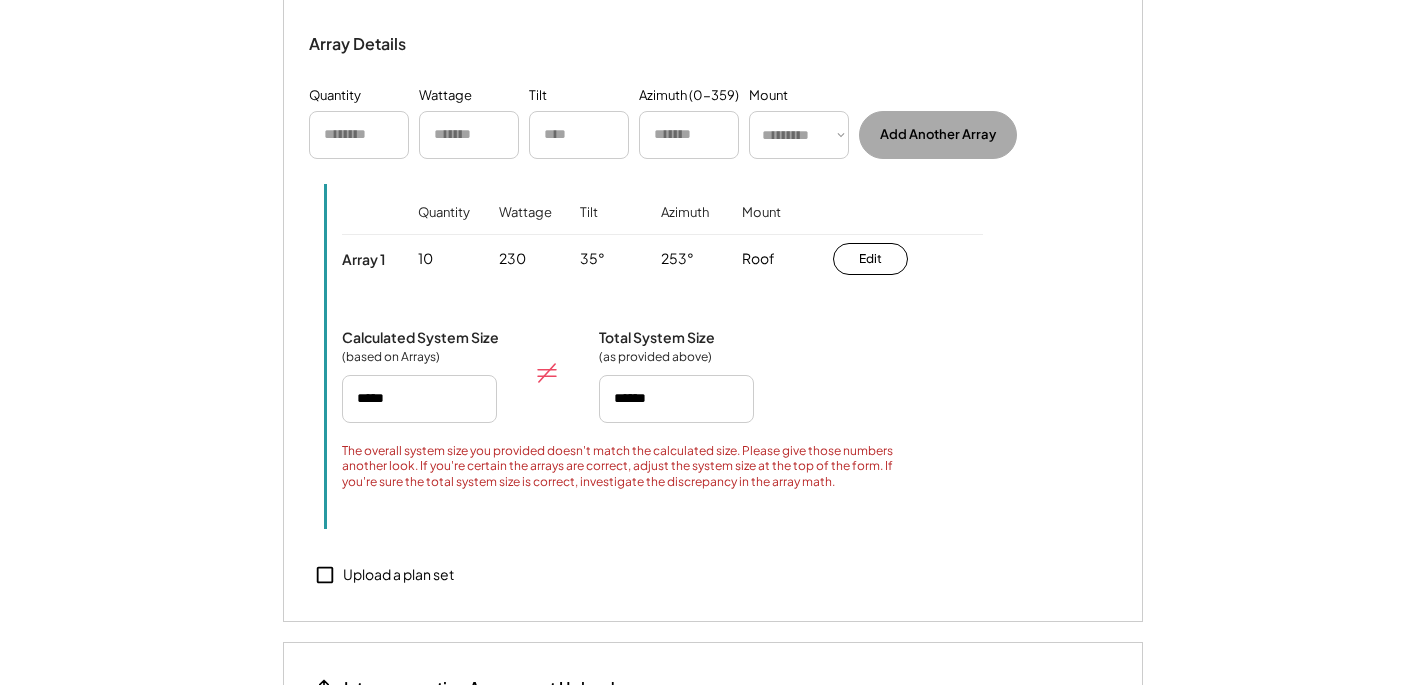 scroll, scrollTop: 2122, scrollLeft: 0, axis: vertical 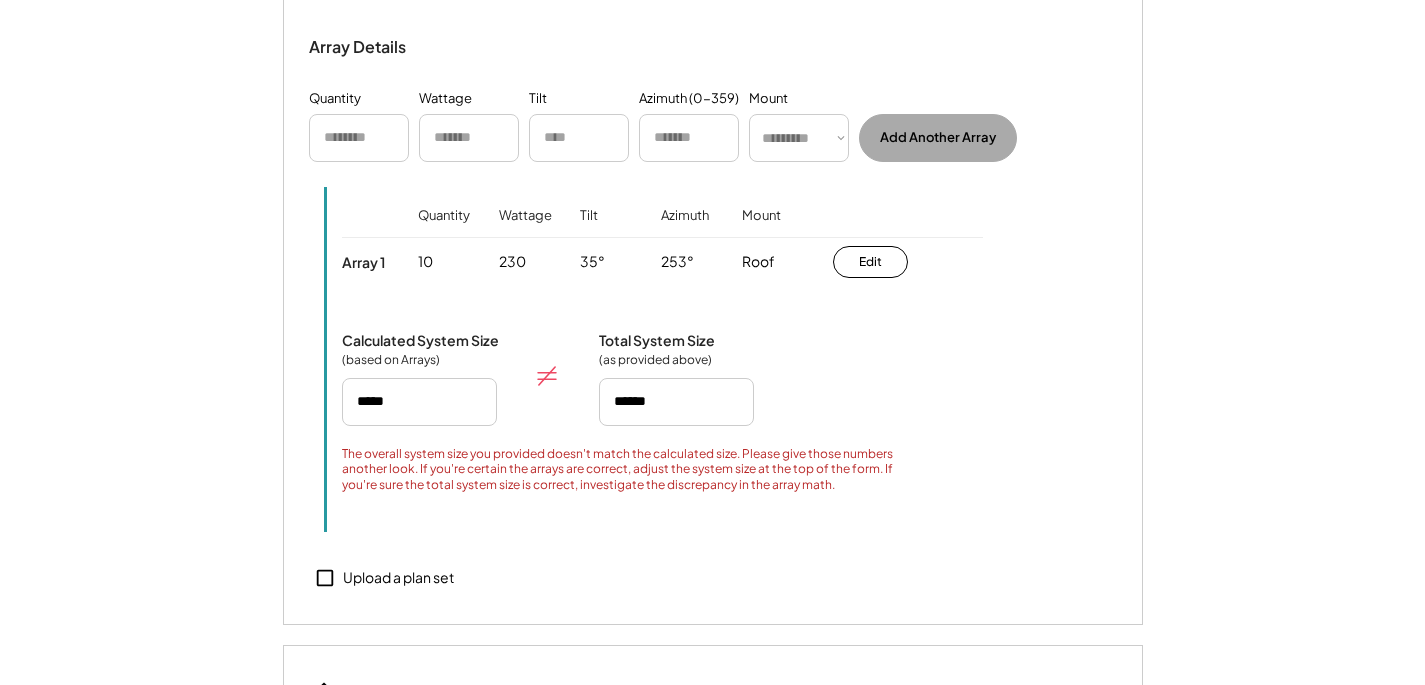 click on "Upload a plan set" at bounding box center [398, 578] 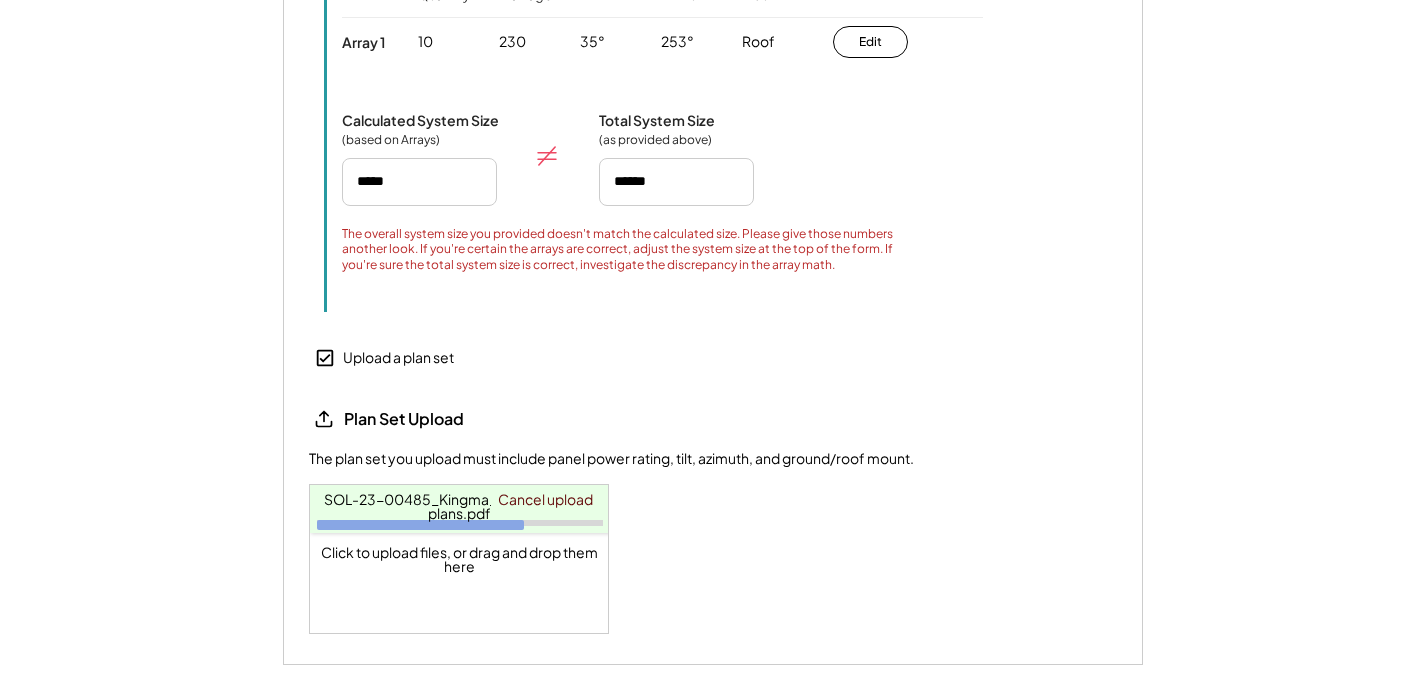 scroll, scrollTop: 2341, scrollLeft: 0, axis: vertical 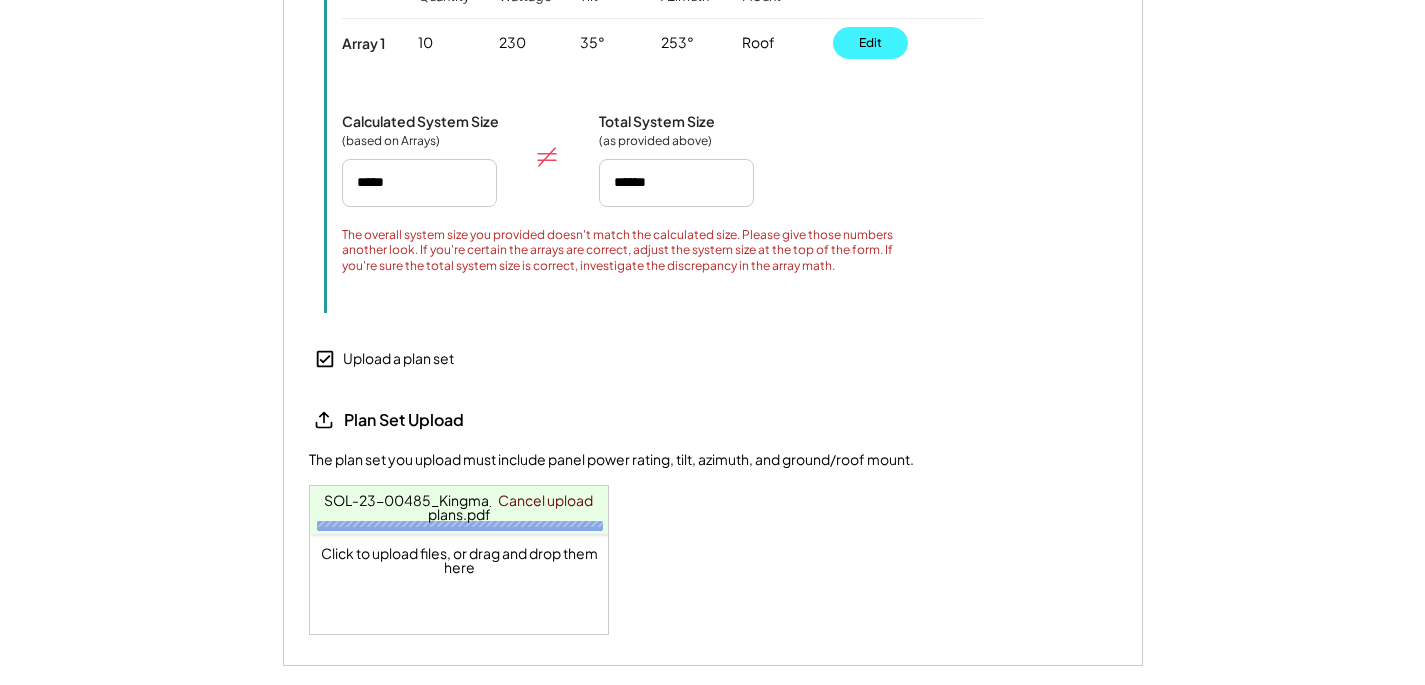 click on "Edit" at bounding box center (870, 43) 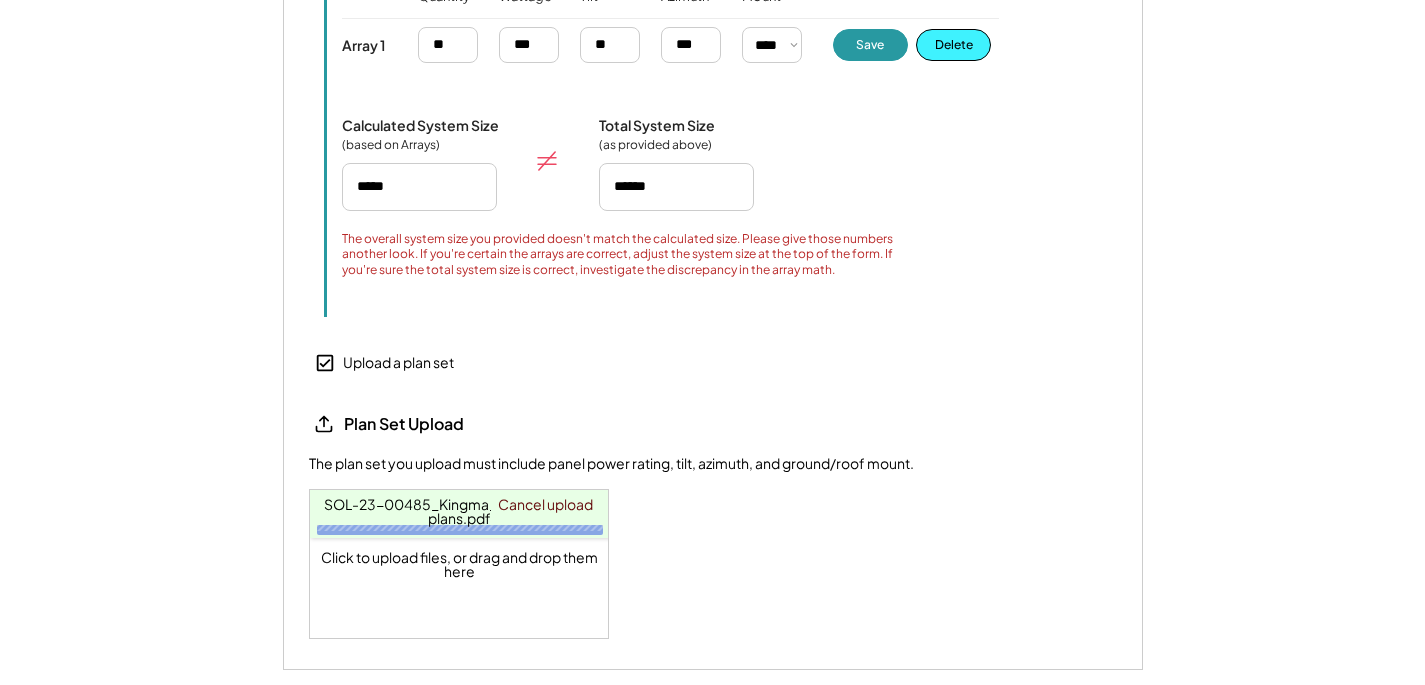 click on "Delete" at bounding box center (953, 45) 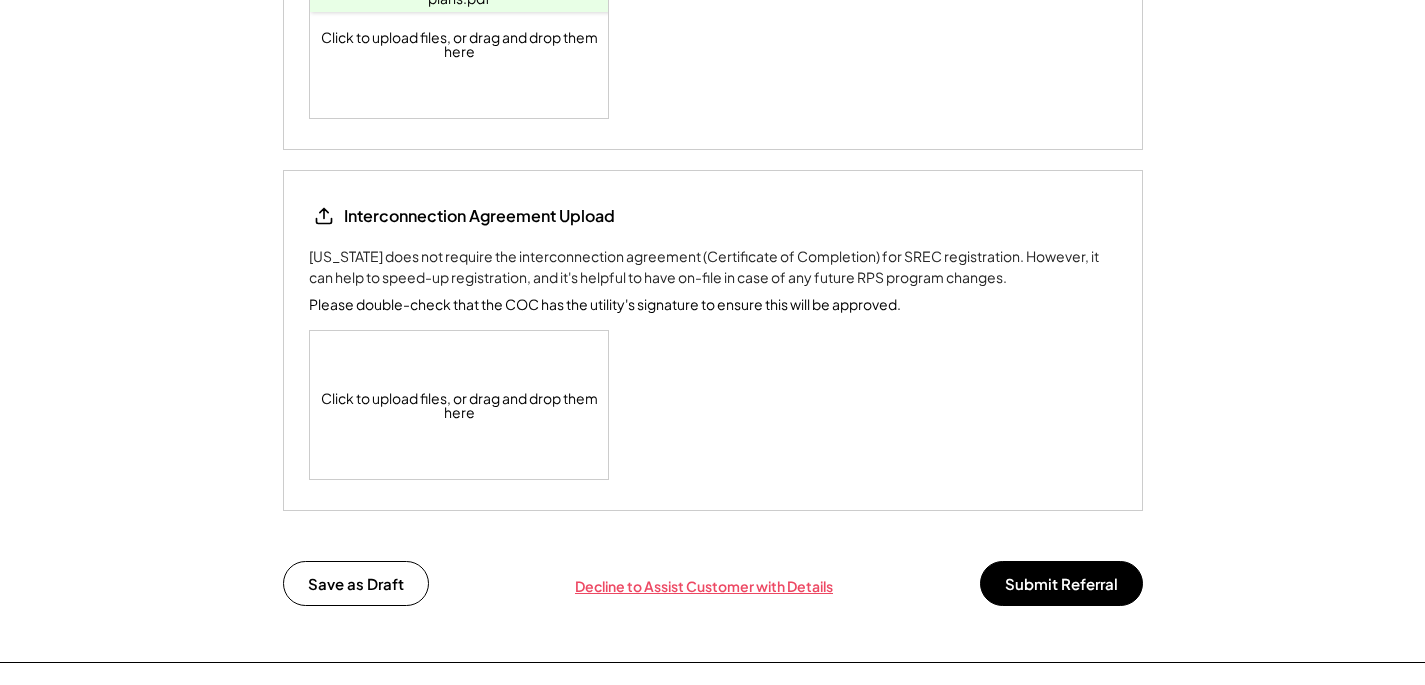scroll, scrollTop: 2701, scrollLeft: 0, axis: vertical 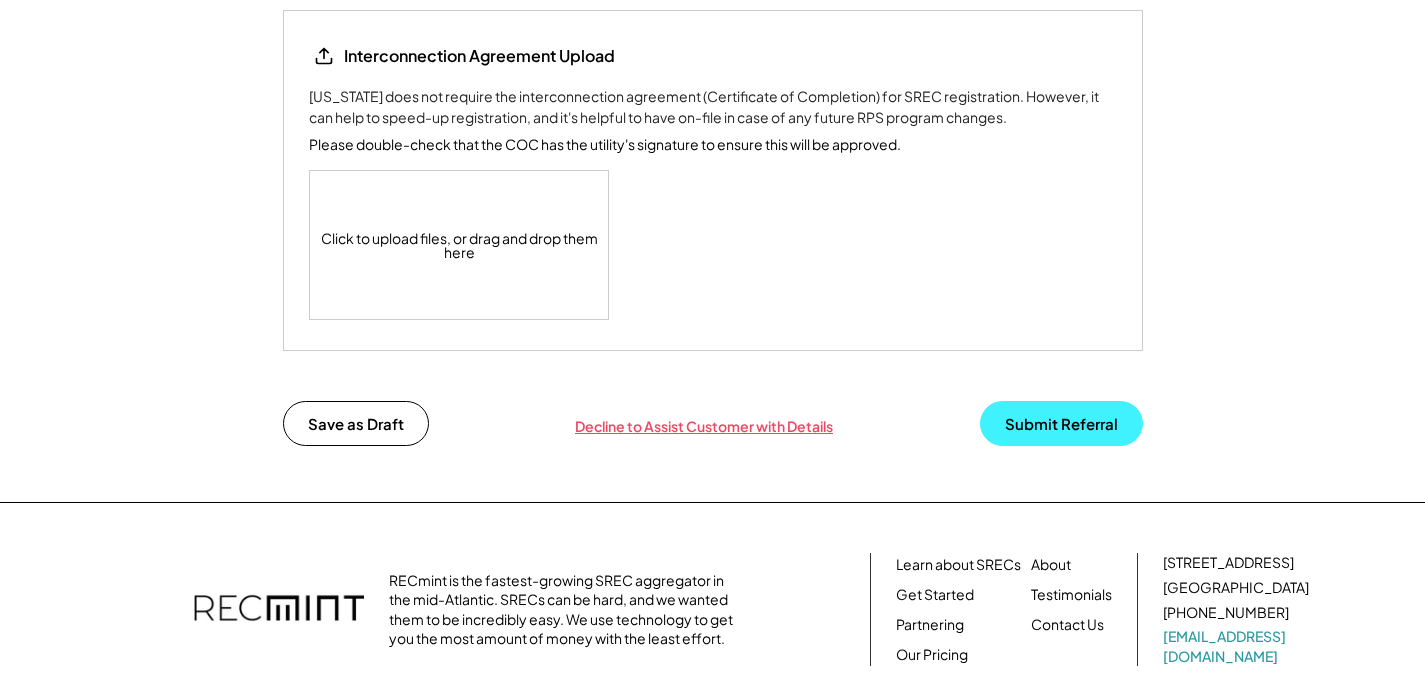 click on "Submit Referral" at bounding box center (1061, 423) 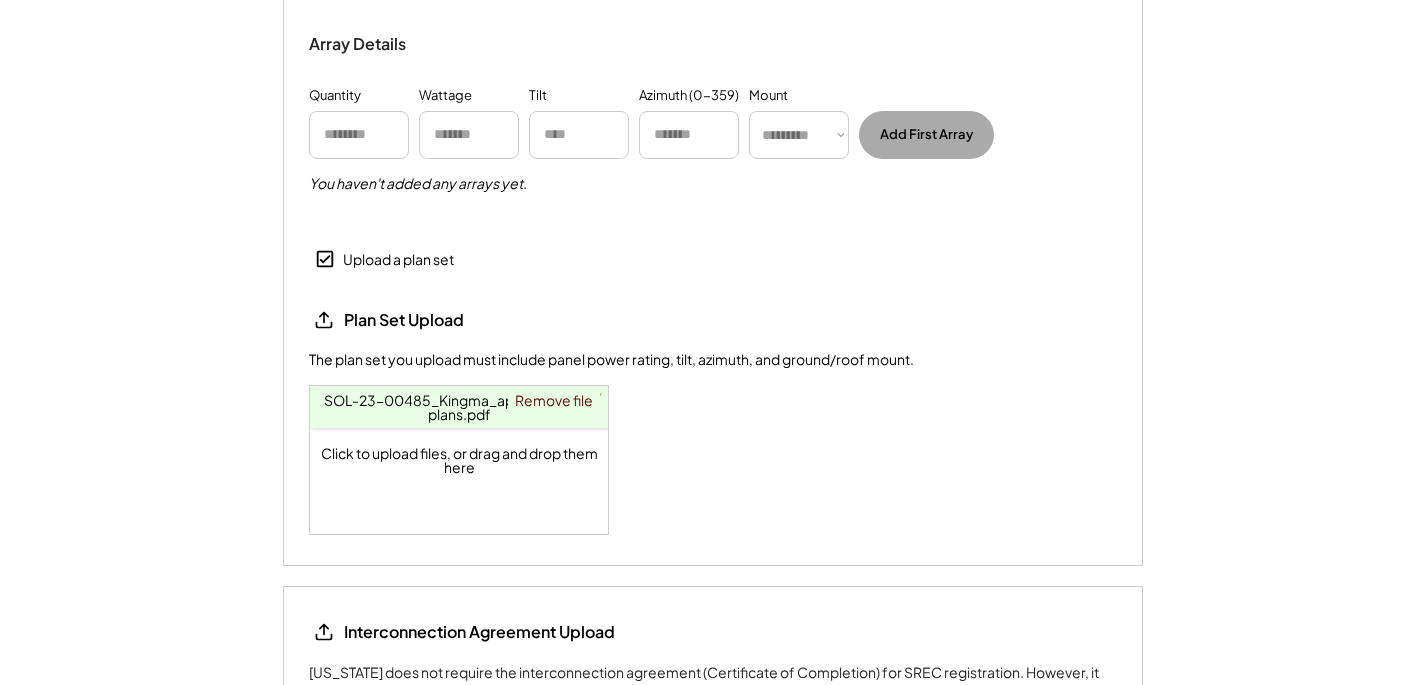 scroll, scrollTop: 1793, scrollLeft: 0, axis: vertical 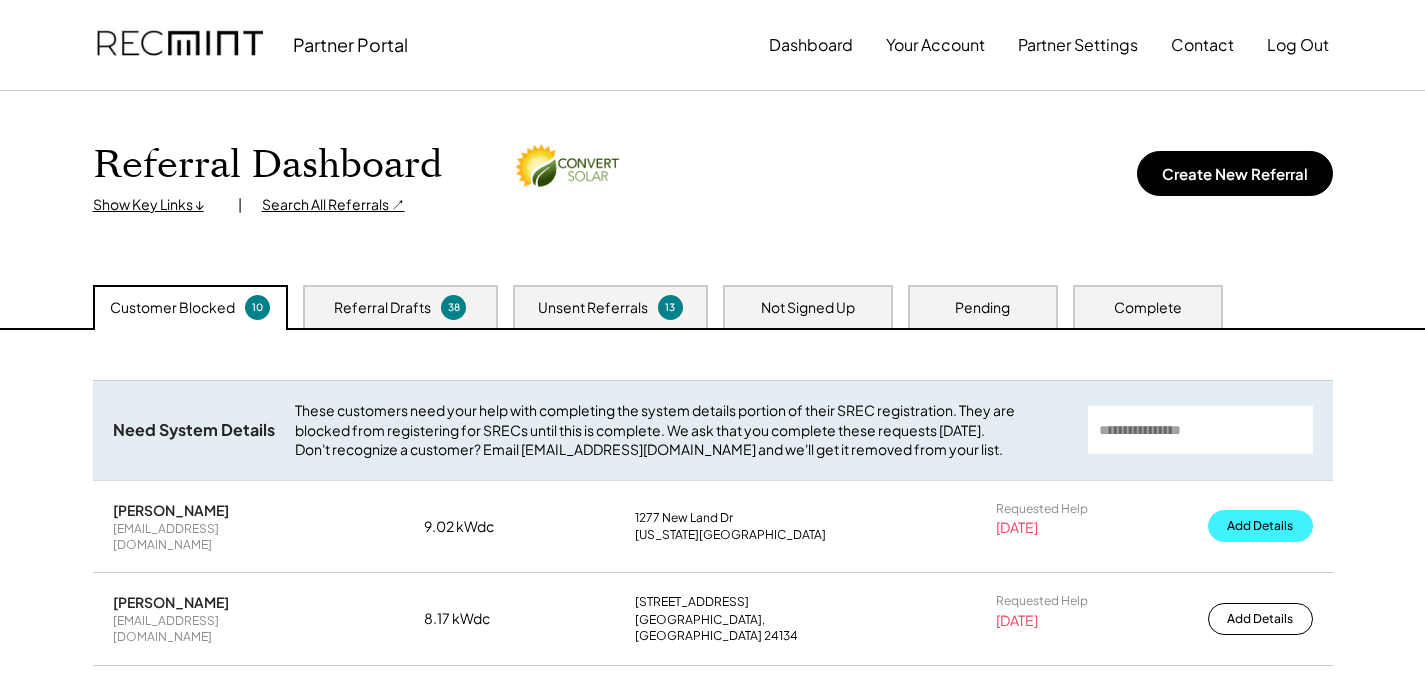 click on "Add Details" at bounding box center (1260, 526) 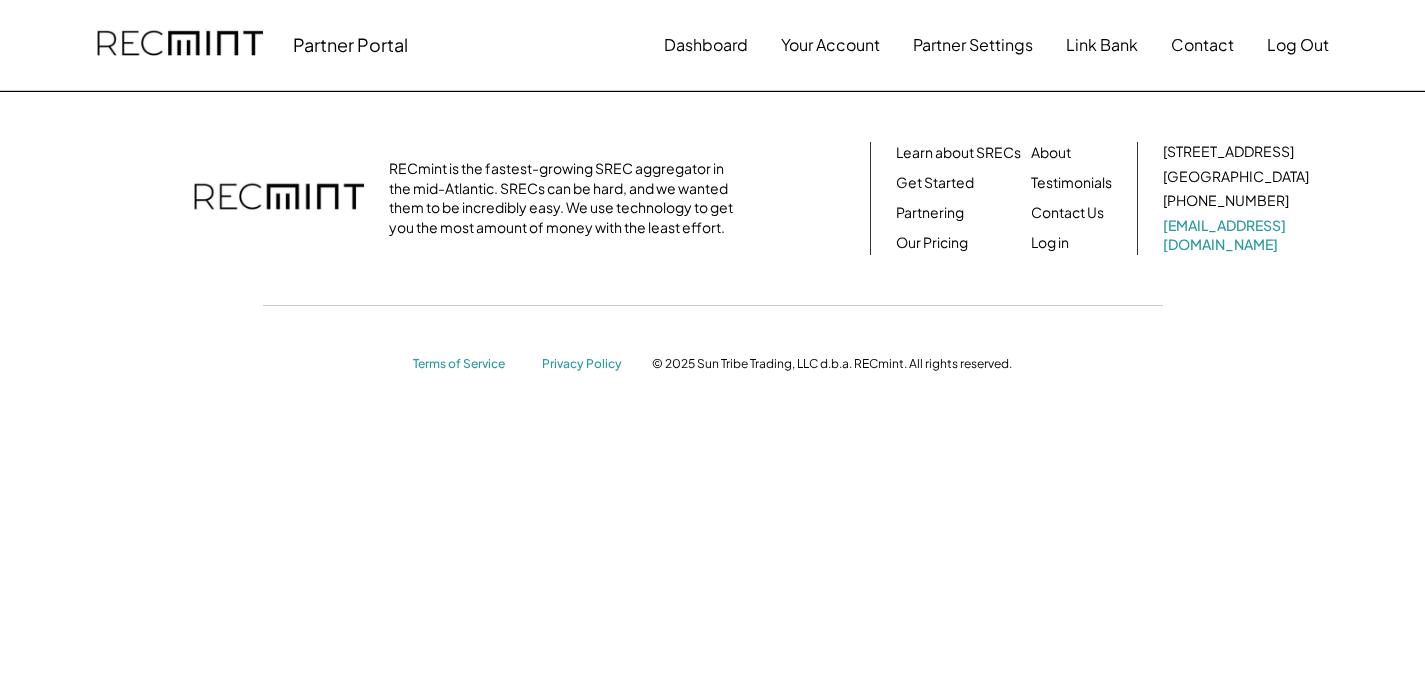 scroll, scrollTop: 0, scrollLeft: 0, axis: both 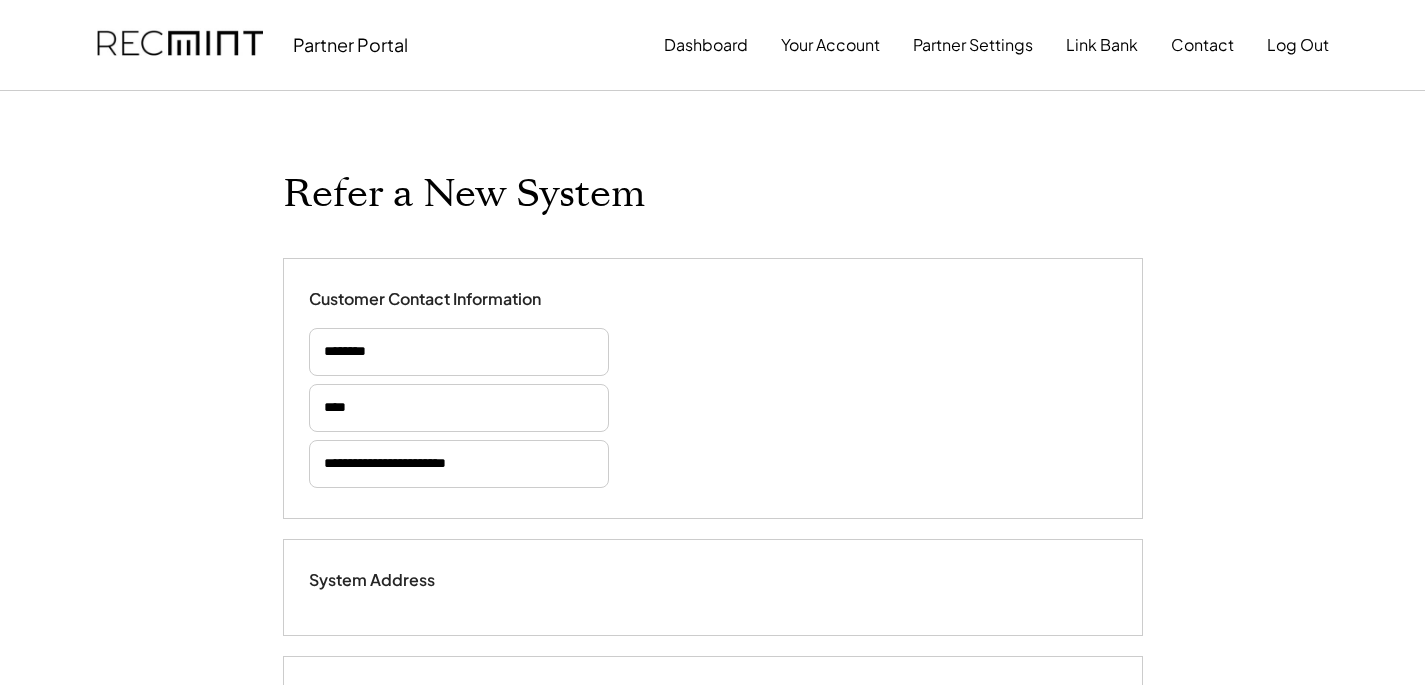 select on "**********" 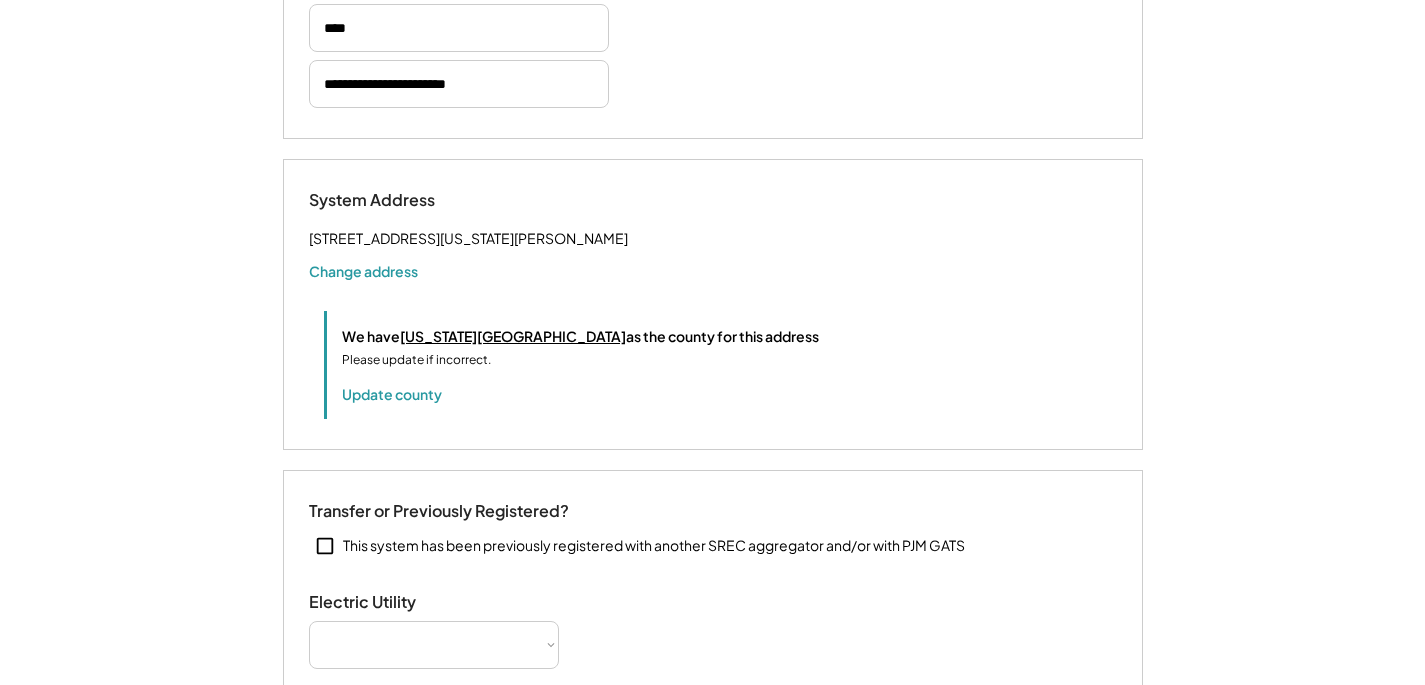 scroll, scrollTop: 638, scrollLeft: 0, axis: vertical 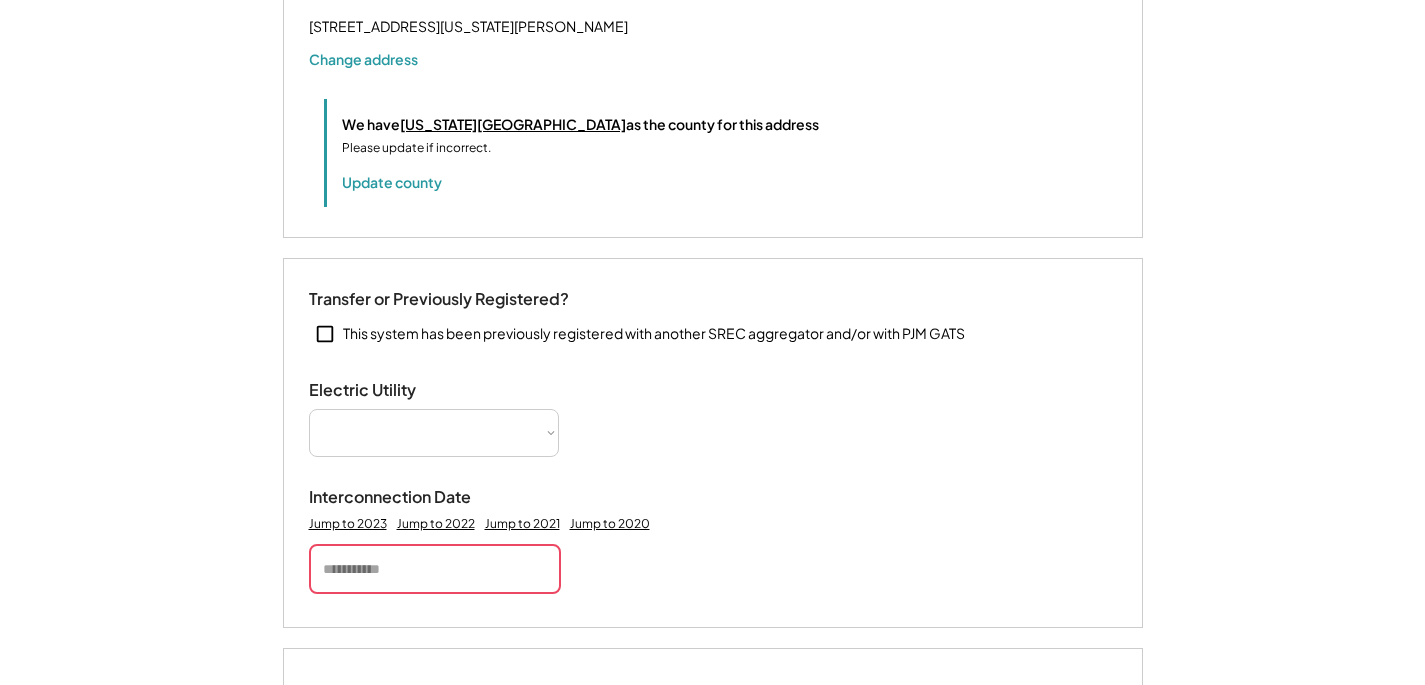 select on "**********" 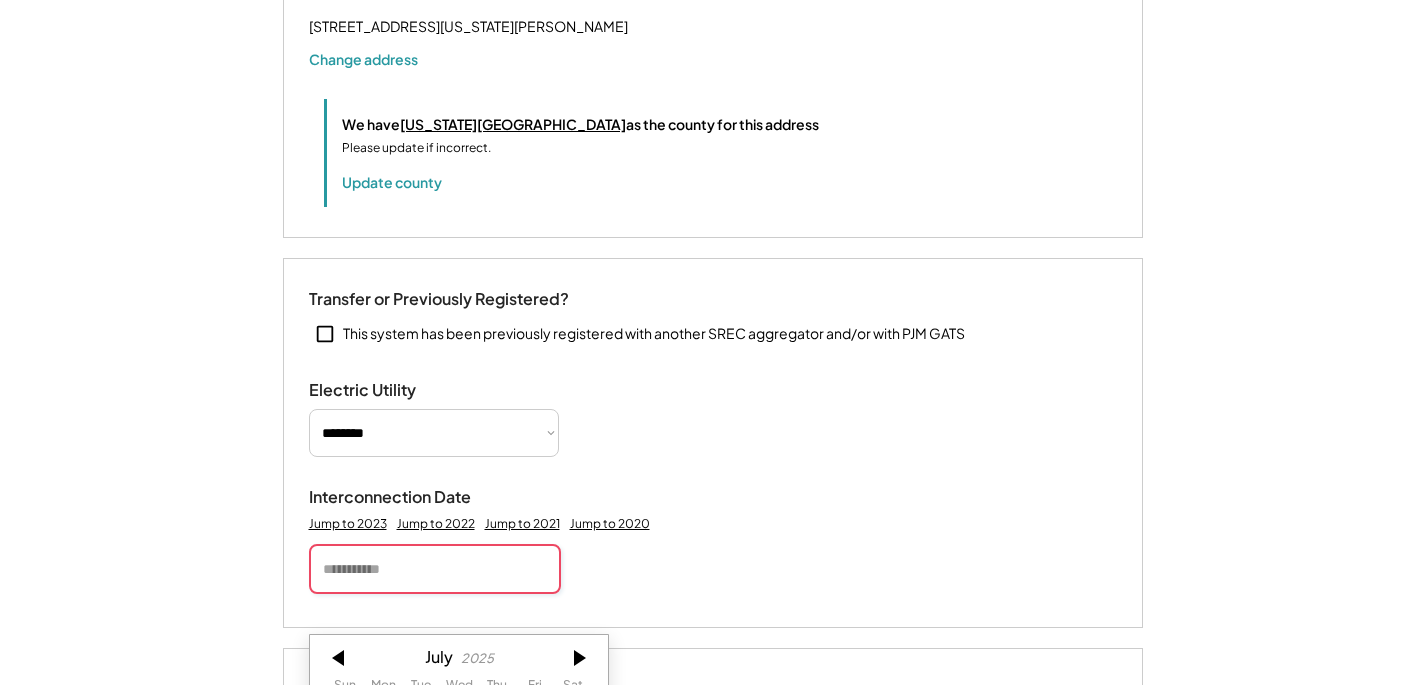 click at bounding box center (435, 569) 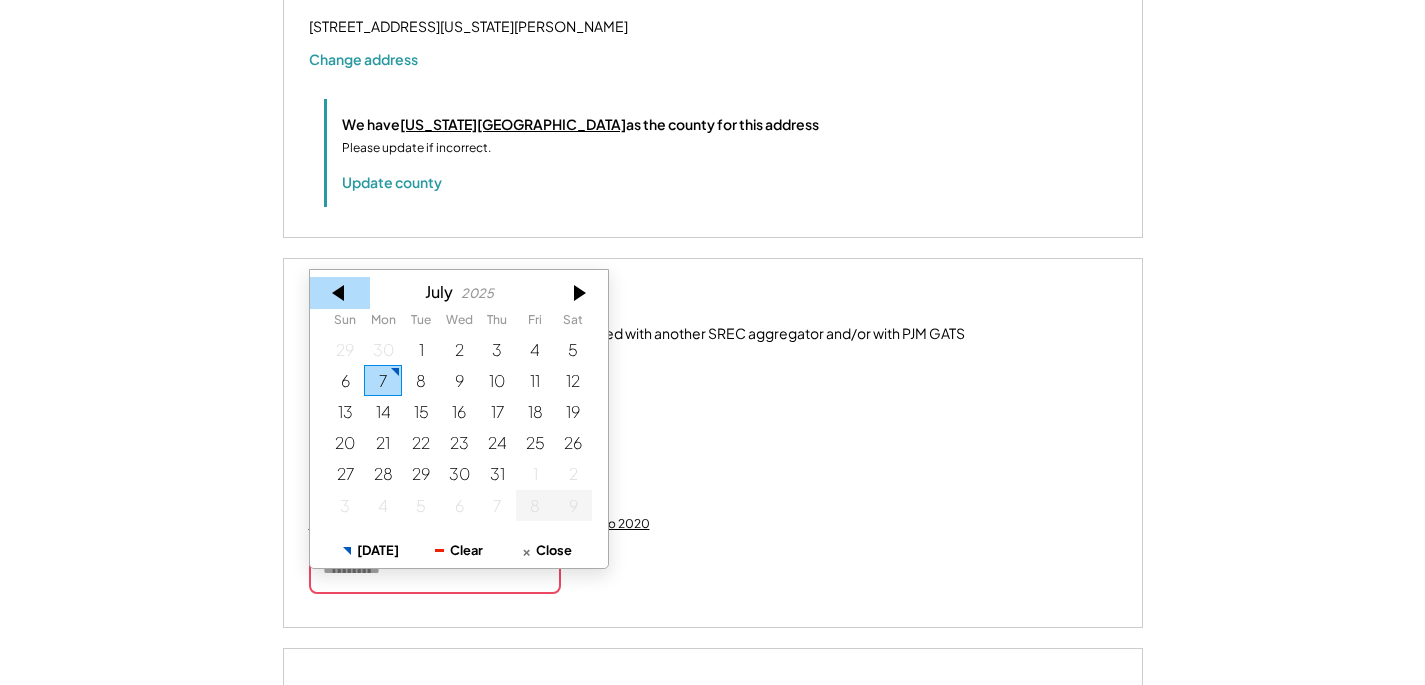 click at bounding box center [340, 293] 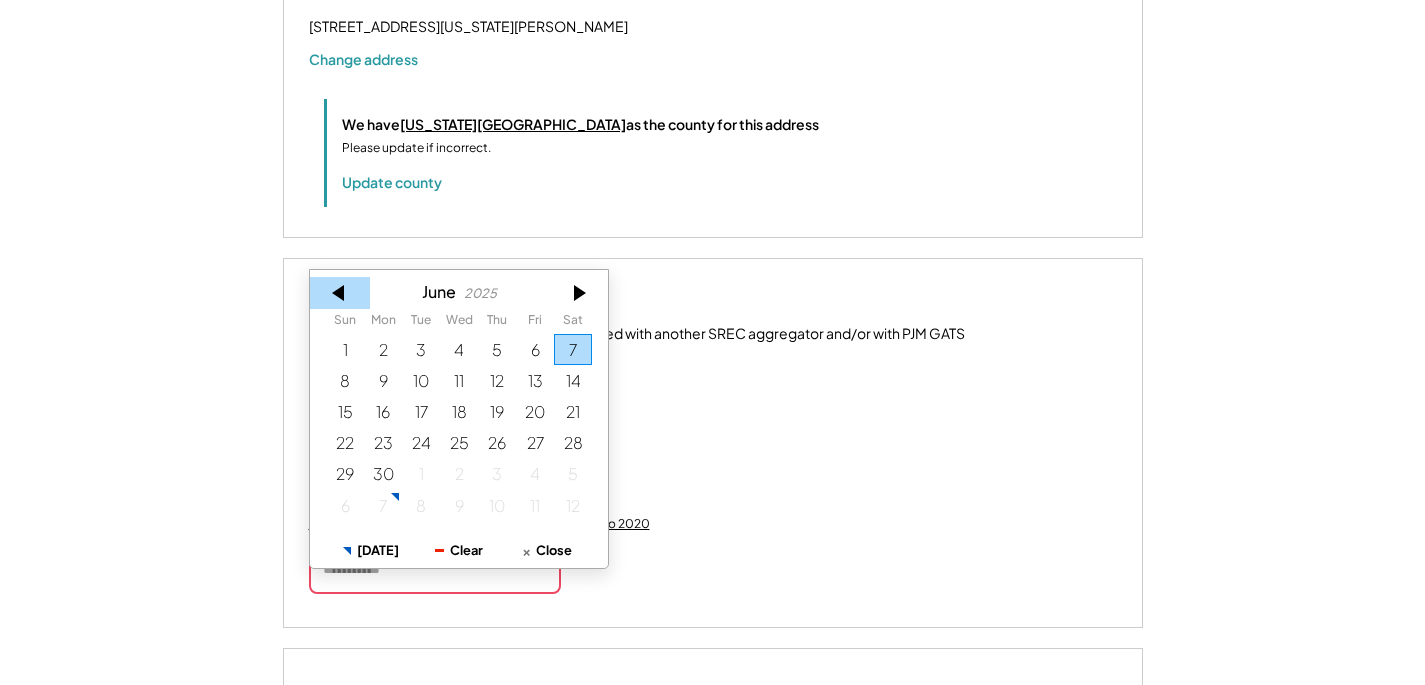 click at bounding box center (340, 293) 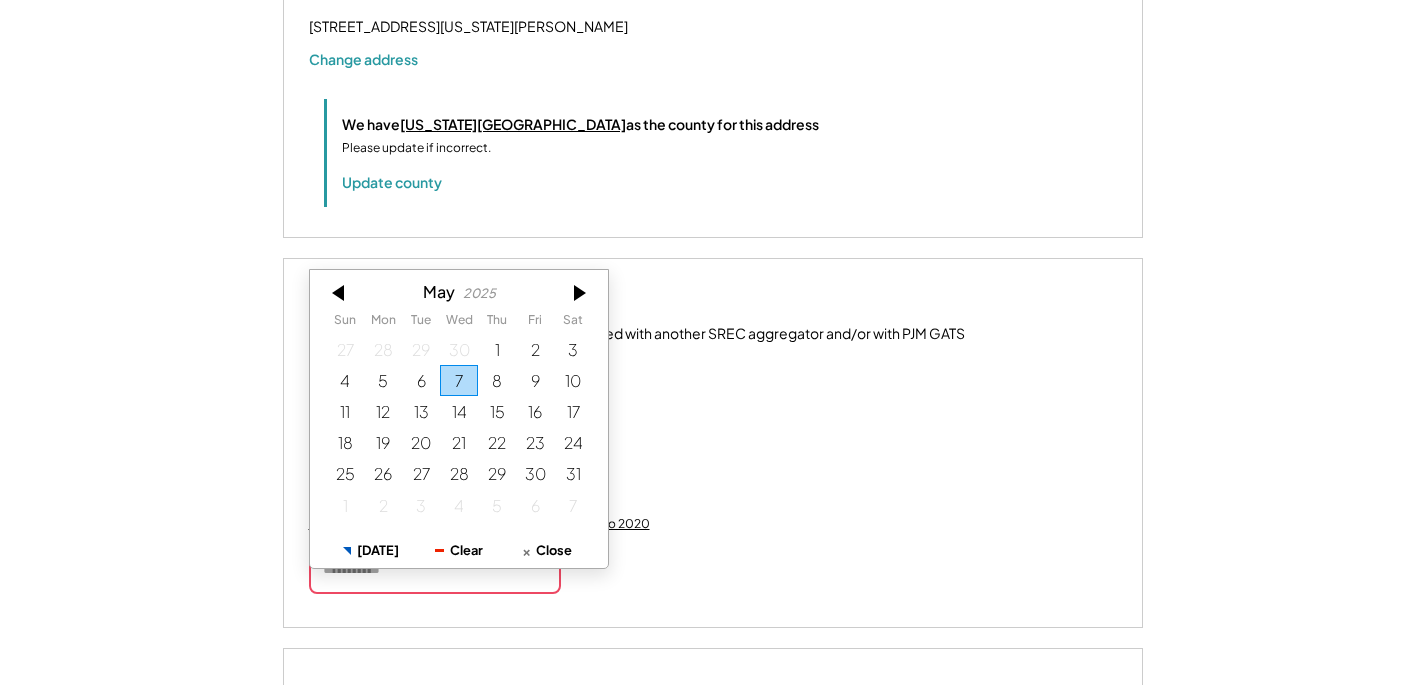 click at bounding box center [340, 293] 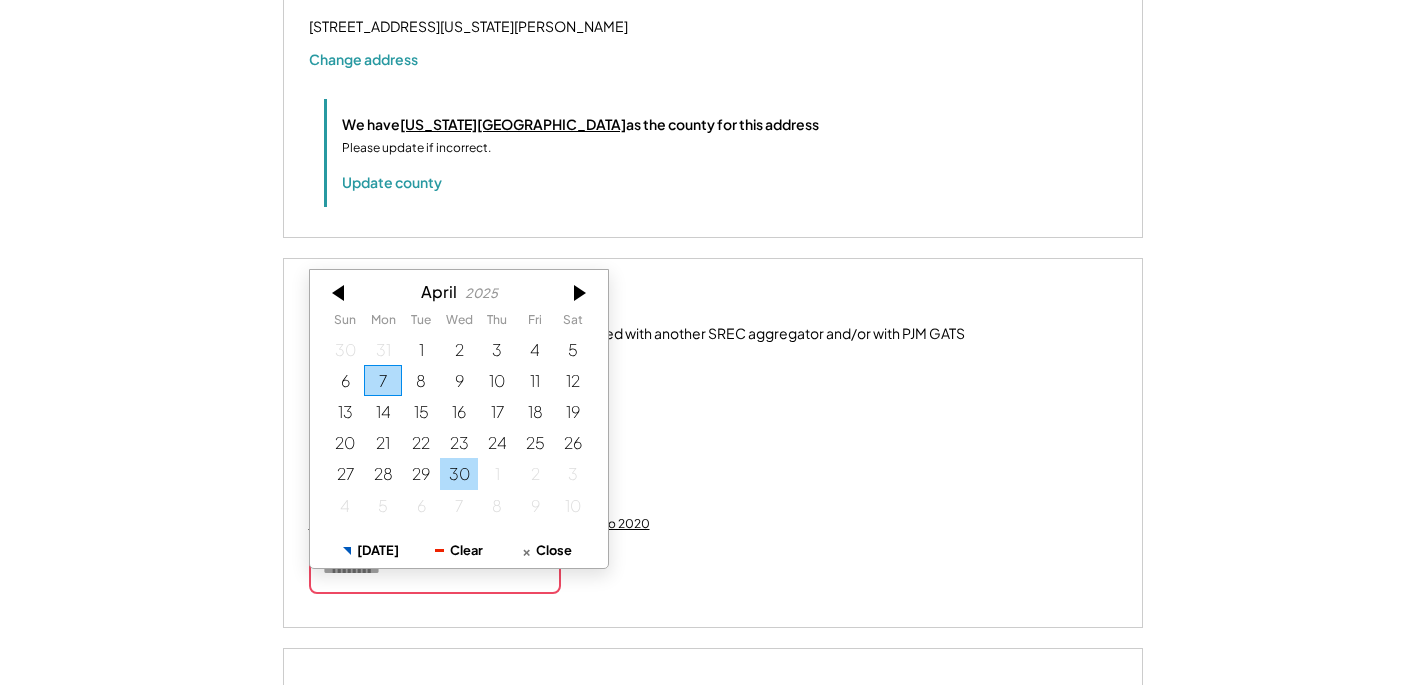 click on "30" at bounding box center (459, 474) 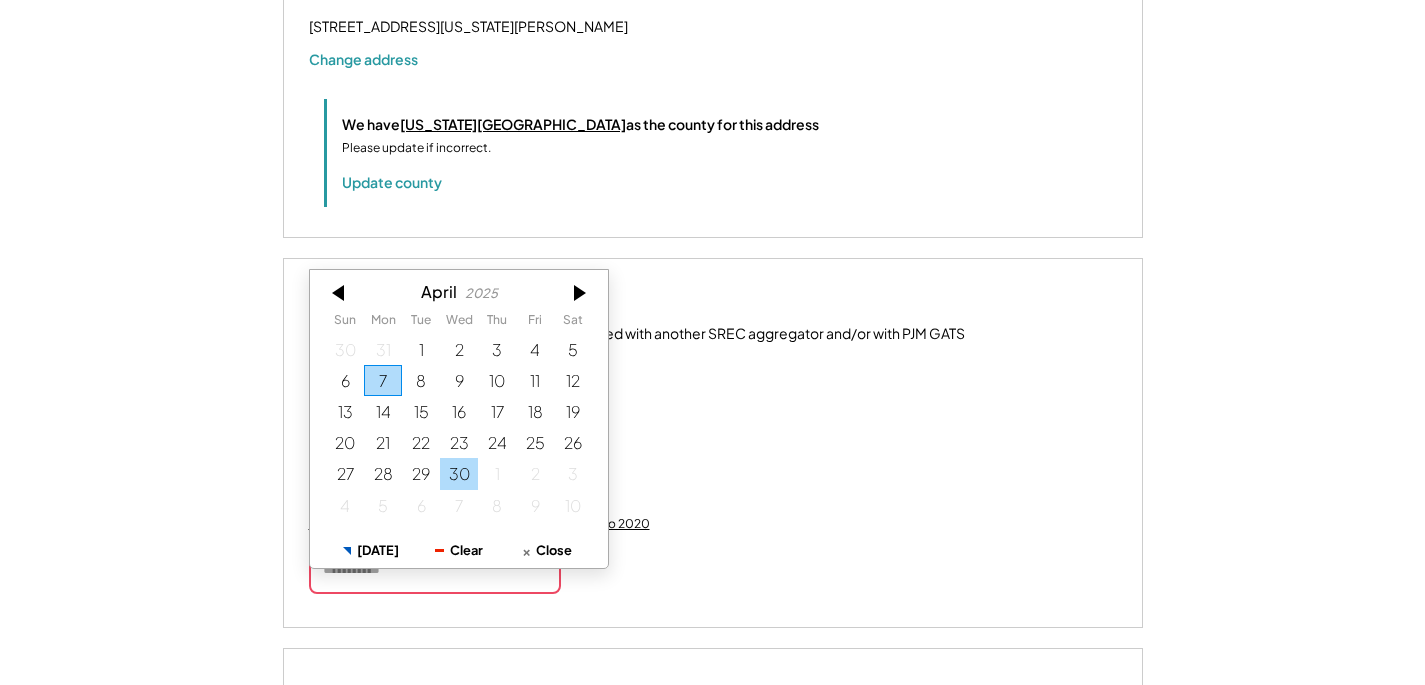 type on "*********" 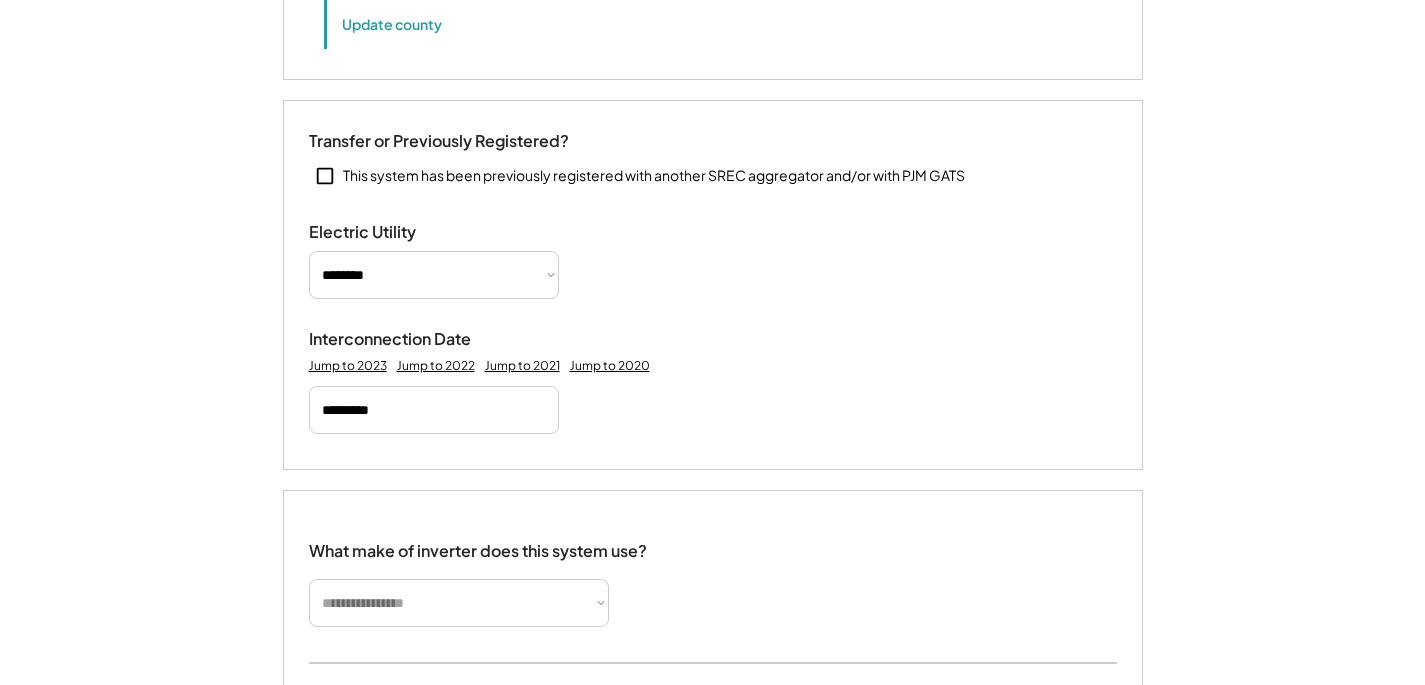 scroll, scrollTop: 1122, scrollLeft: 0, axis: vertical 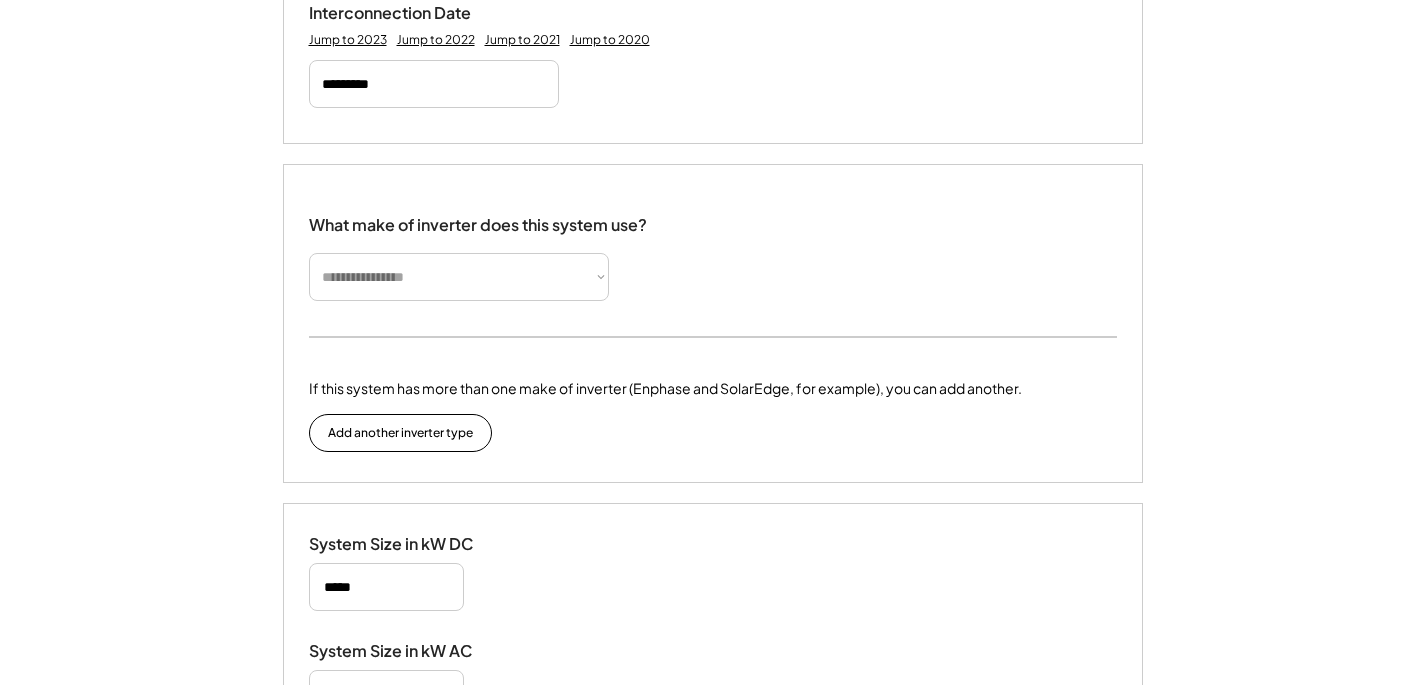 type 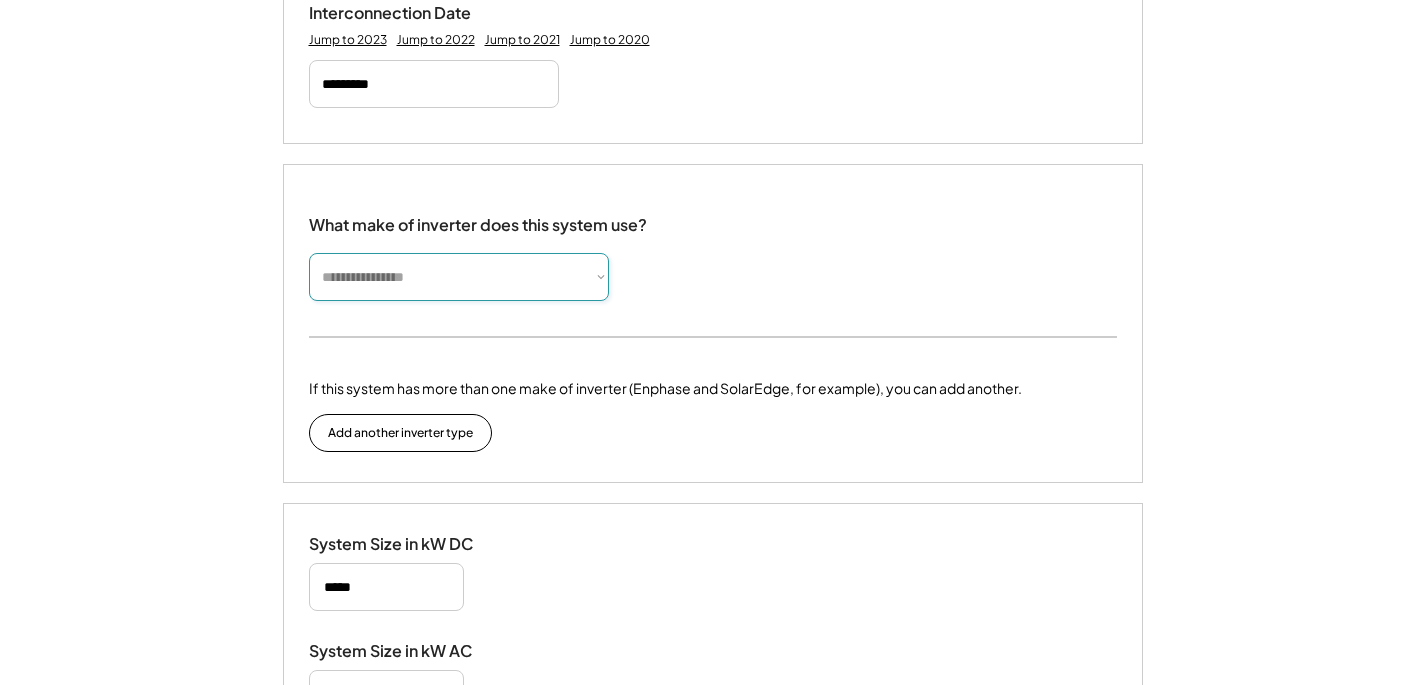 select on "*********" 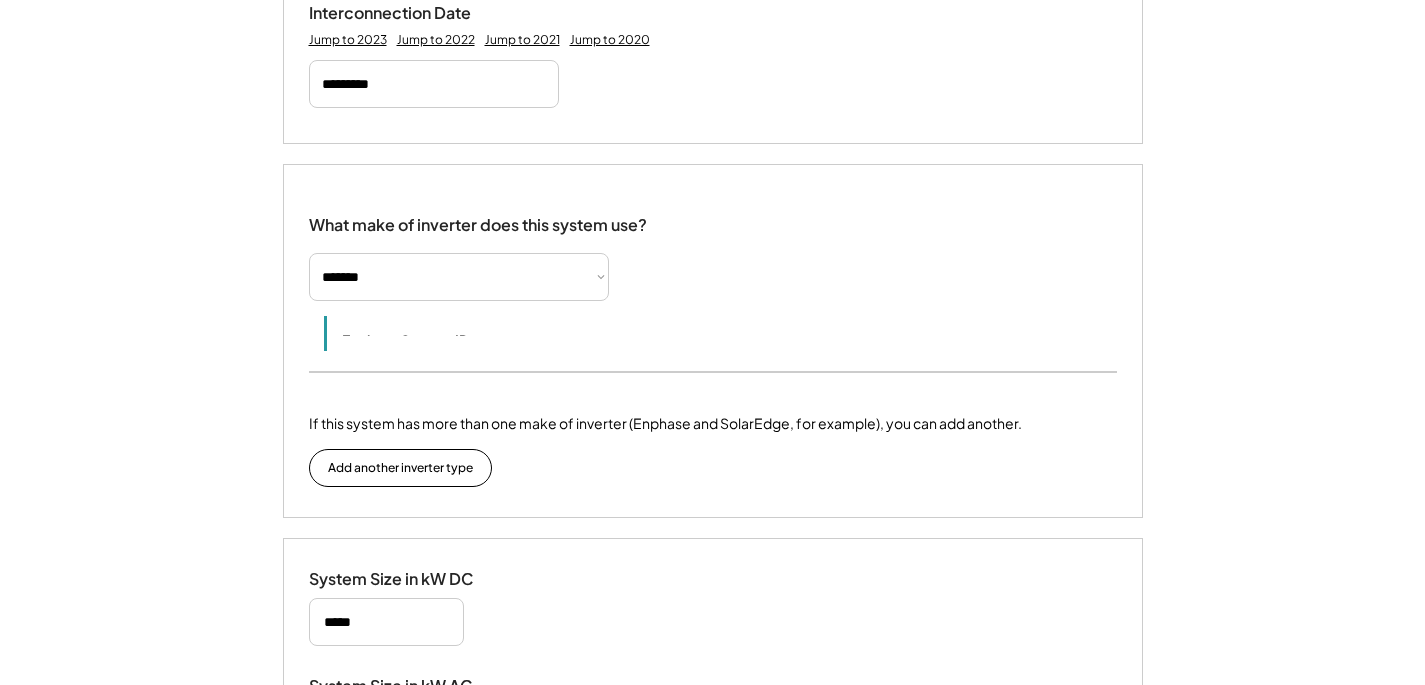 type 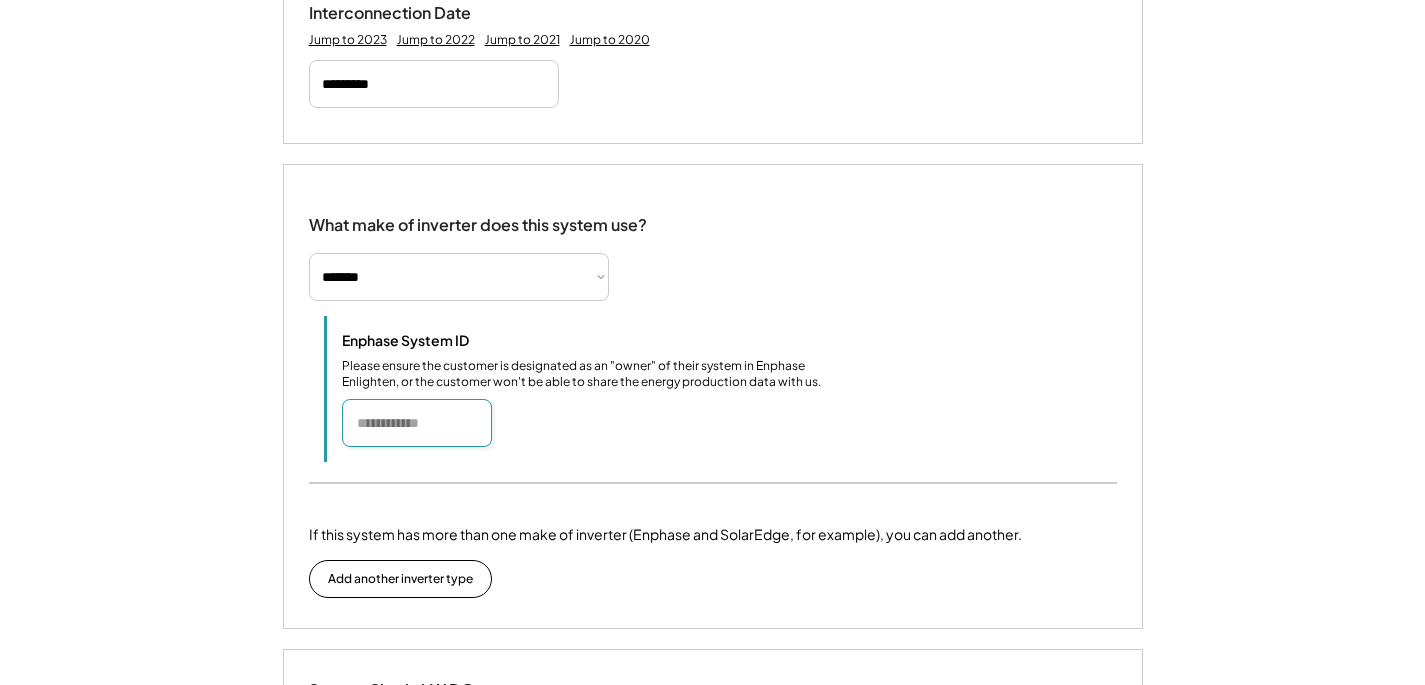 click at bounding box center (417, 423) 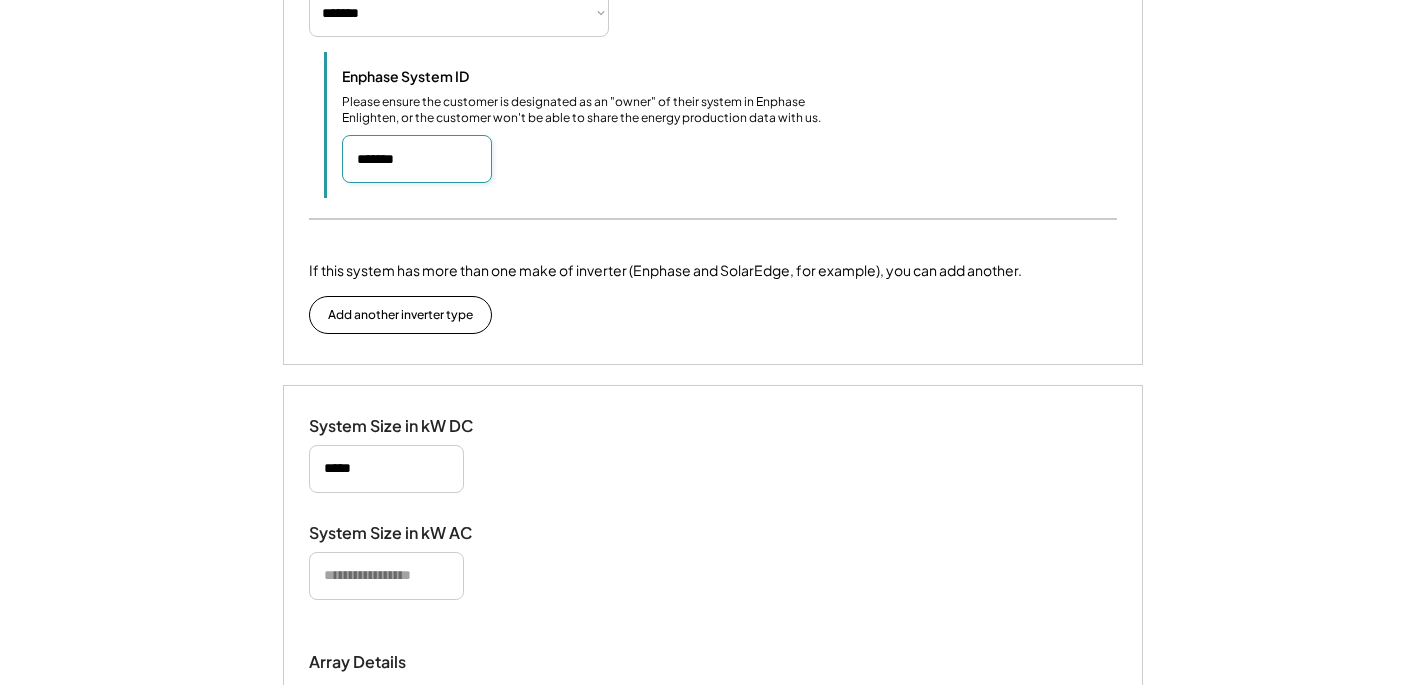 scroll, scrollTop: 1491, scrollLeft: 0, axis: vertical 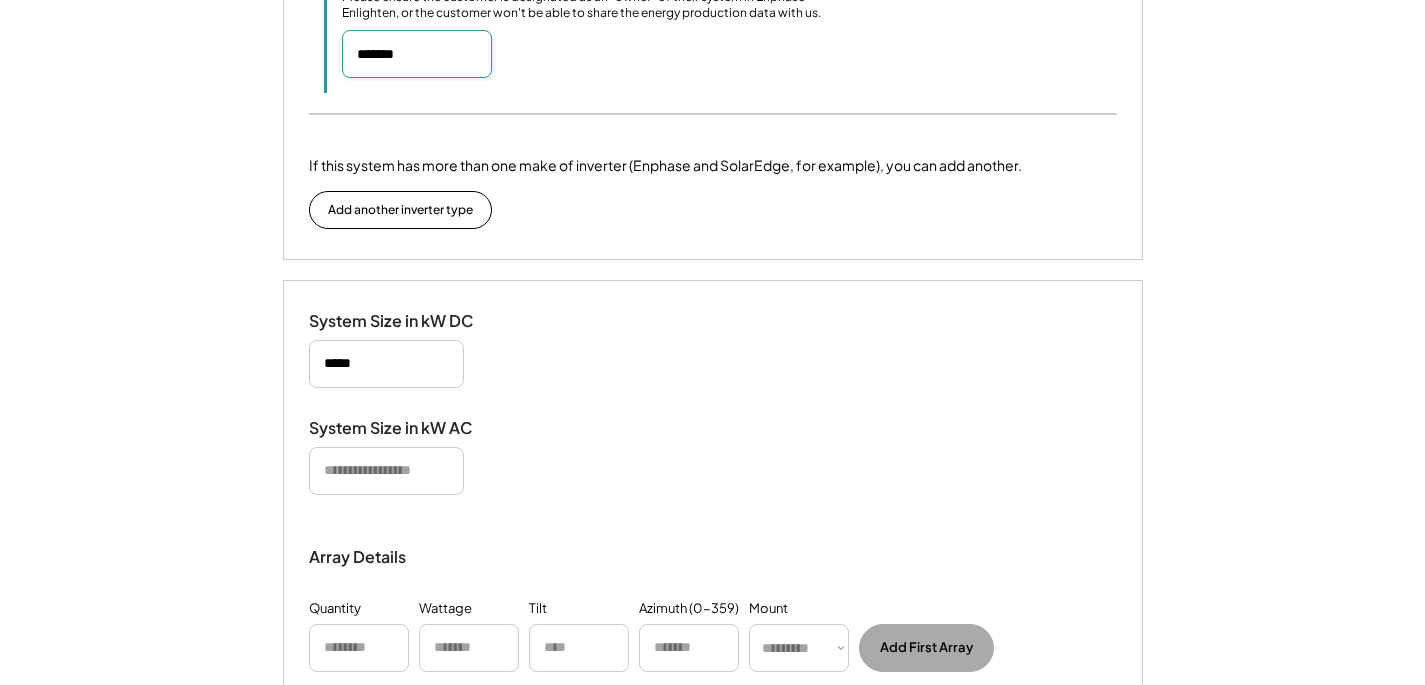 type on "*******" 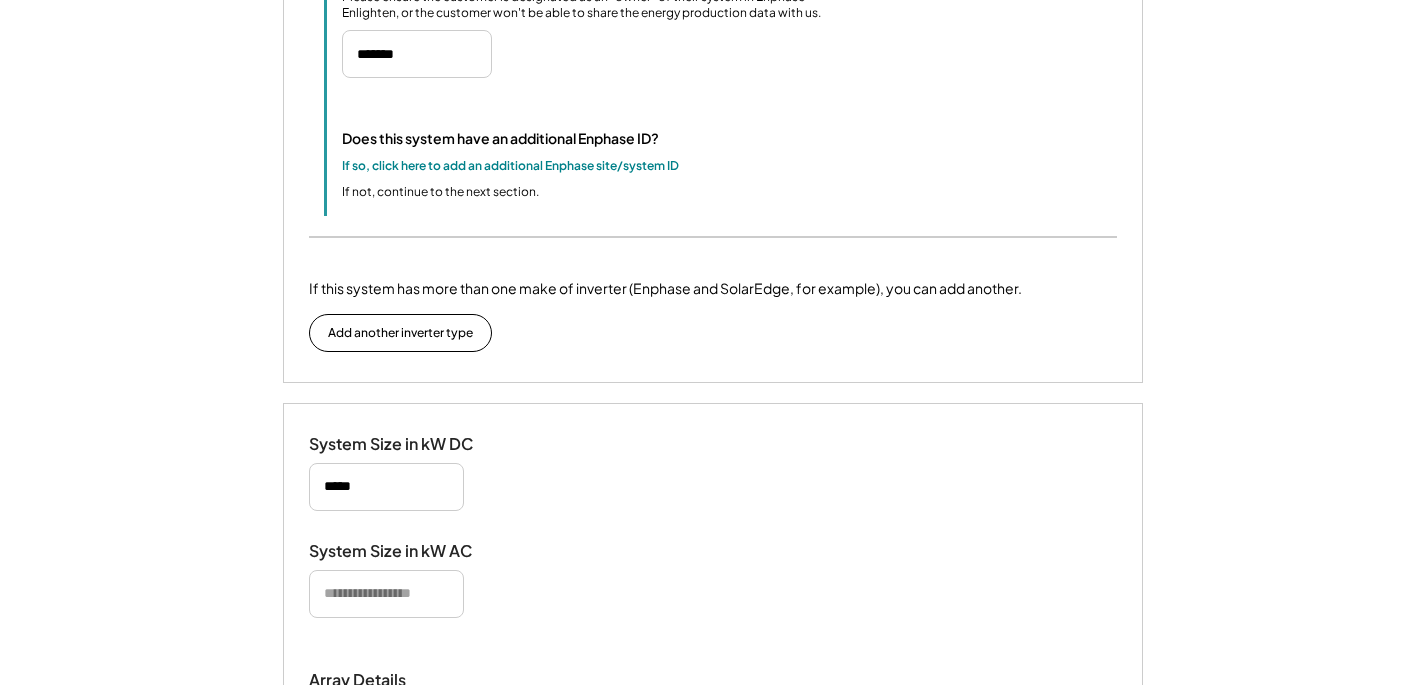 drag, startPoint x: 370, startPoint y: 517, endPoint x: 193, endPoint y: 505, distance: 177.40631 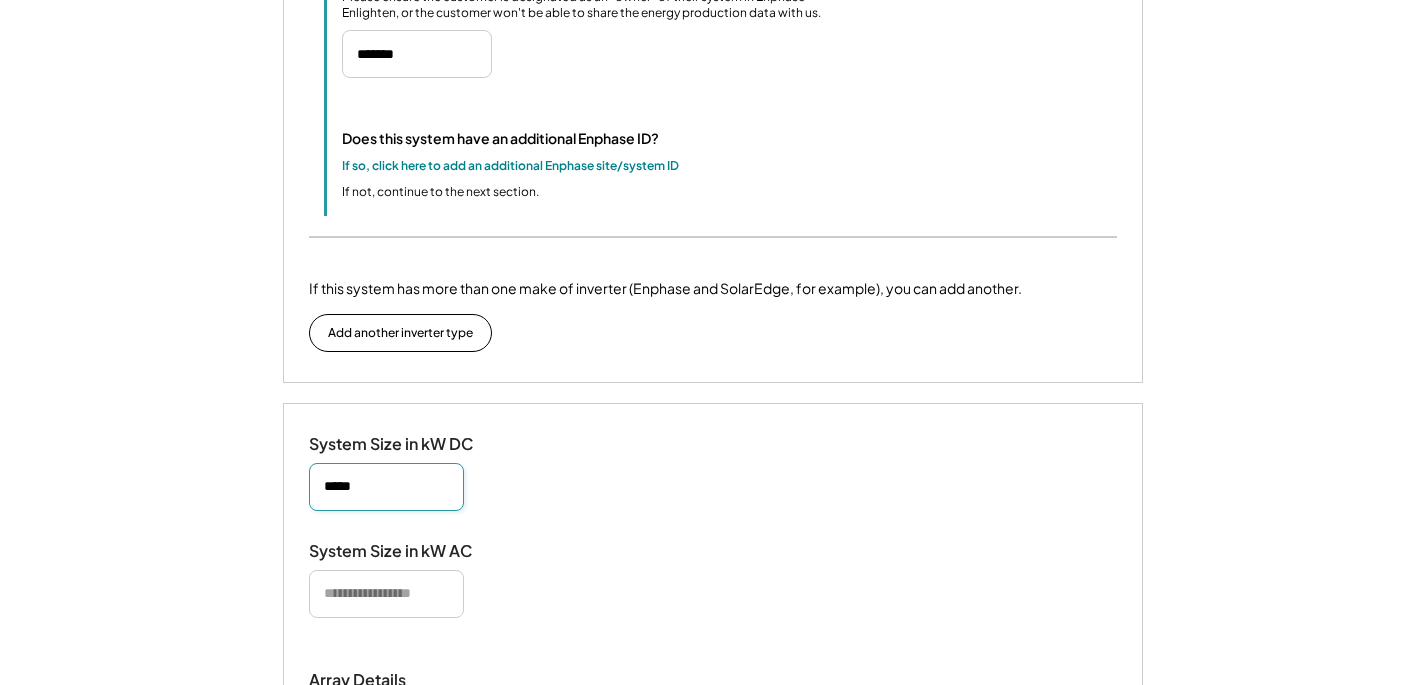 type on "*****" 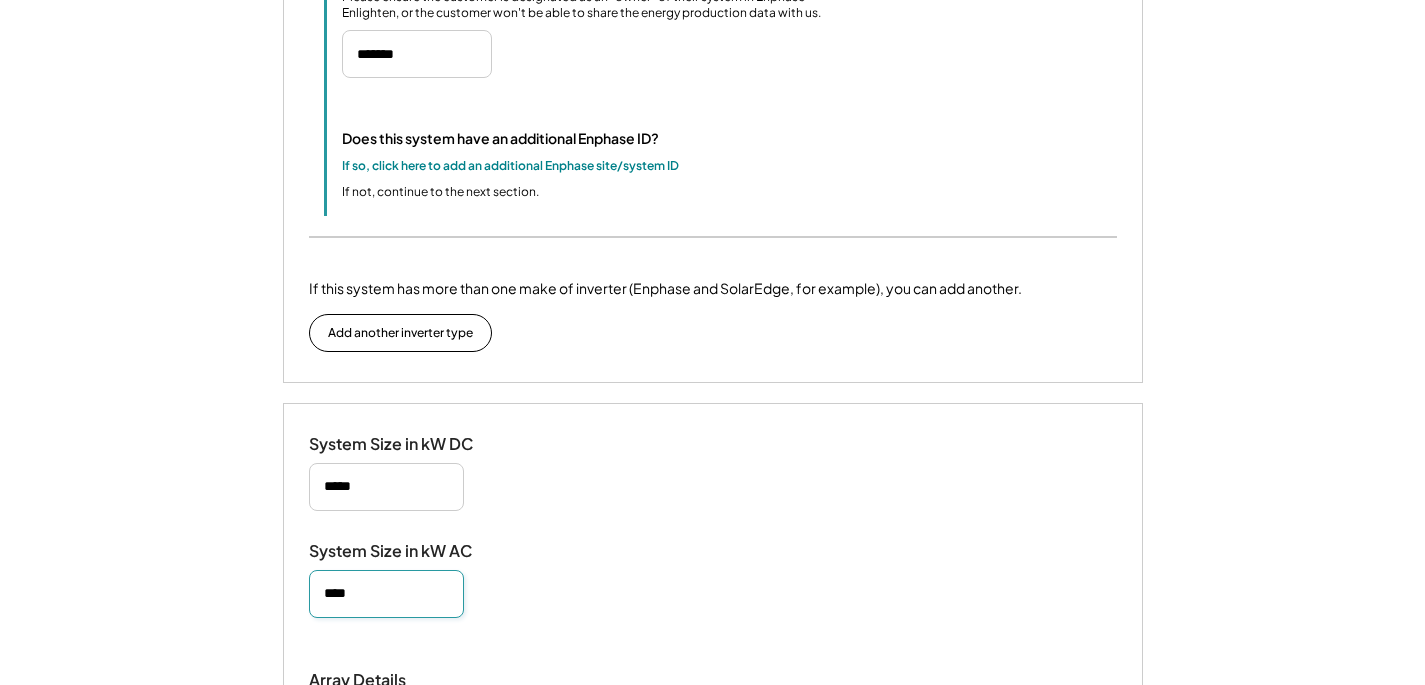 type on "****" 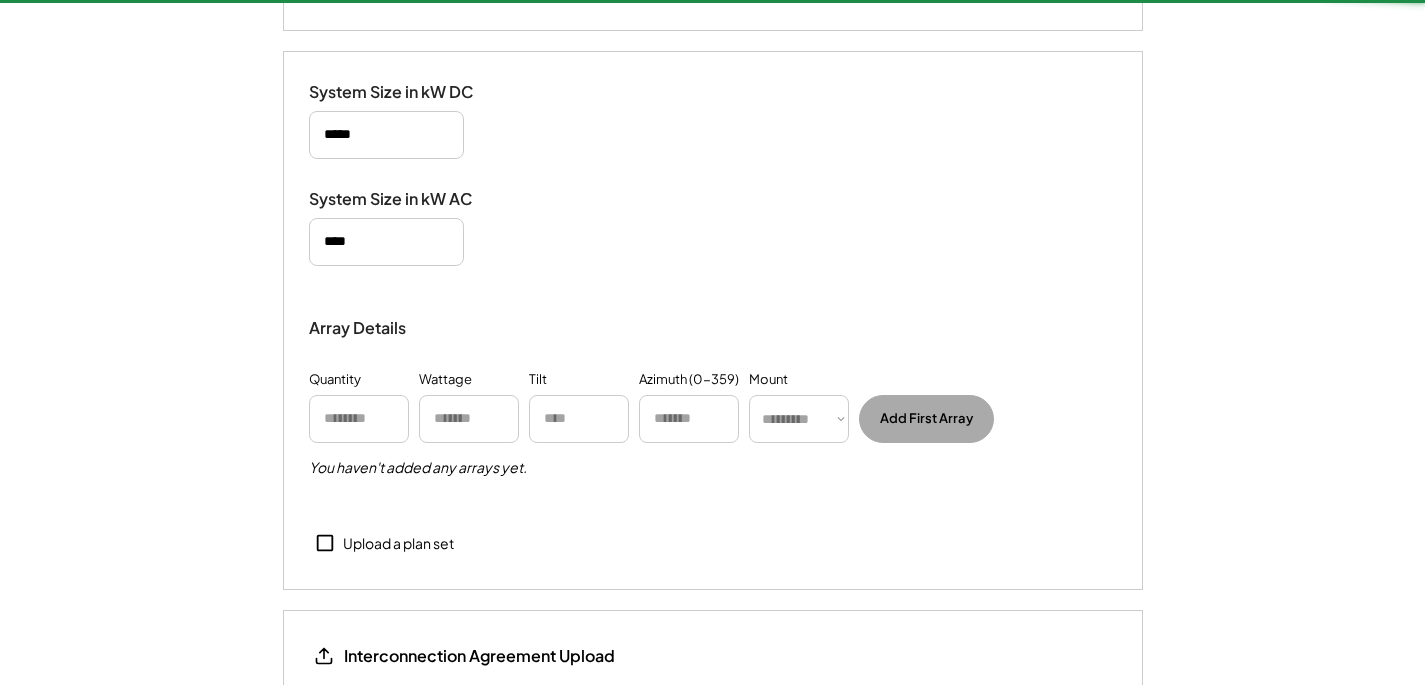 scroll, scrollTop: 1997, scrollLeft: 0, axis: vertical 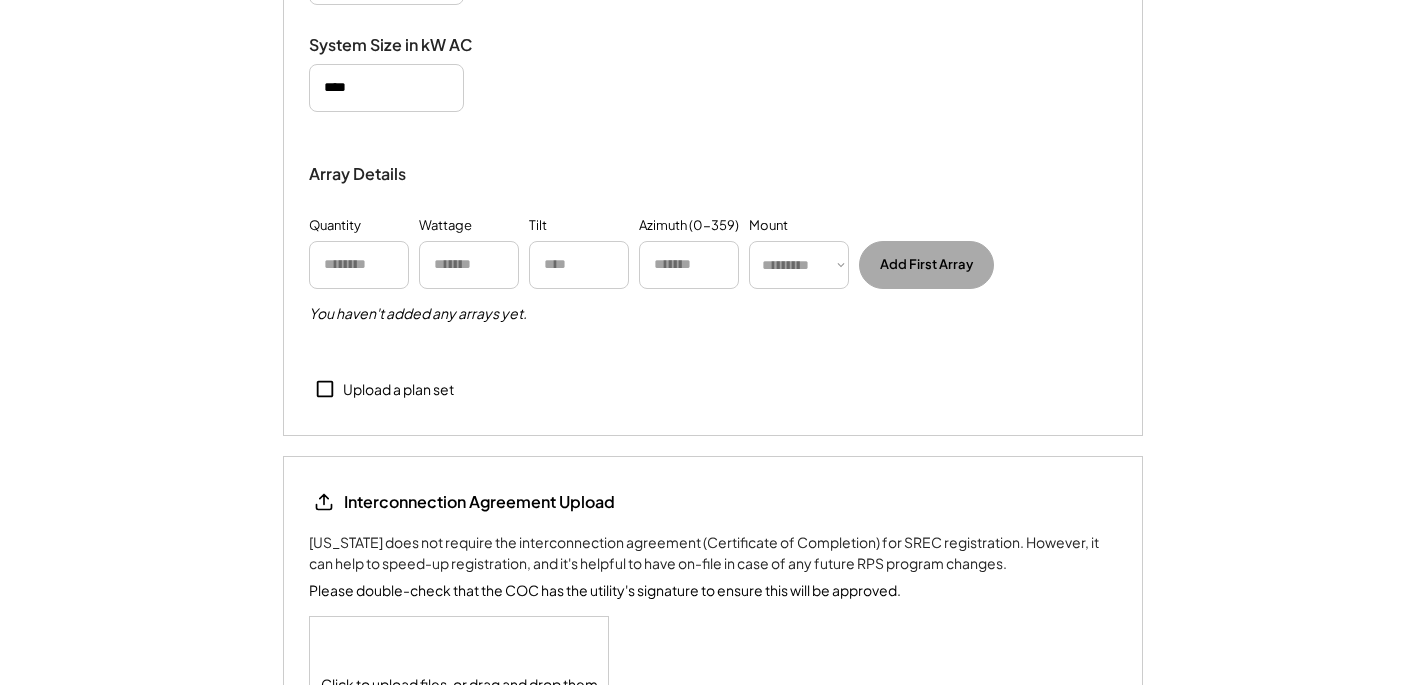 drag, startPoint x: 431, startPoint y: 409, endPoint x: 564, endPoint y: 434, distance: 135.32922 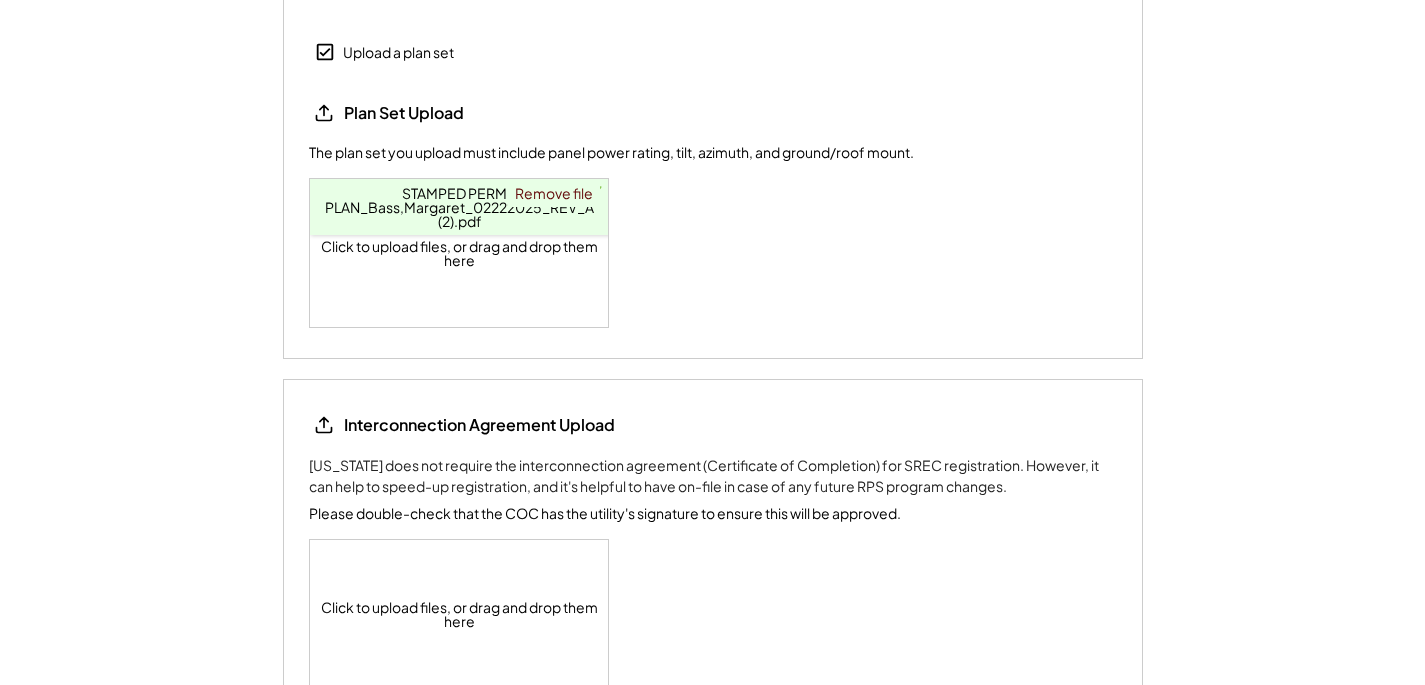 scroll, scrollTop: 2589, scrollLeft: 0, axis: vertical 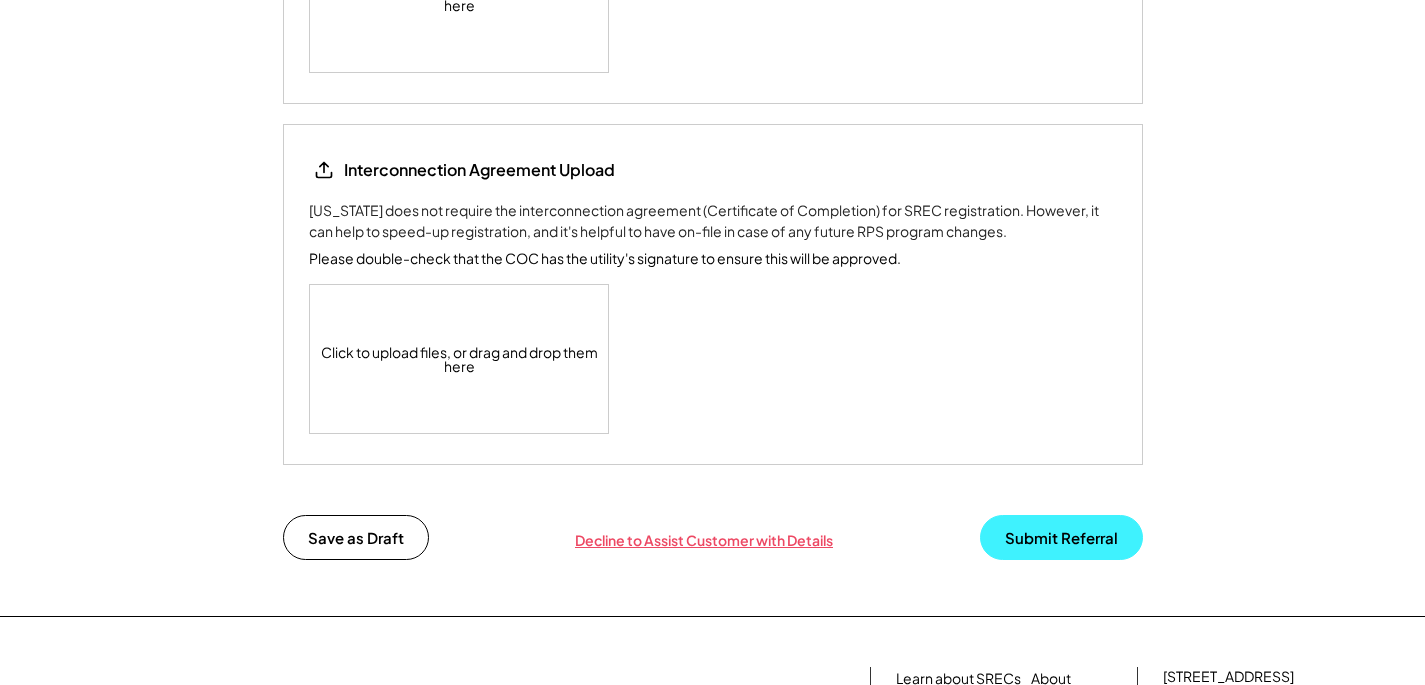 click on "Submit Referral" at bounding box center [1061, 537] 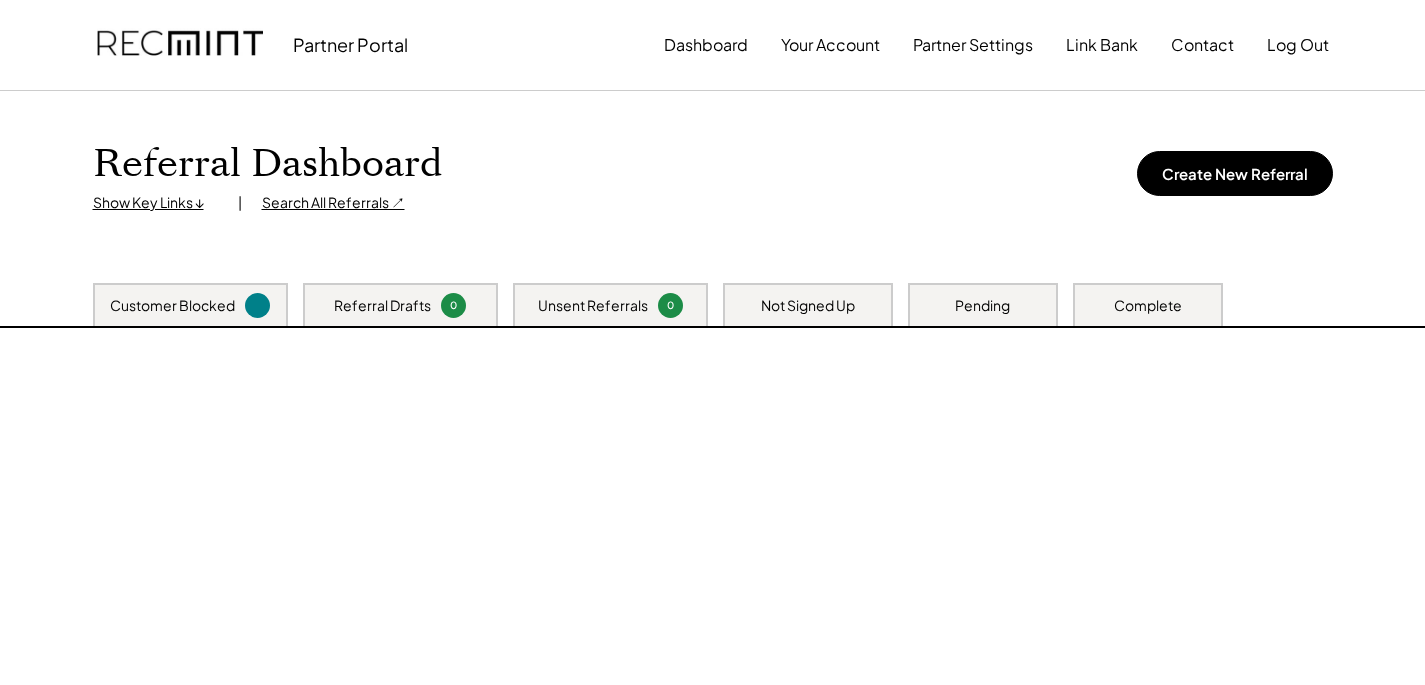 scroll, scrollTop: 0, scrollLeft: 0, axis: both 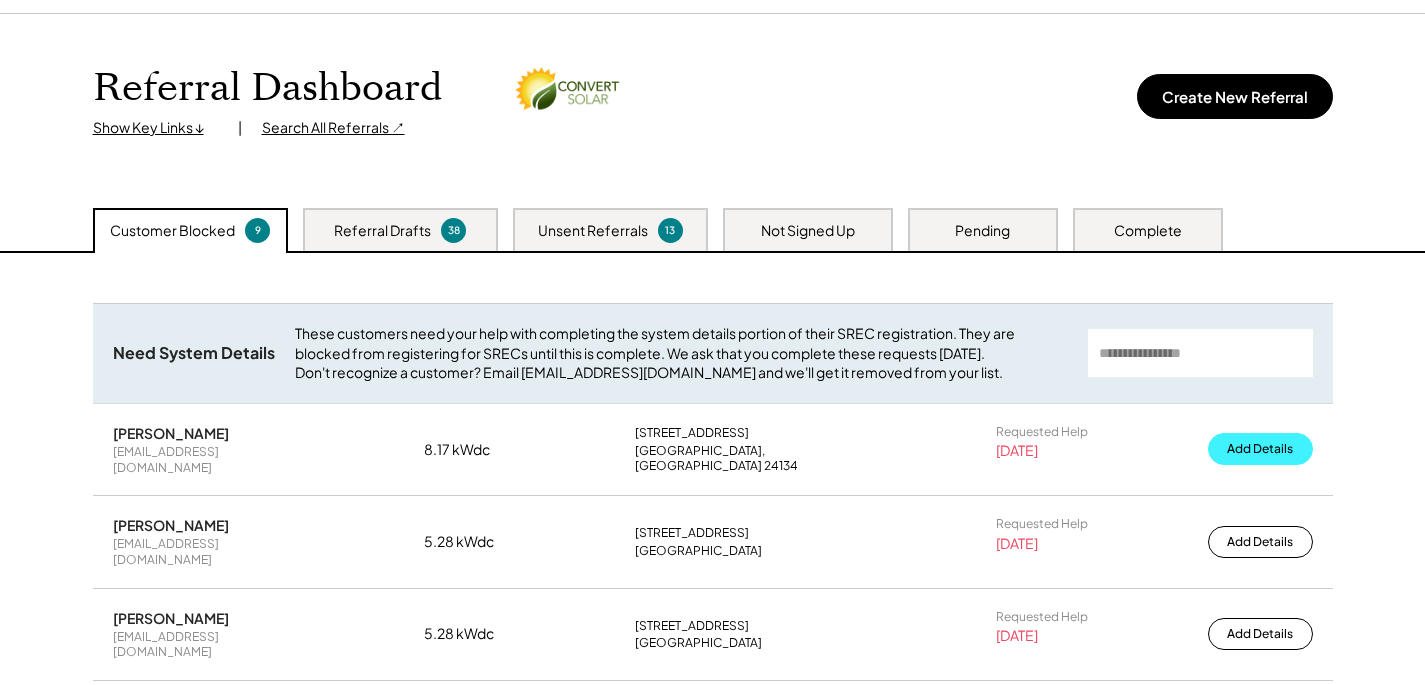 drag, startPoint x: 1268, startPoint y: 460, endPoint x: 1372, endPoint y: 427, distance: 109.11004 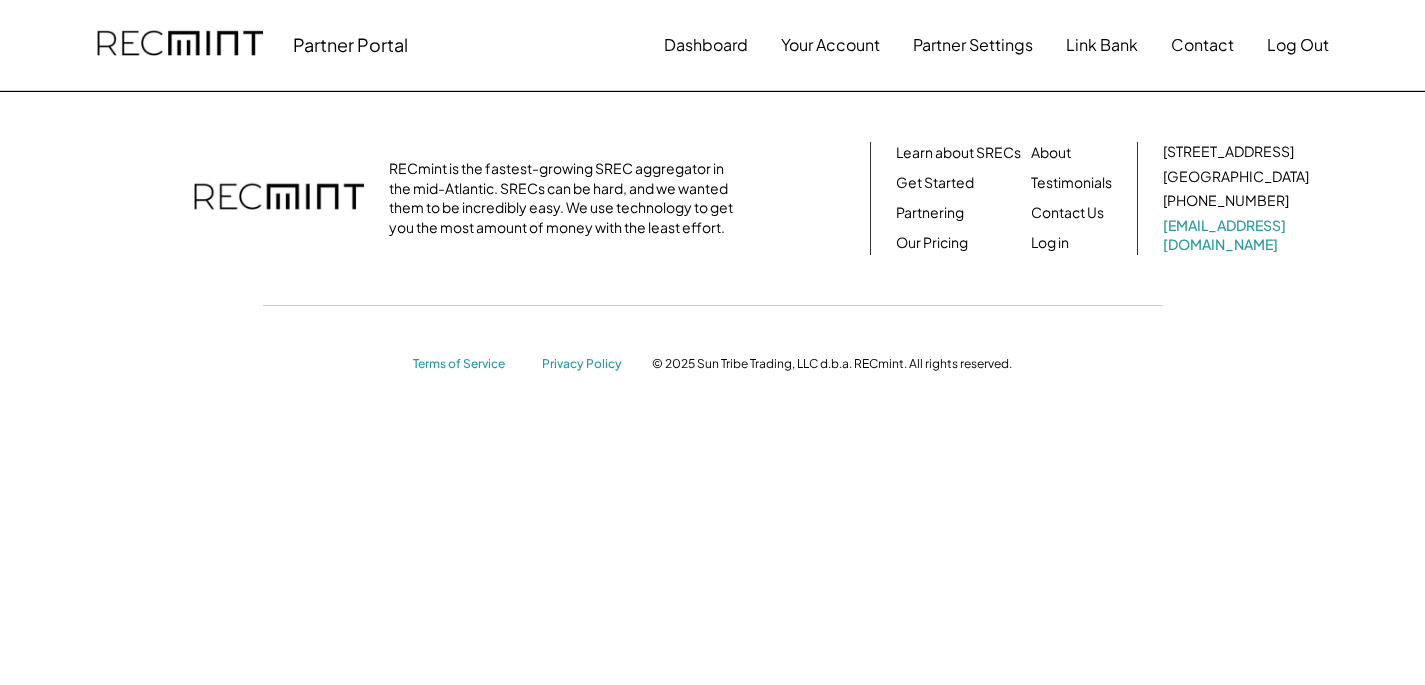 scroll, scrollTop: 0, scrollLeft: 0, axis: both 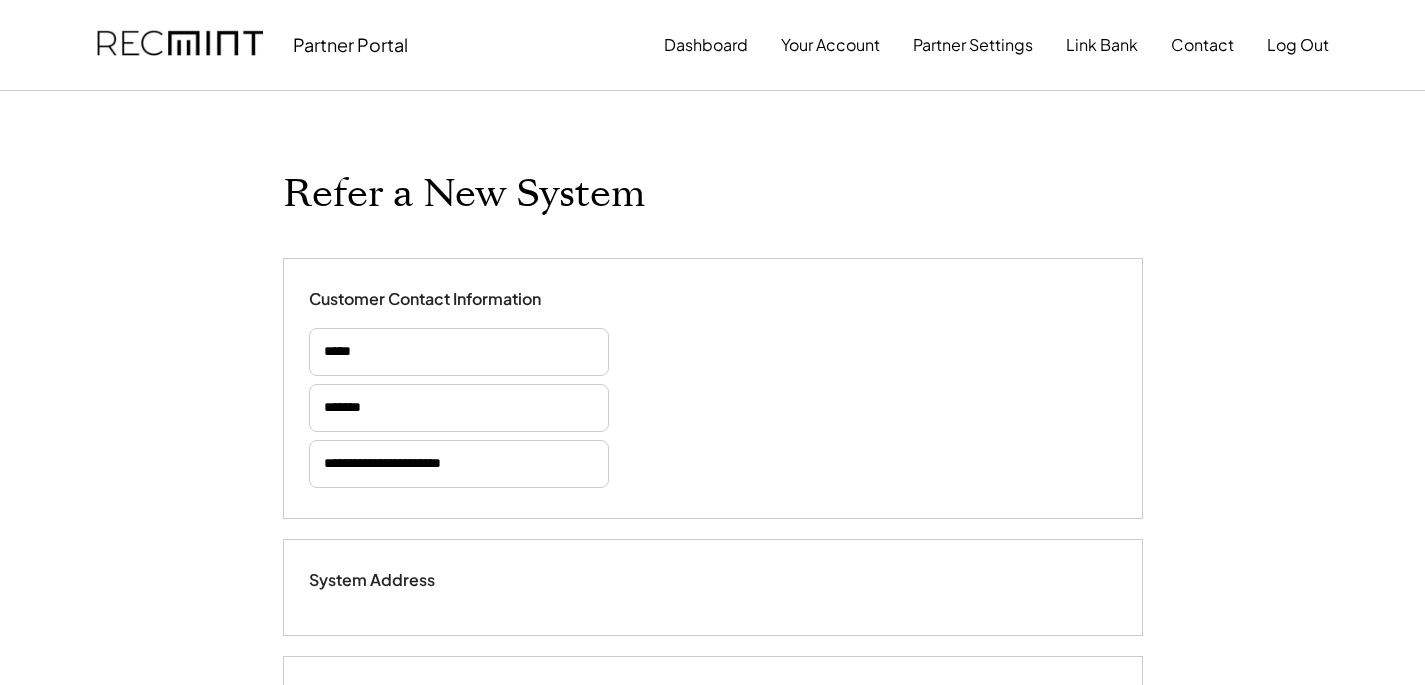 select on "**********" 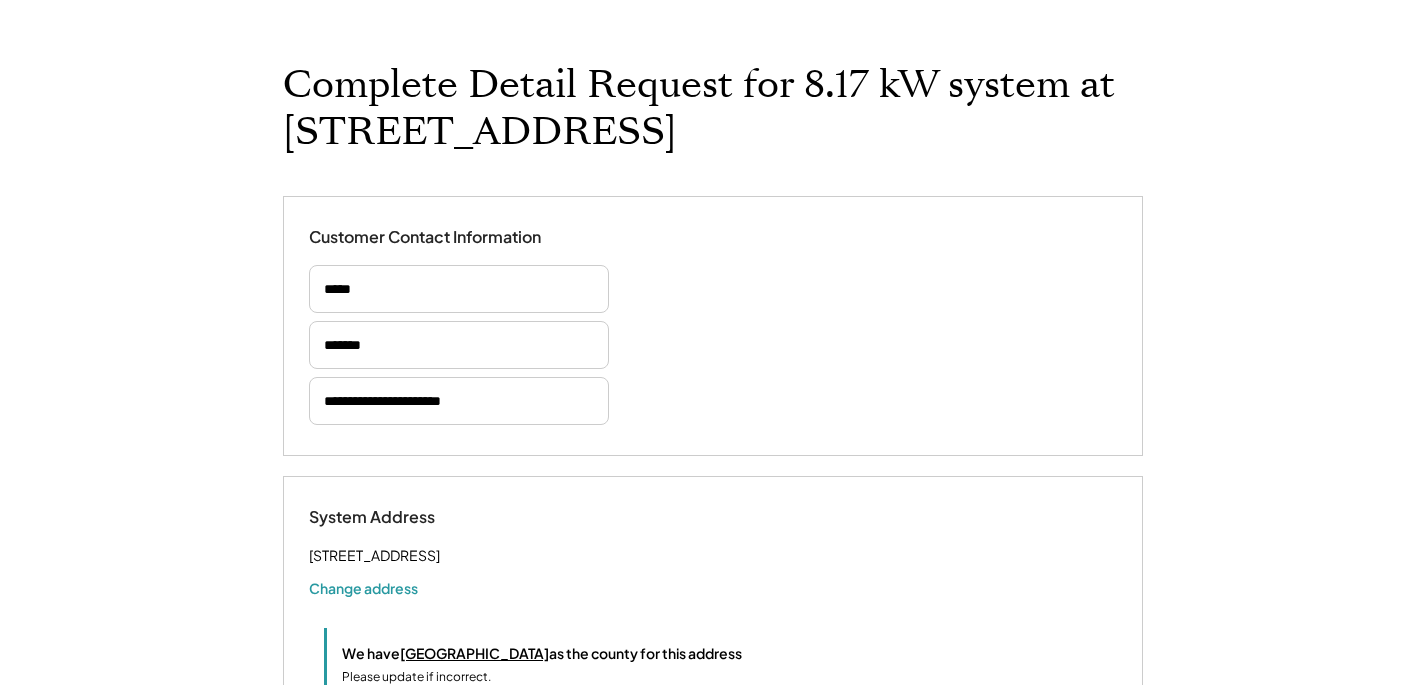 select on "**********" 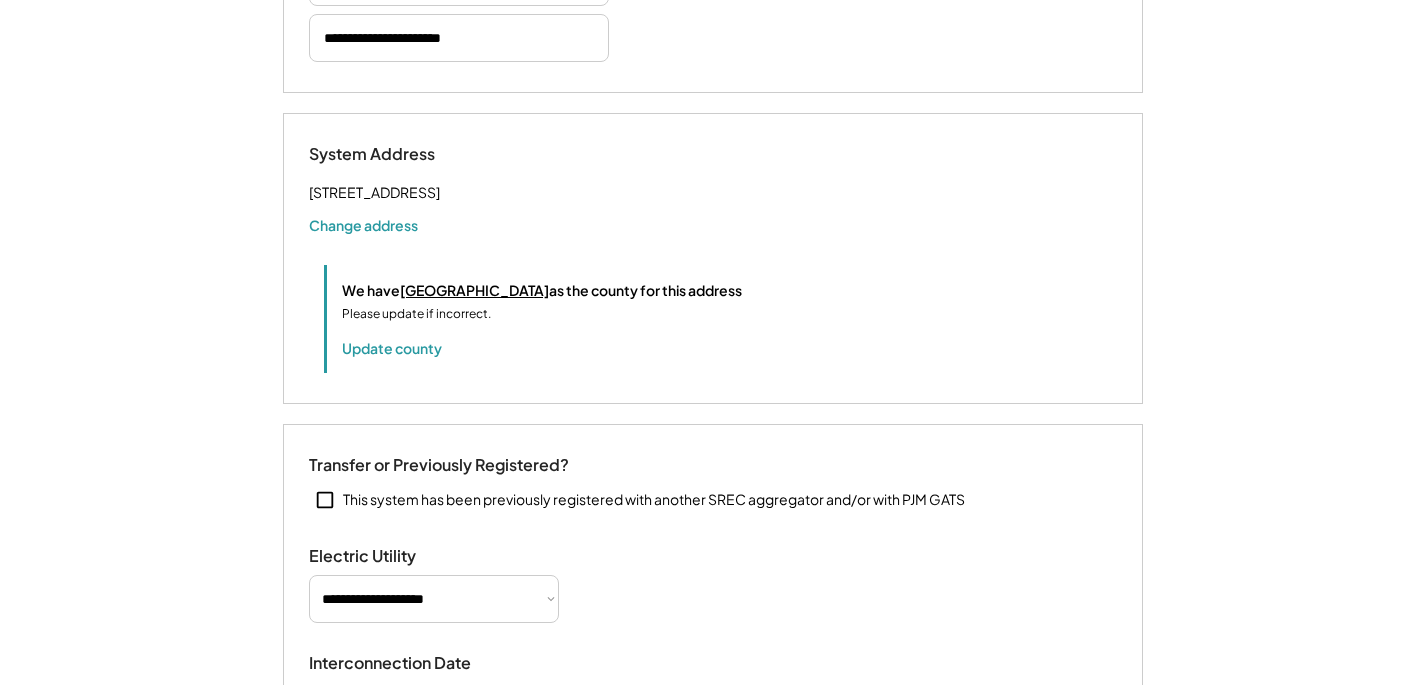 select on "*********" 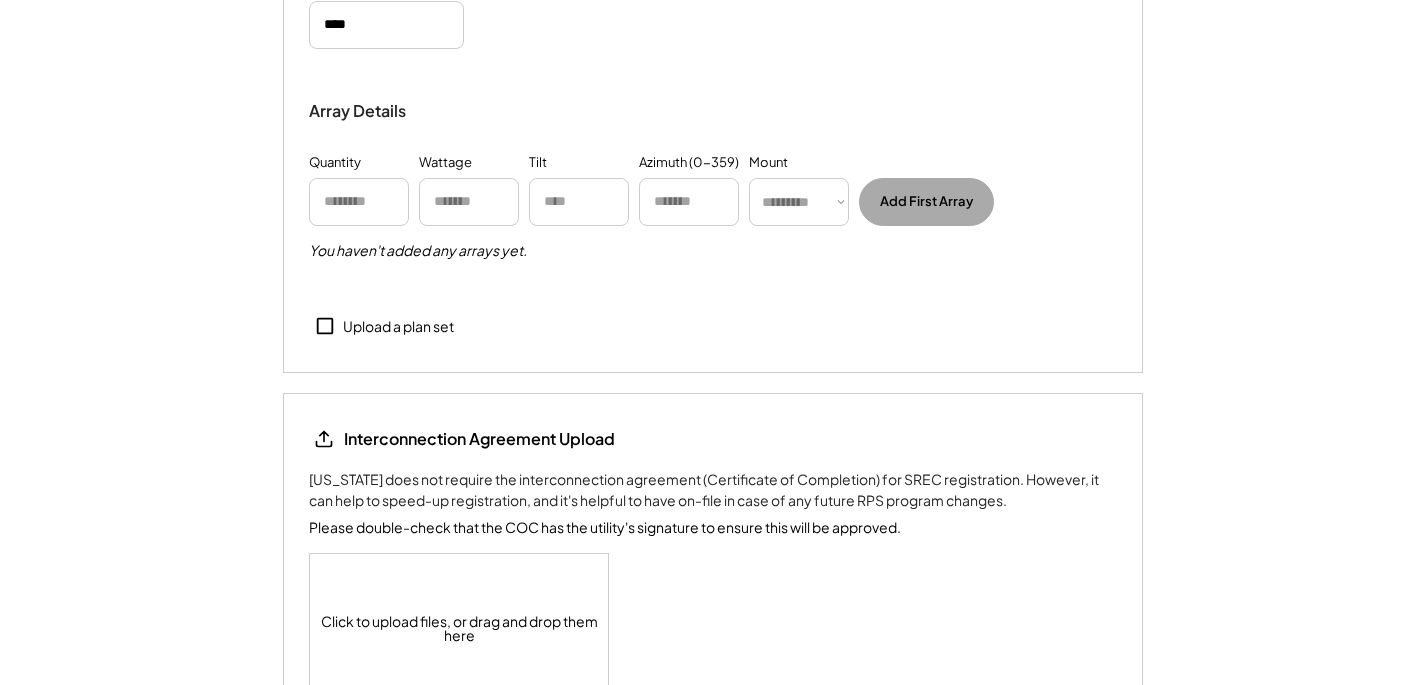 scroll, scrollTop: 2154, scrollLeft: 0, axis: vertical 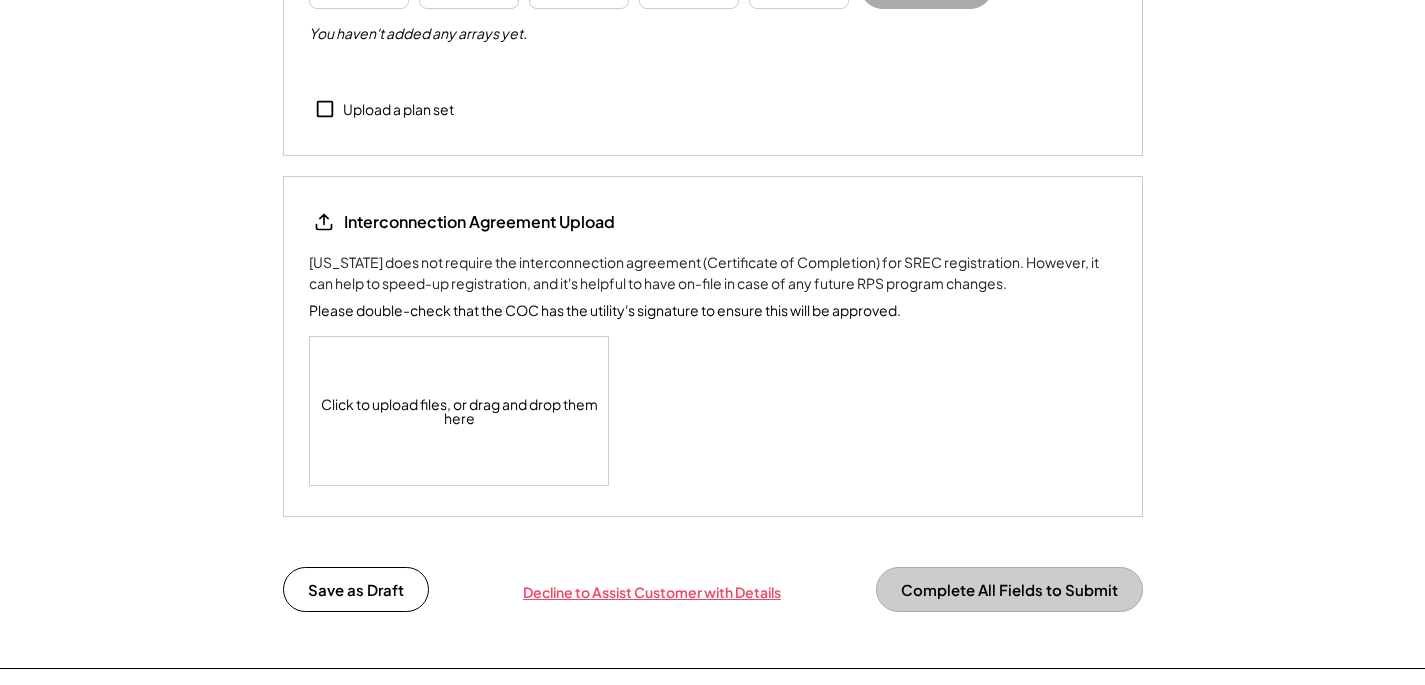 drag, startPoint x: 389, startPoint y: 132, endPoint x: 557, endPoint y: 155, distance: 169.5671 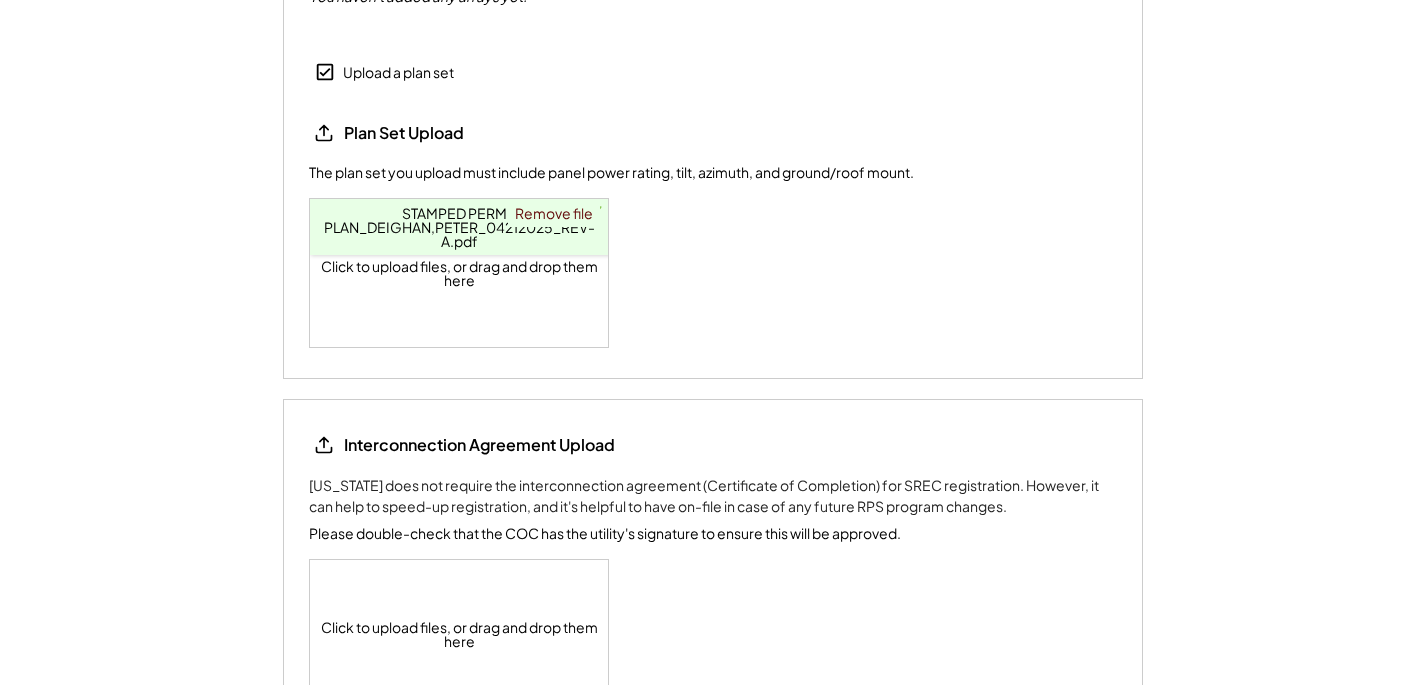 scroll, scrollTop: 2523, scrollLeft: 0, axis: vertical 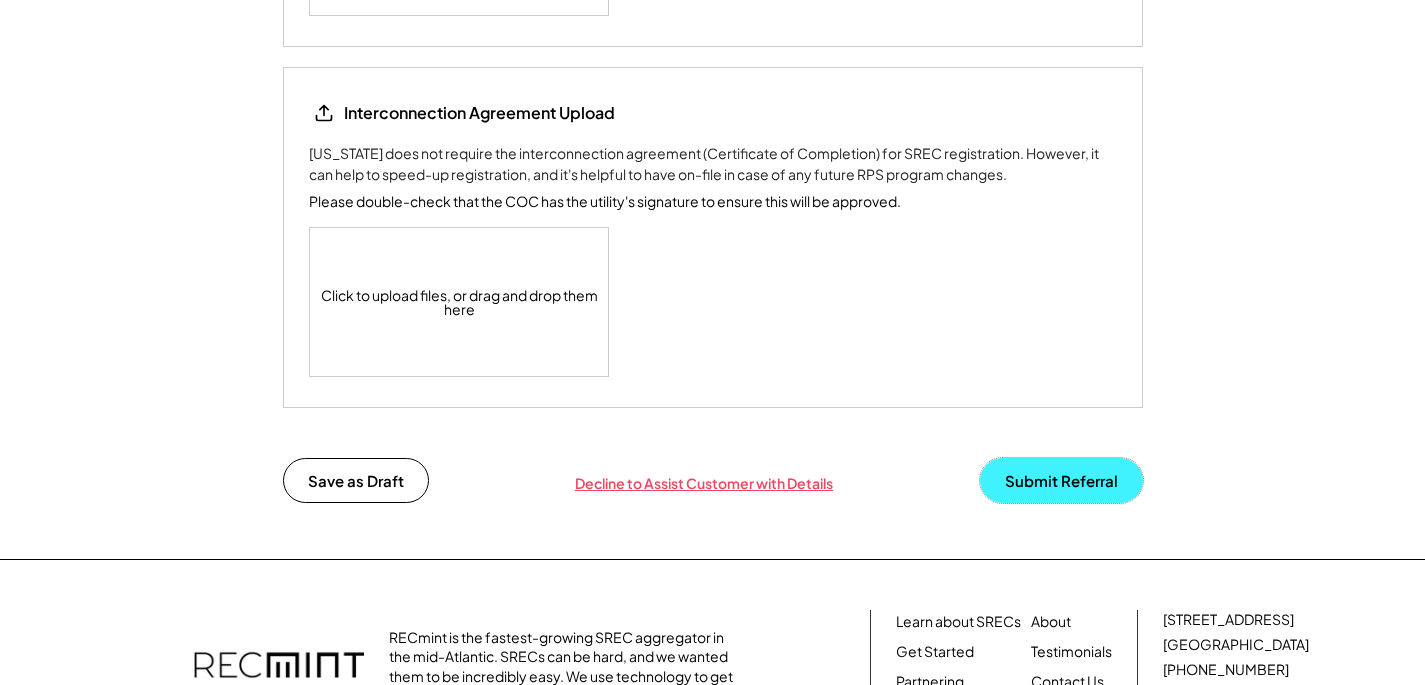click on "Submit Referral" at bounding box center (1061, 480) 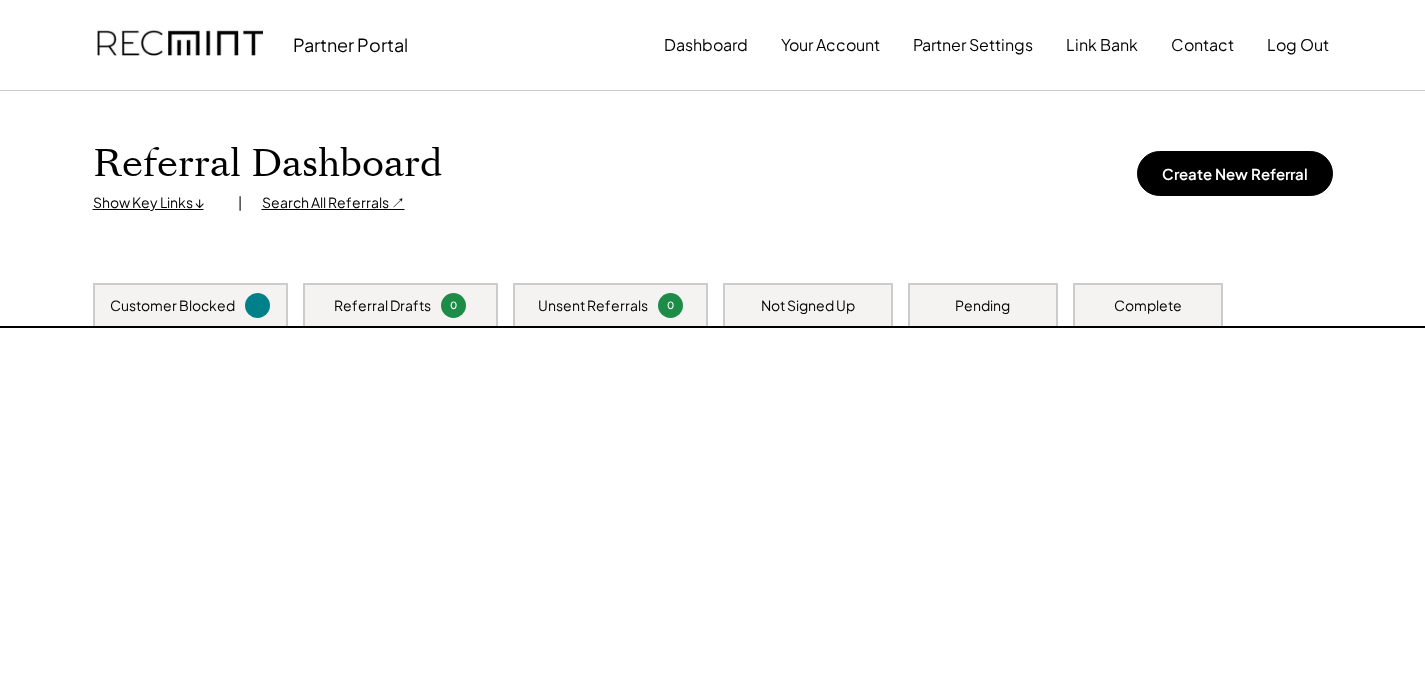 scroll, scrollTop: 0, scrollLeft: 0, axis: both 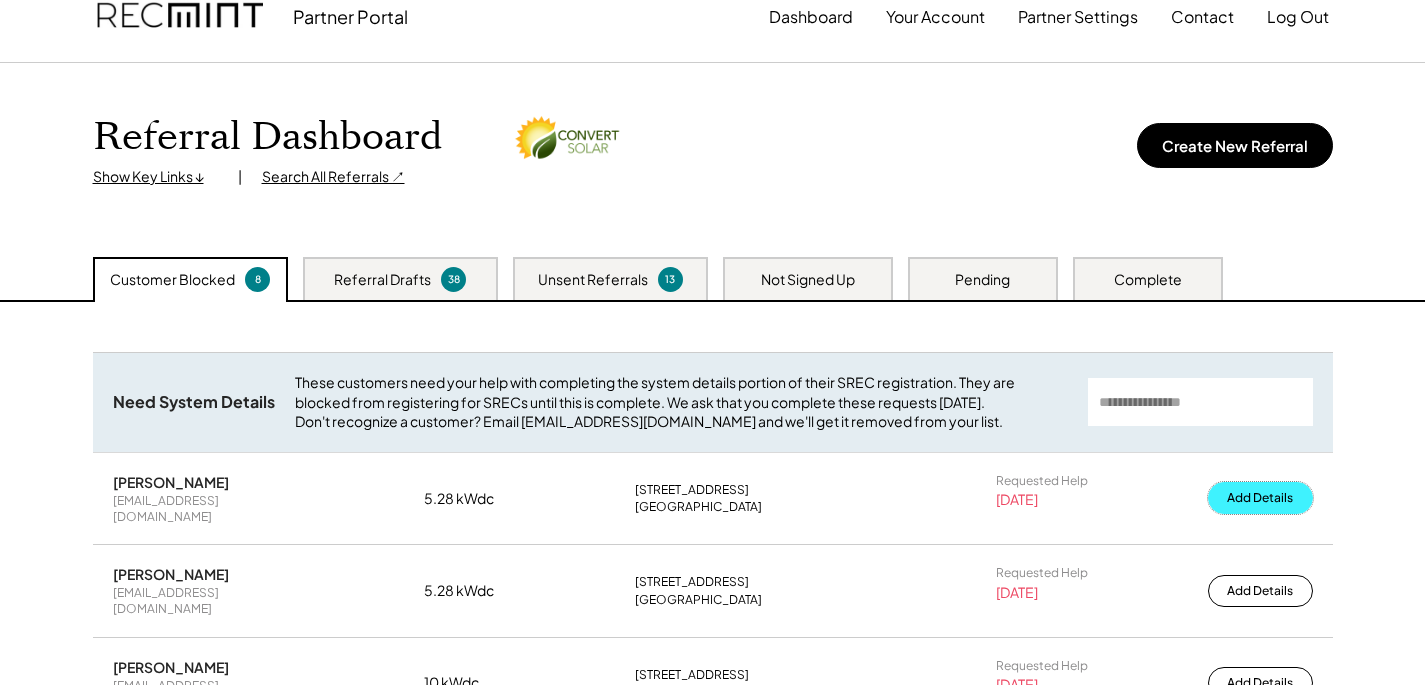 click on "Add Details" at bounding box center [1260, 498] 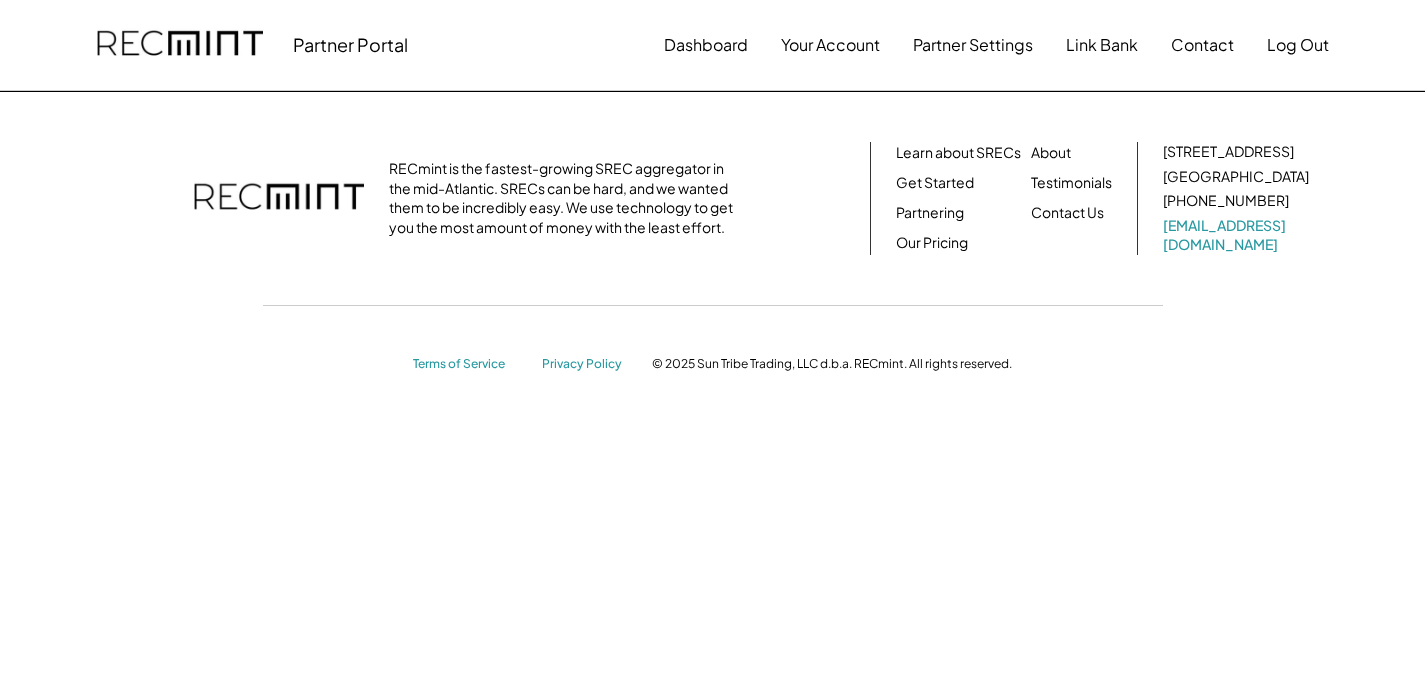 scroll, scrollTop: 0, scrollLeft: 0, axis: both 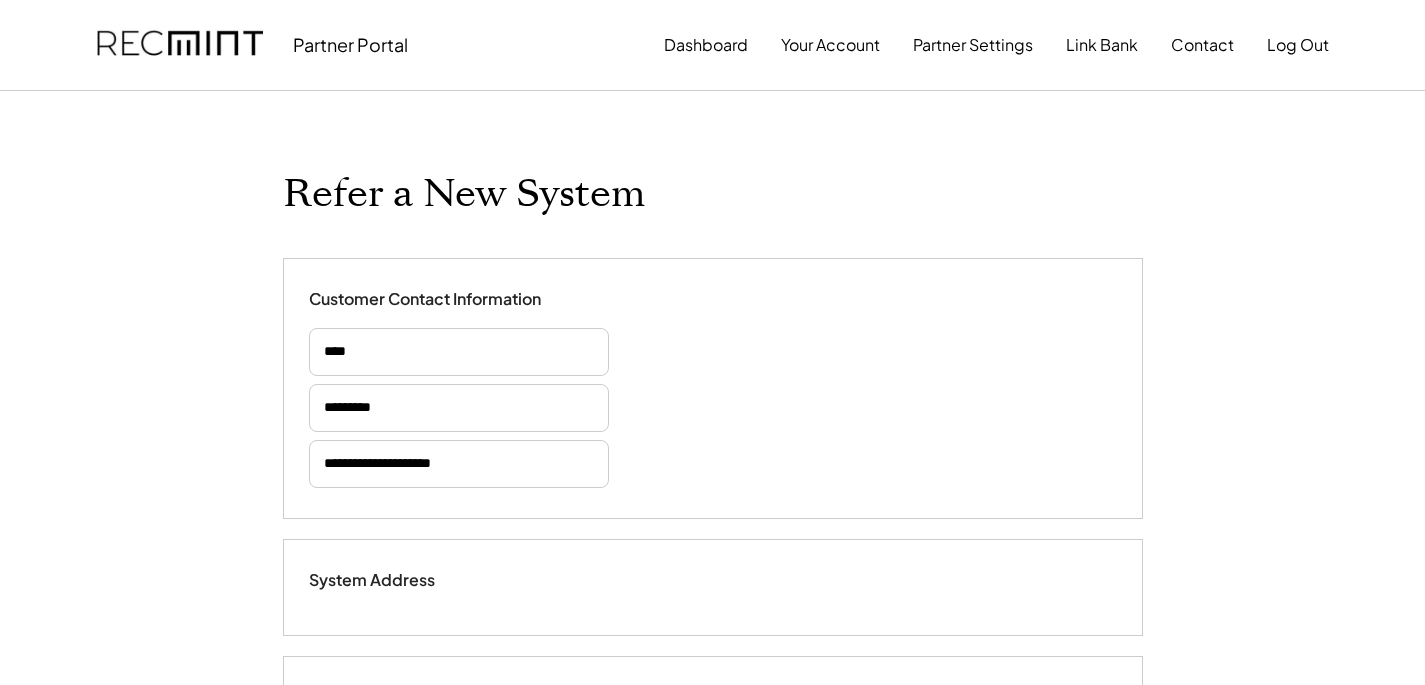 select on "**********" 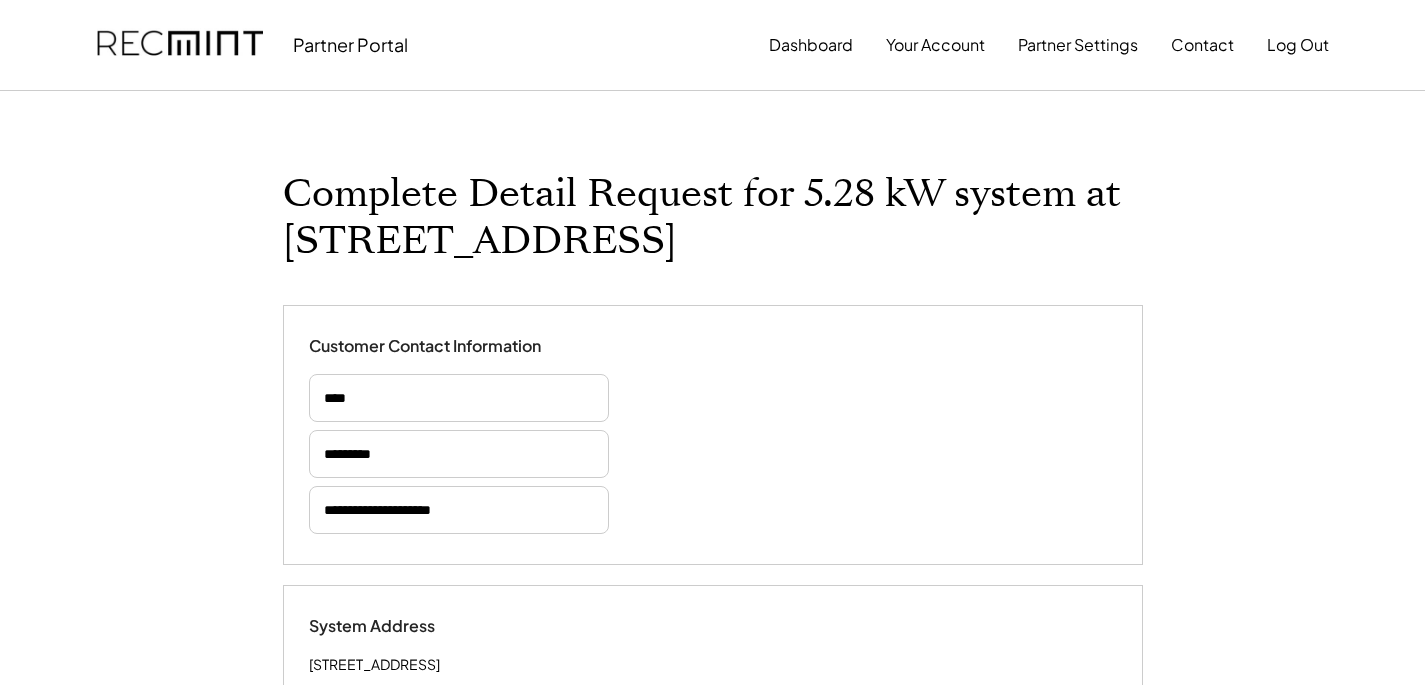select on "**********" 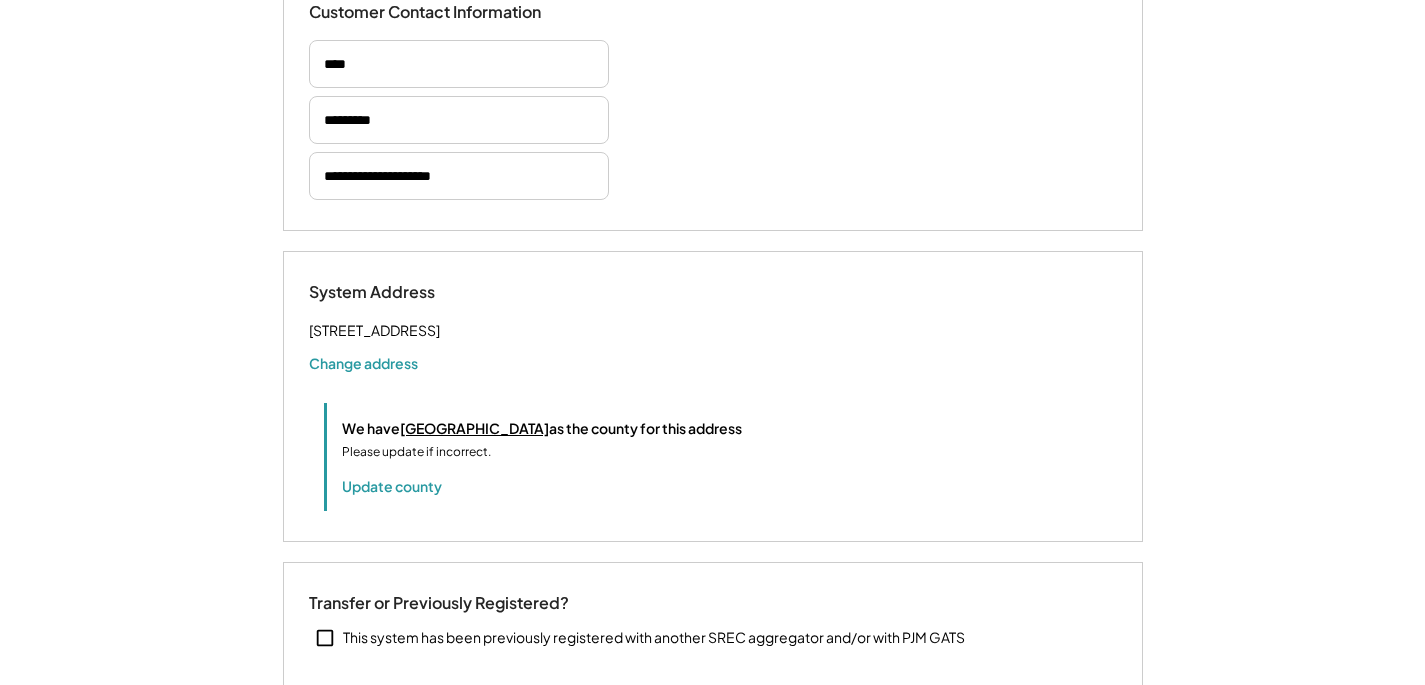 scroll, scrollTop: 838, scrollLeft: 0, axis: vertical 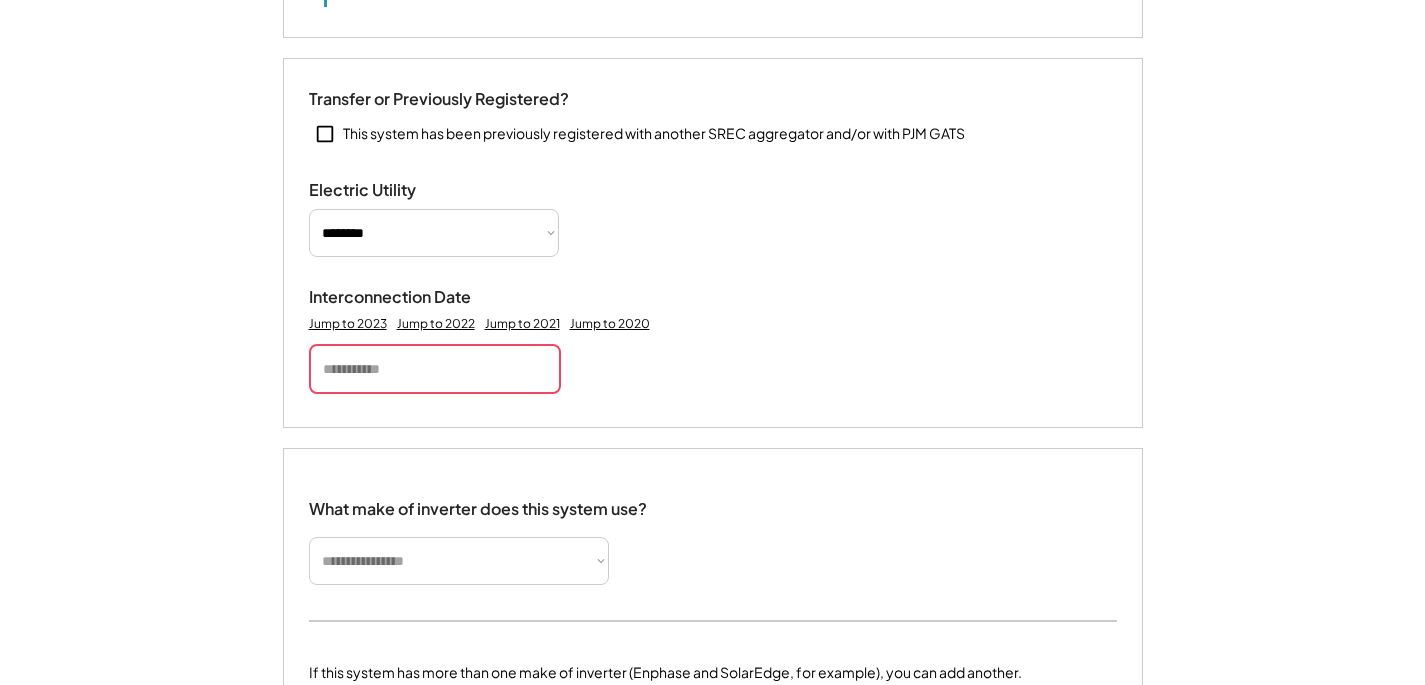 click at bounding box center [435, 369] 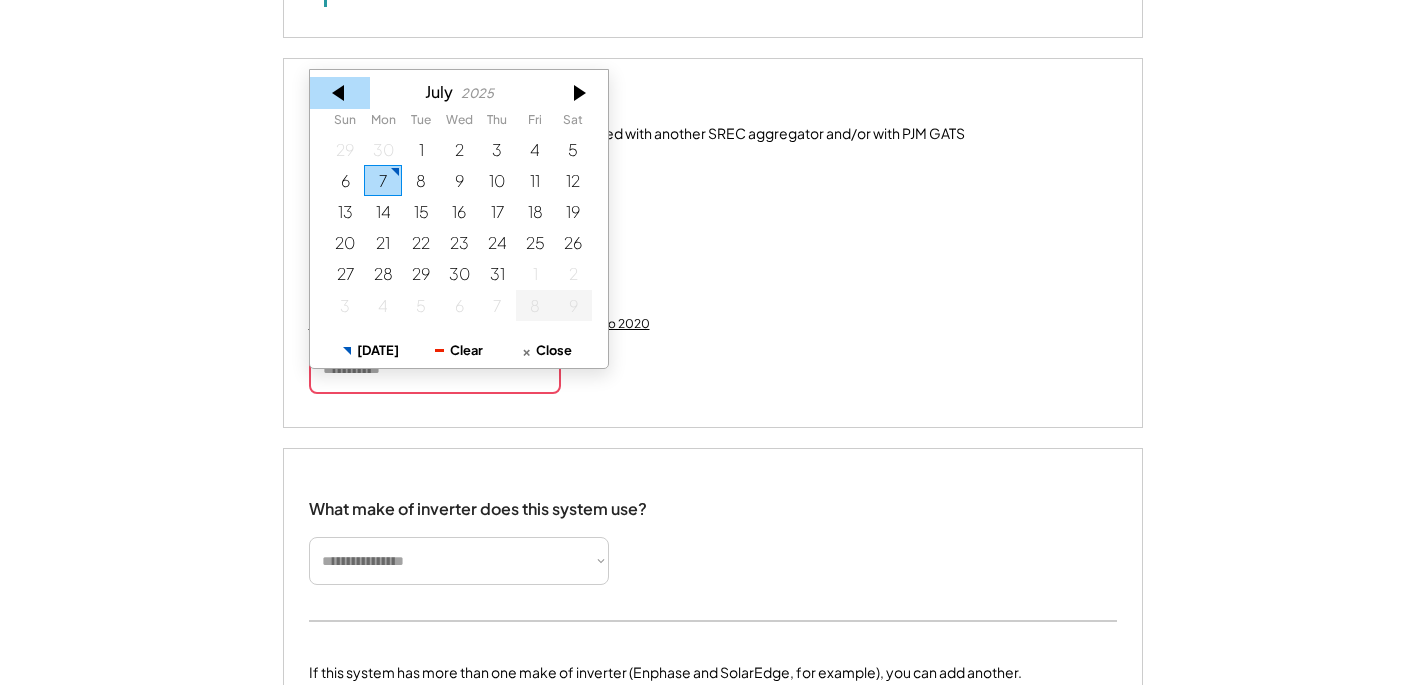 click at bounding box center (340, 93) 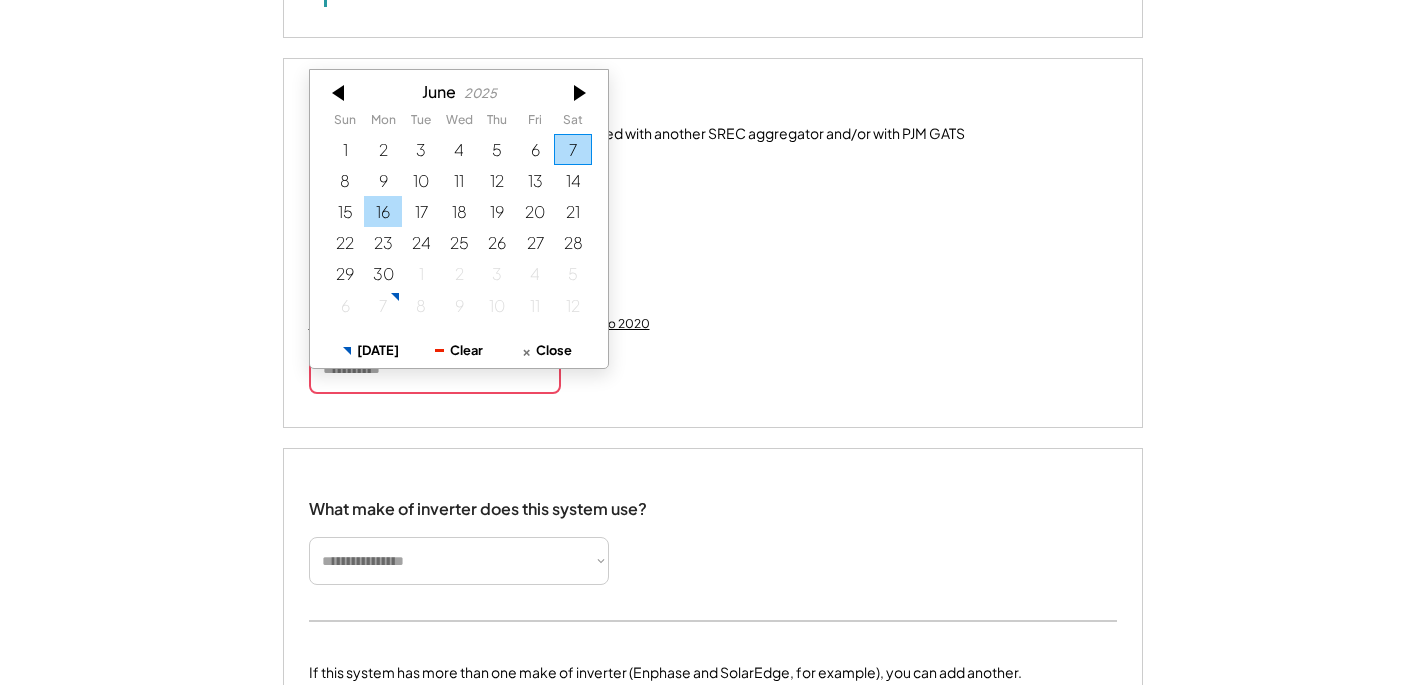 click on "16" at bounding box center [383, 212] 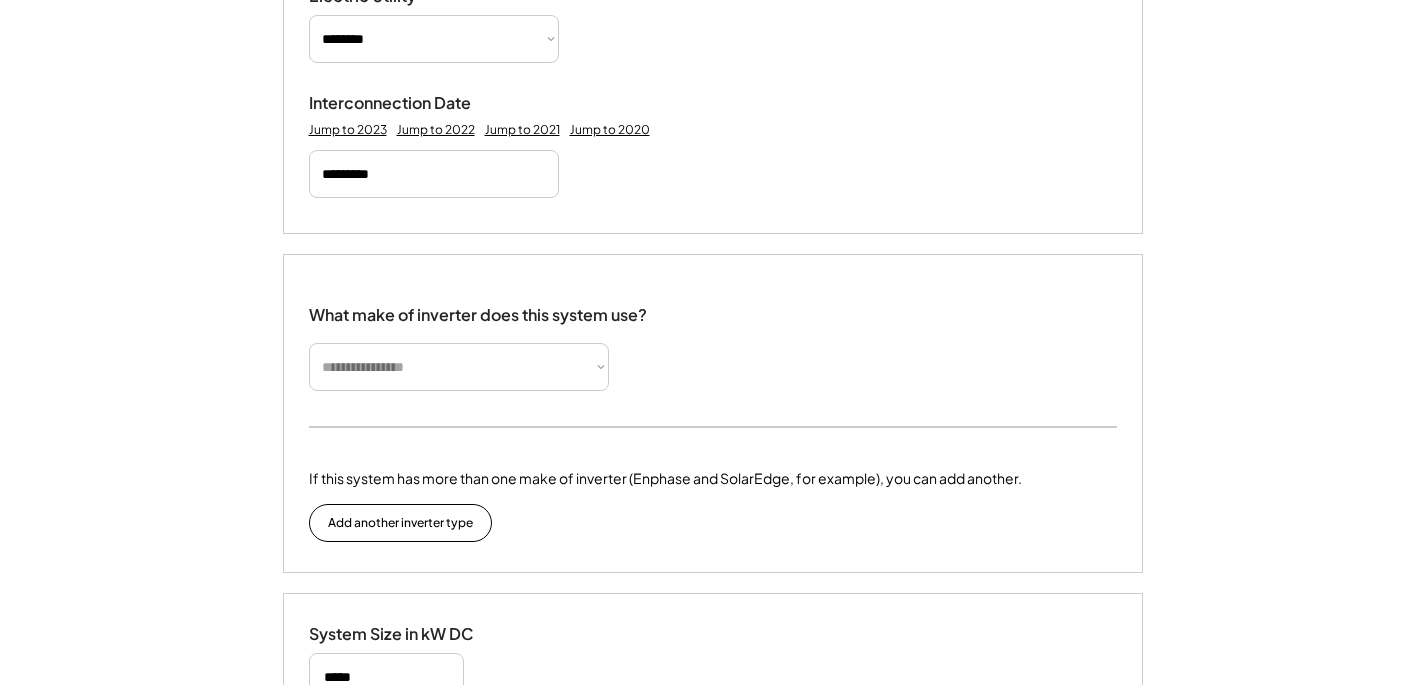 scroll, scrollTop: 1033, scrollLeft: 0, axis: vertical 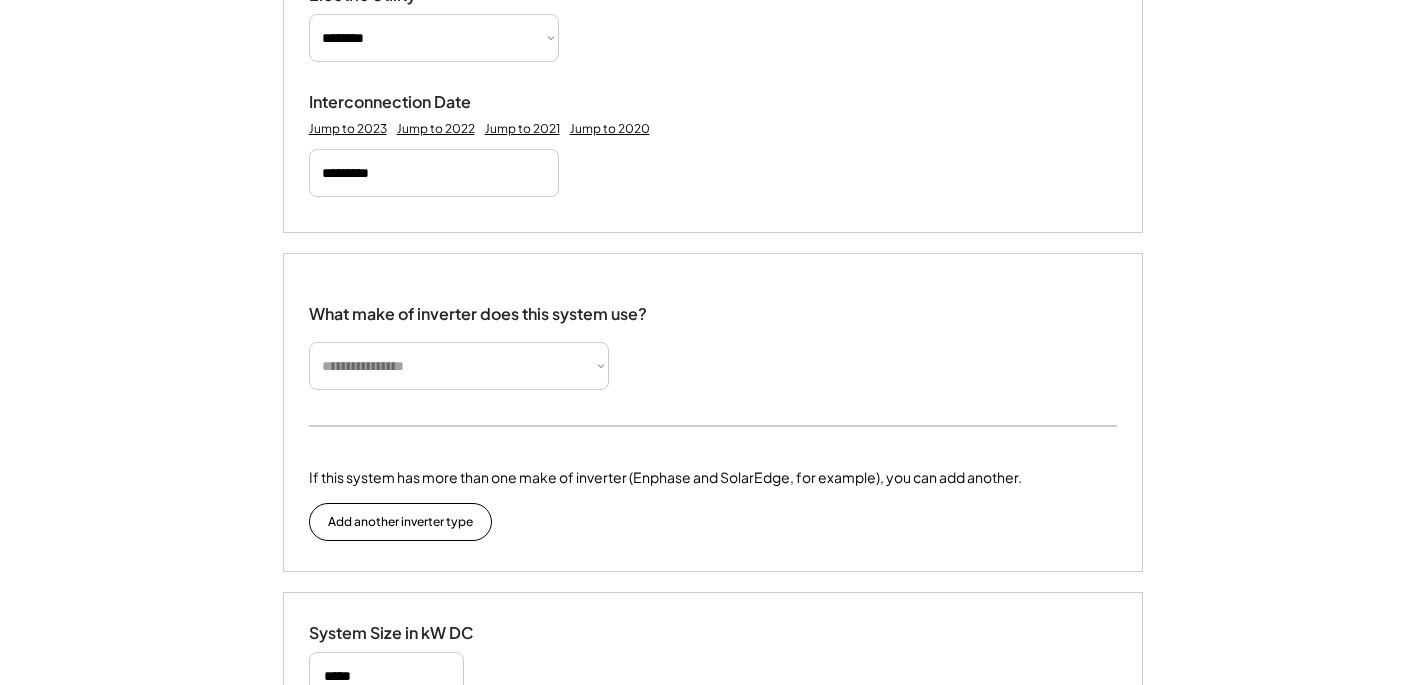 type 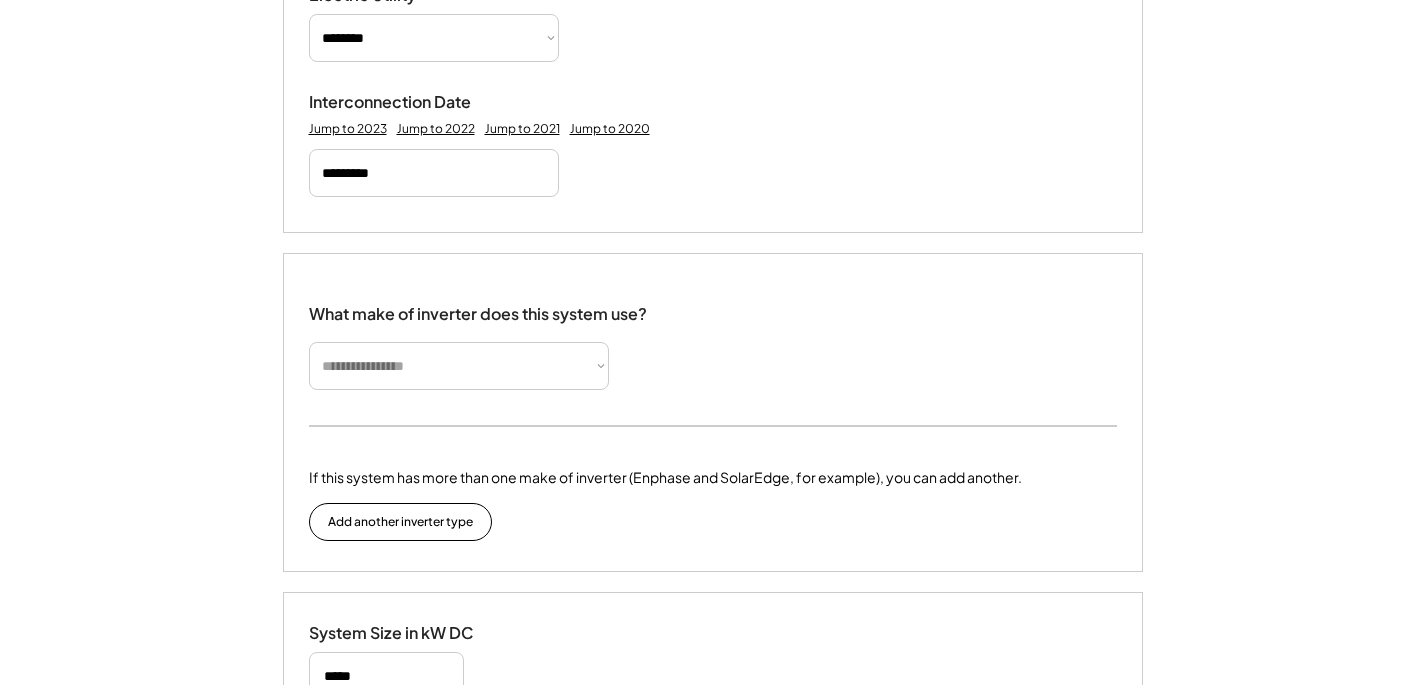 click on "**********" at bounding box center [459, 366] 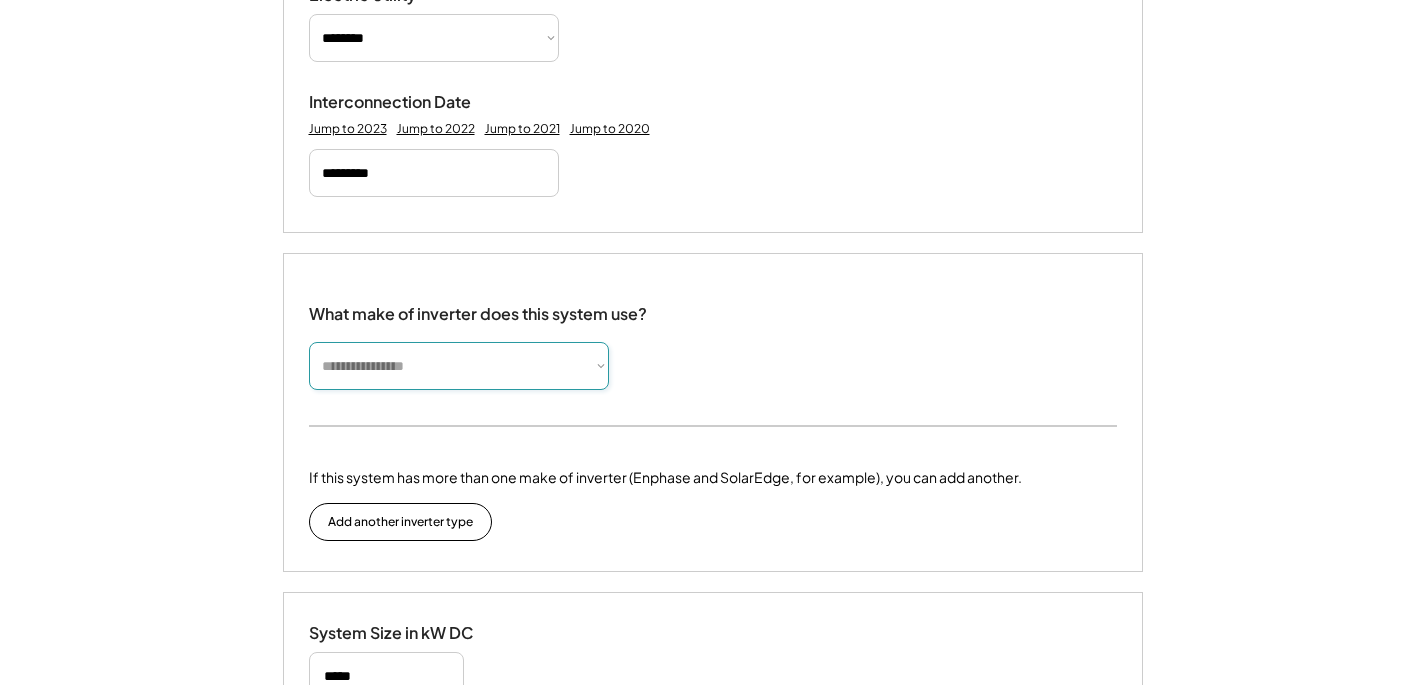 select on "*********" 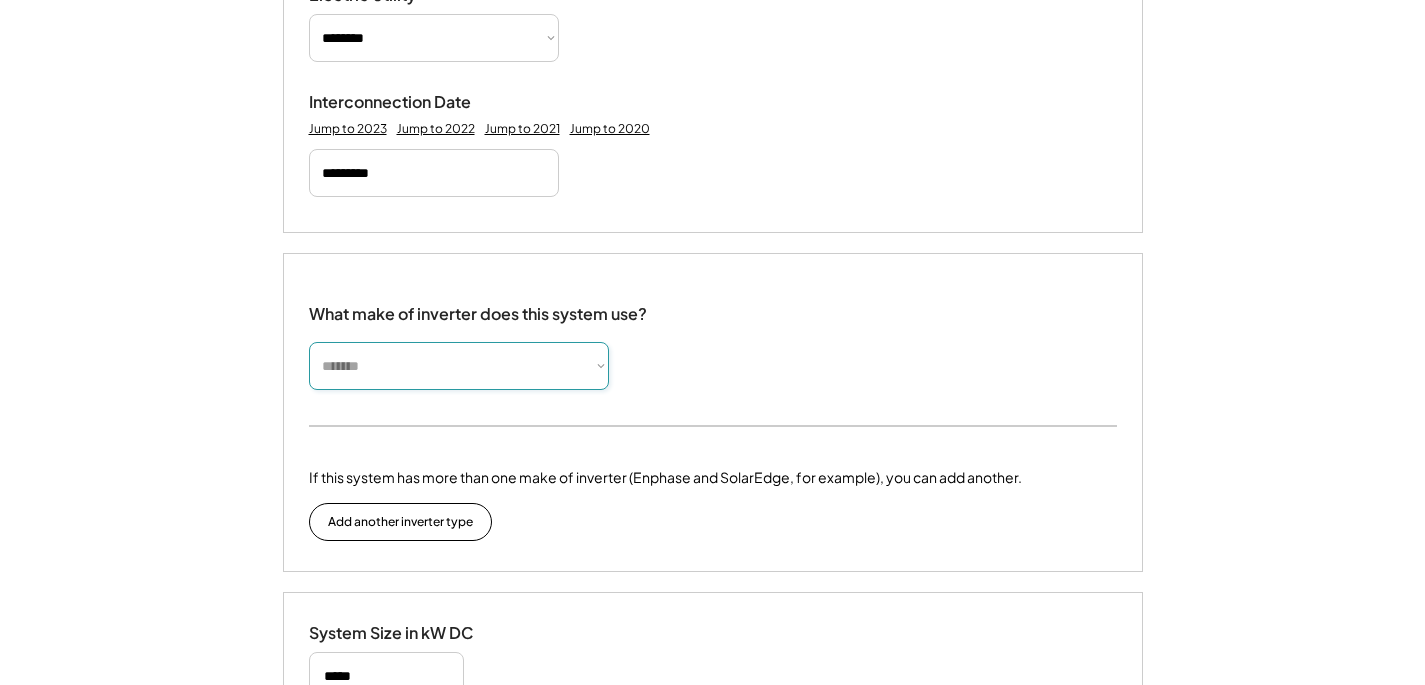 type 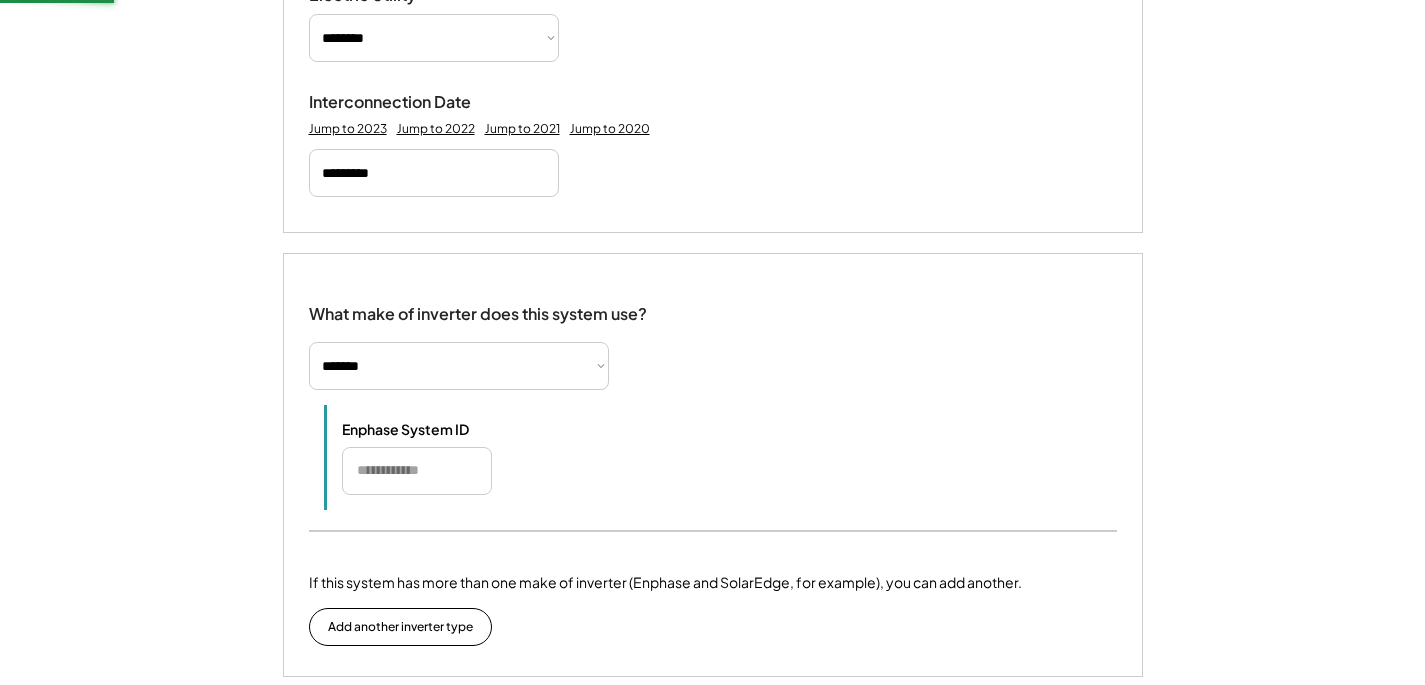 drag, startPoint x: 864, startPoint y: 378, endPoint x: 899, endPoint y: 375, distance: 35.128338 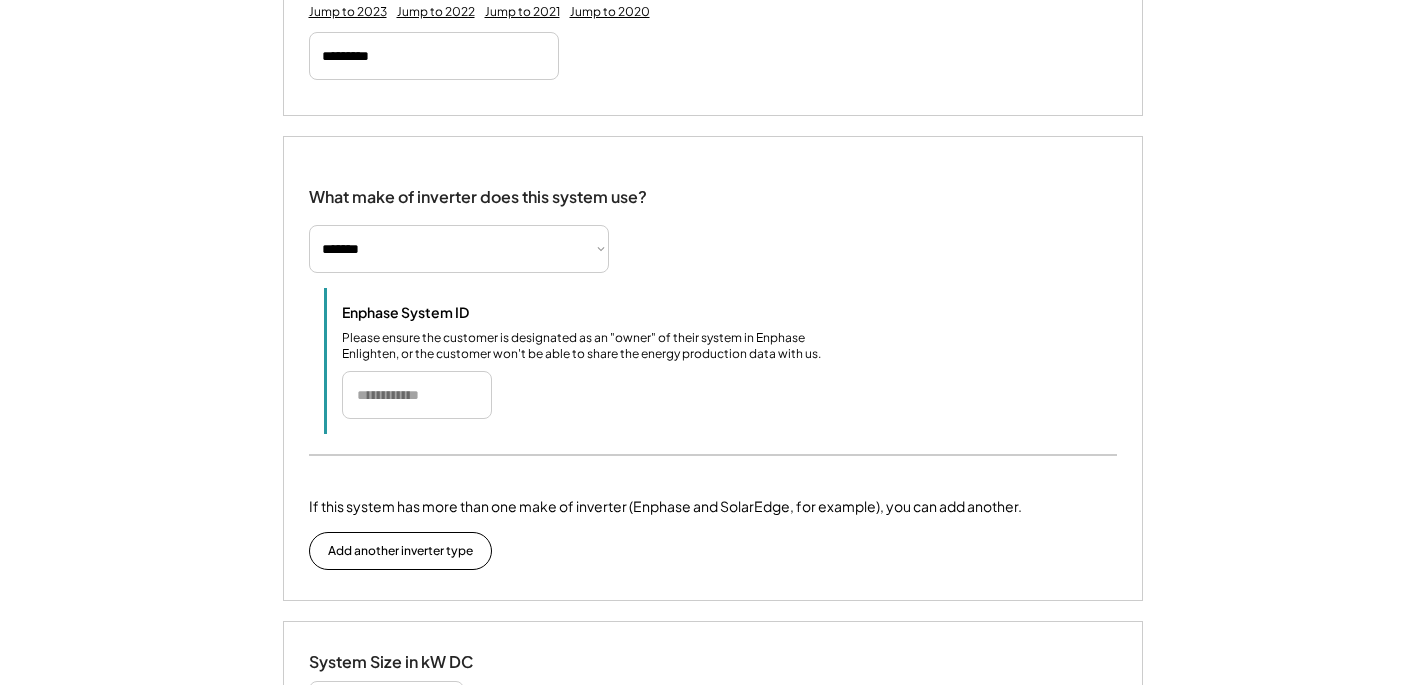 scroll, scrollTop: 1184, scrollLeft: 0, axis: vertical 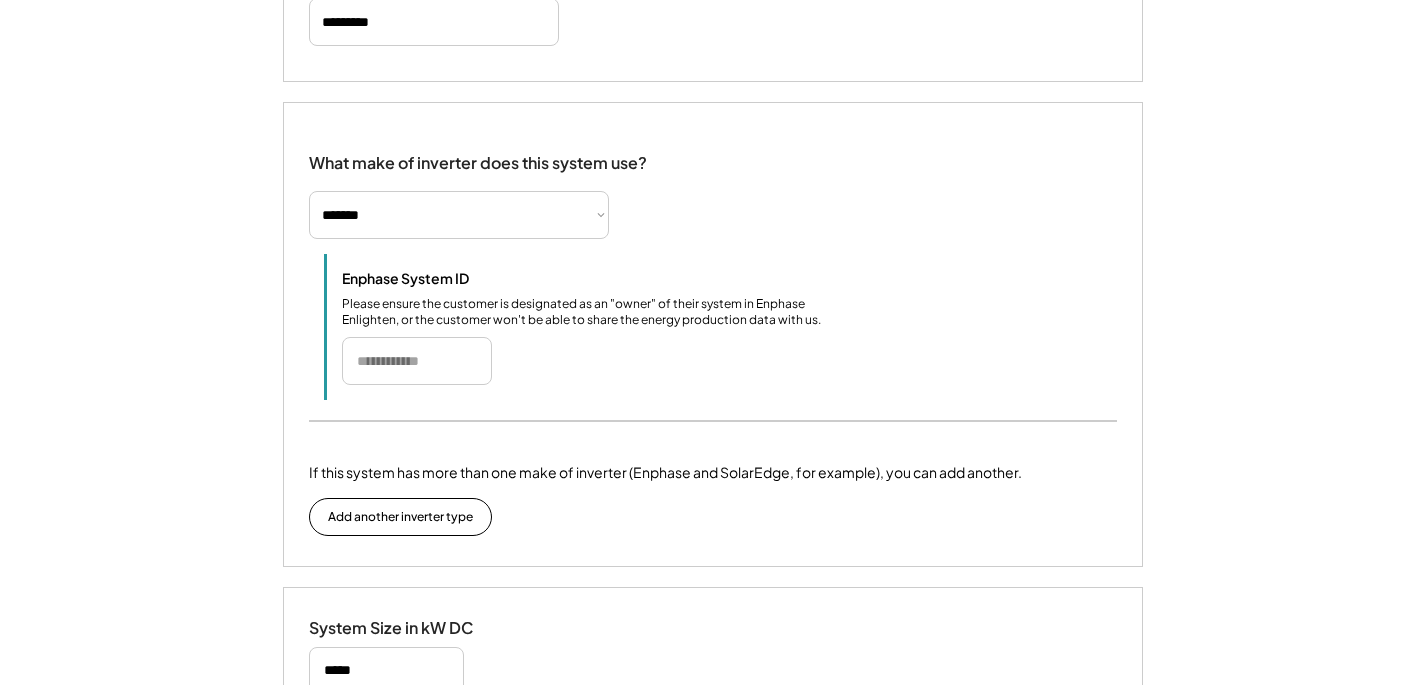 click at bounding box center [417, 361] 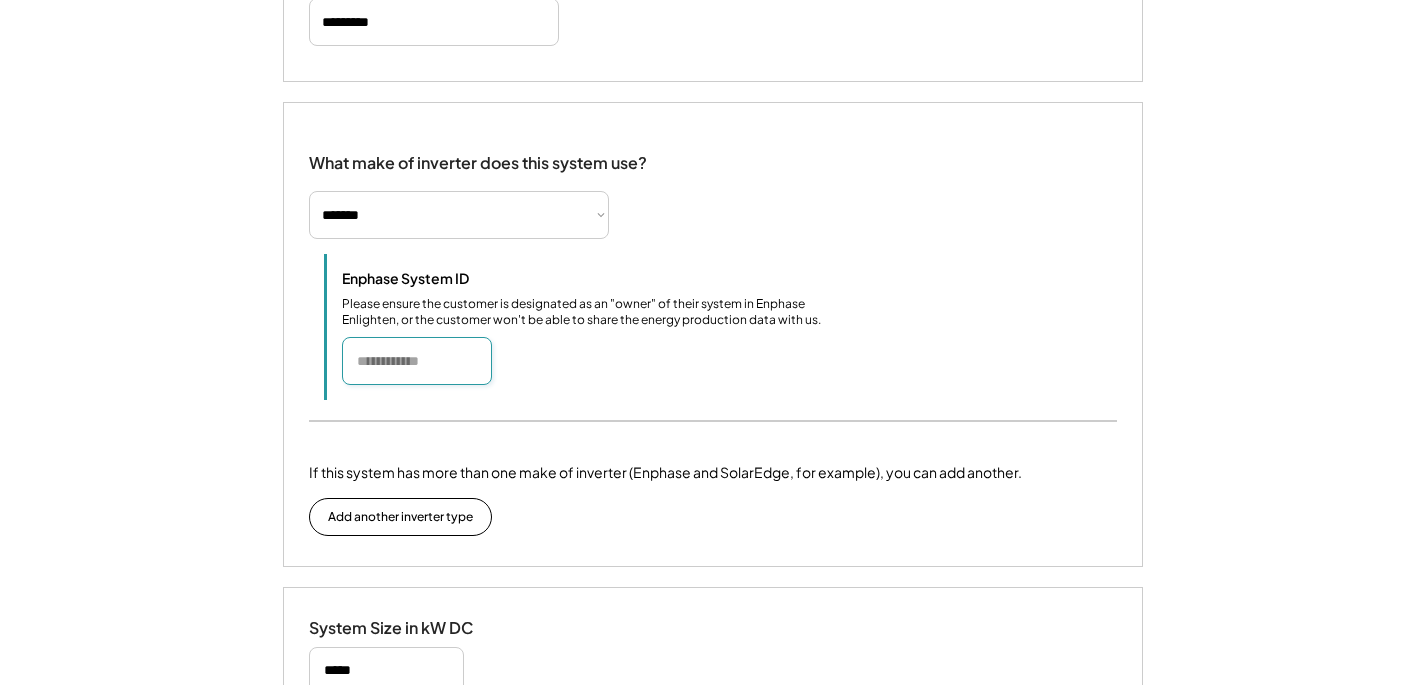 paste on "*******" 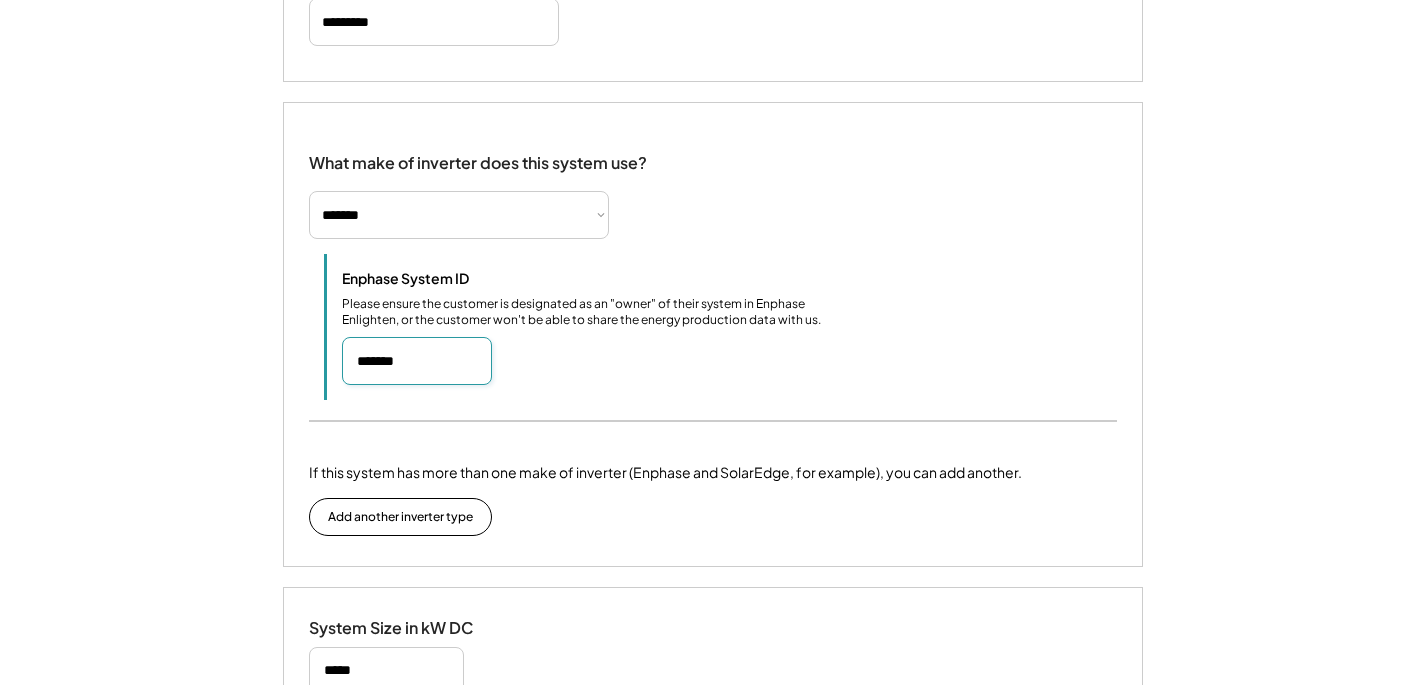 type on "*******" 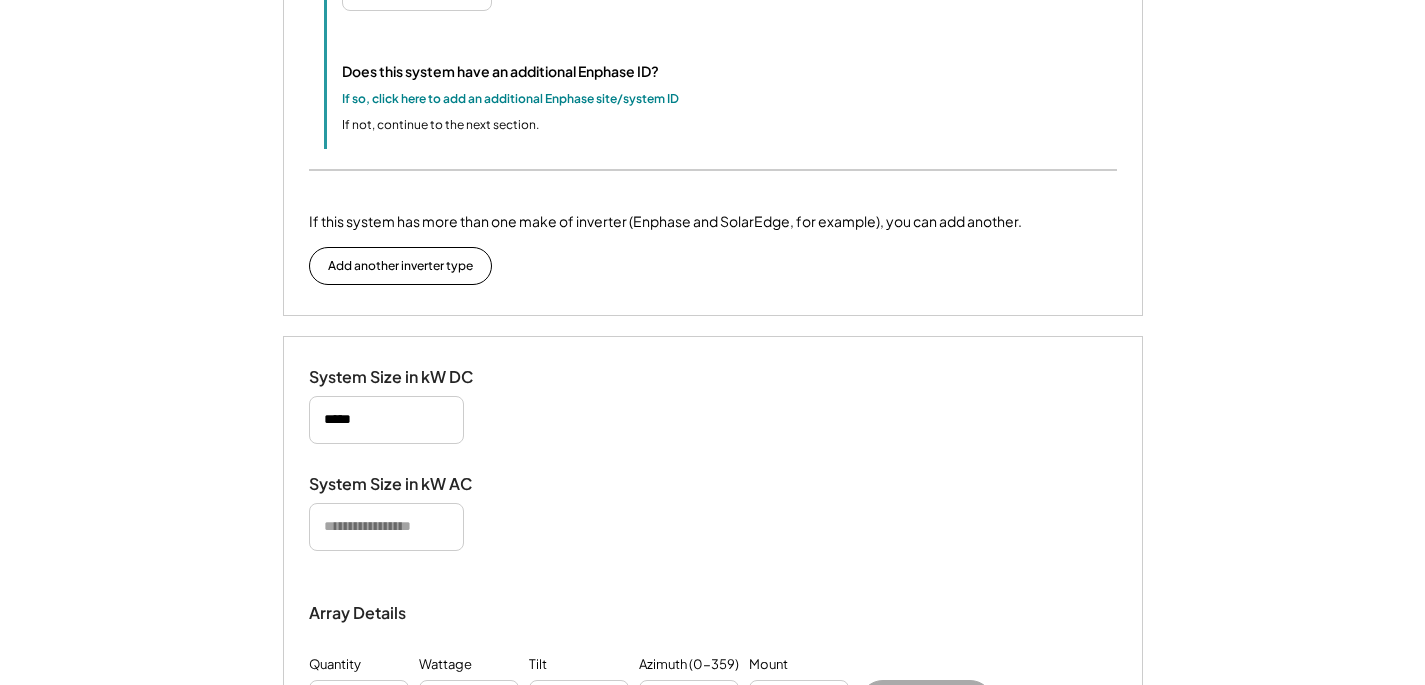 scroll, scrollTop: 1566, scrollLeft: 0, axis: vertical 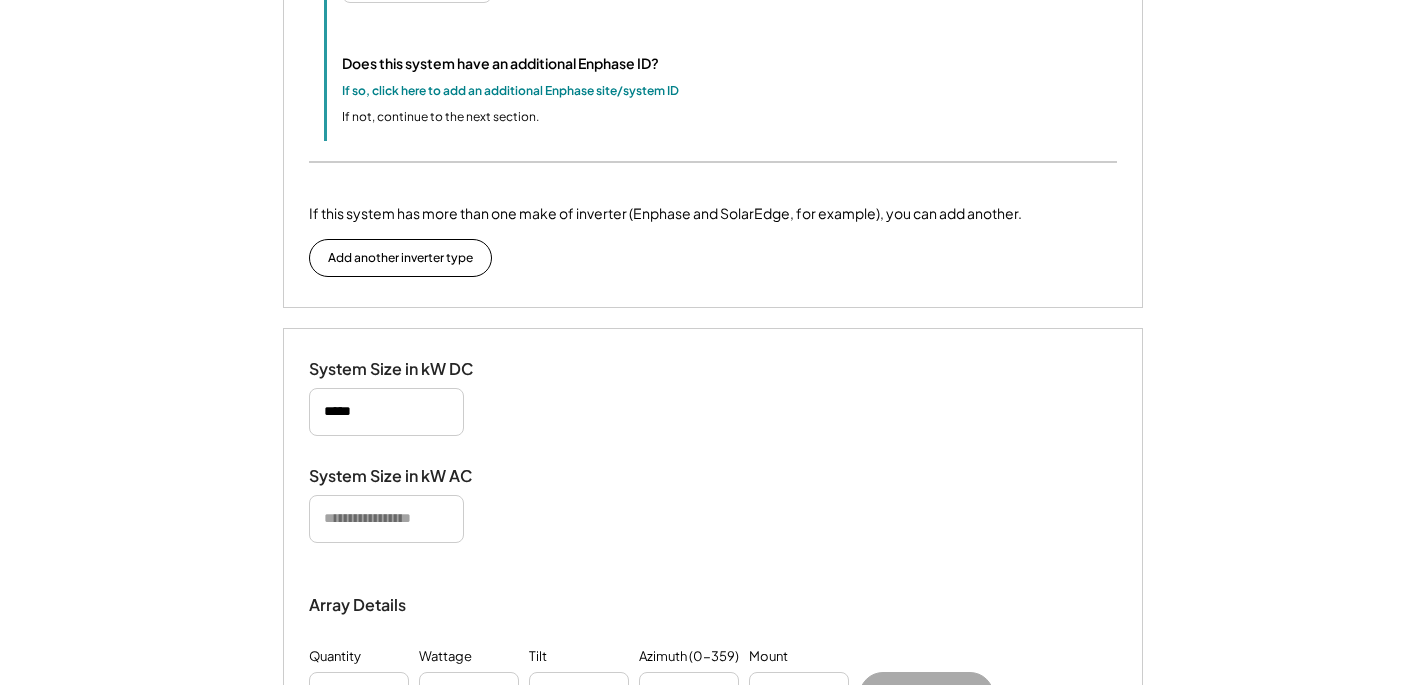 click at bounding box center [386, 519] 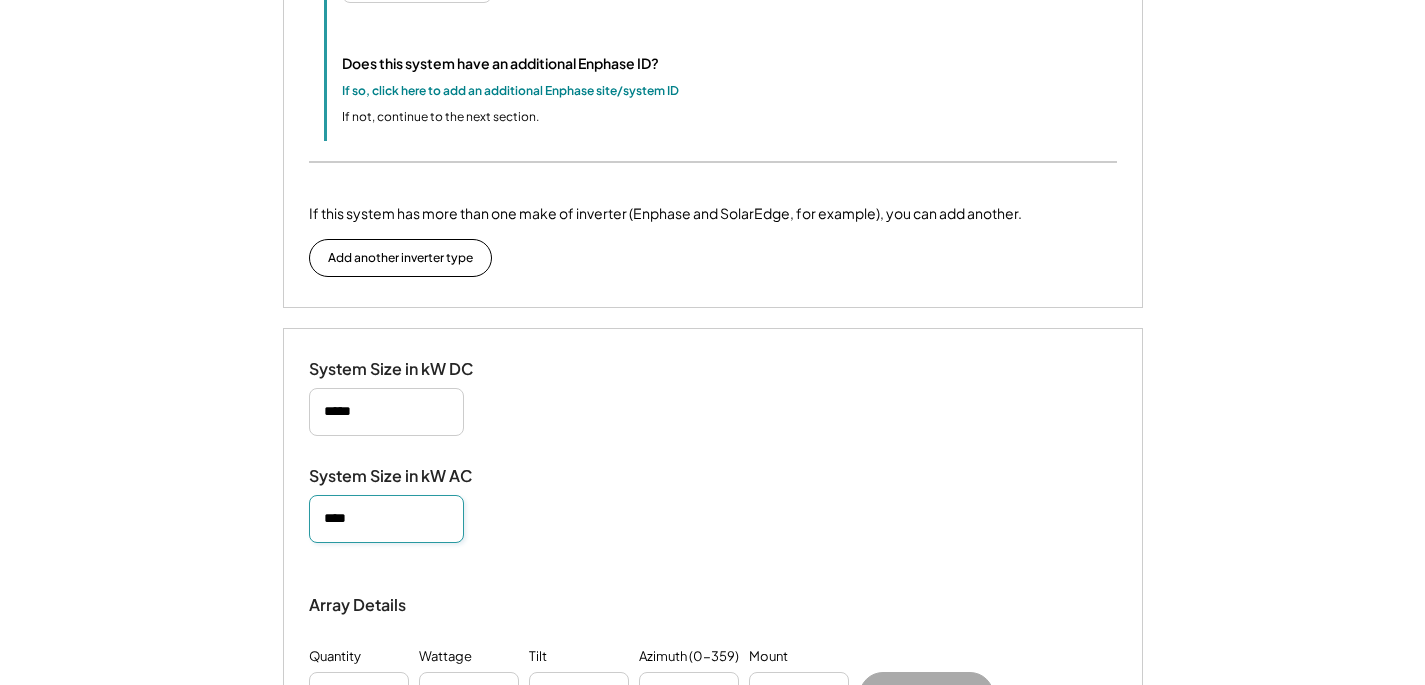 type on "****" 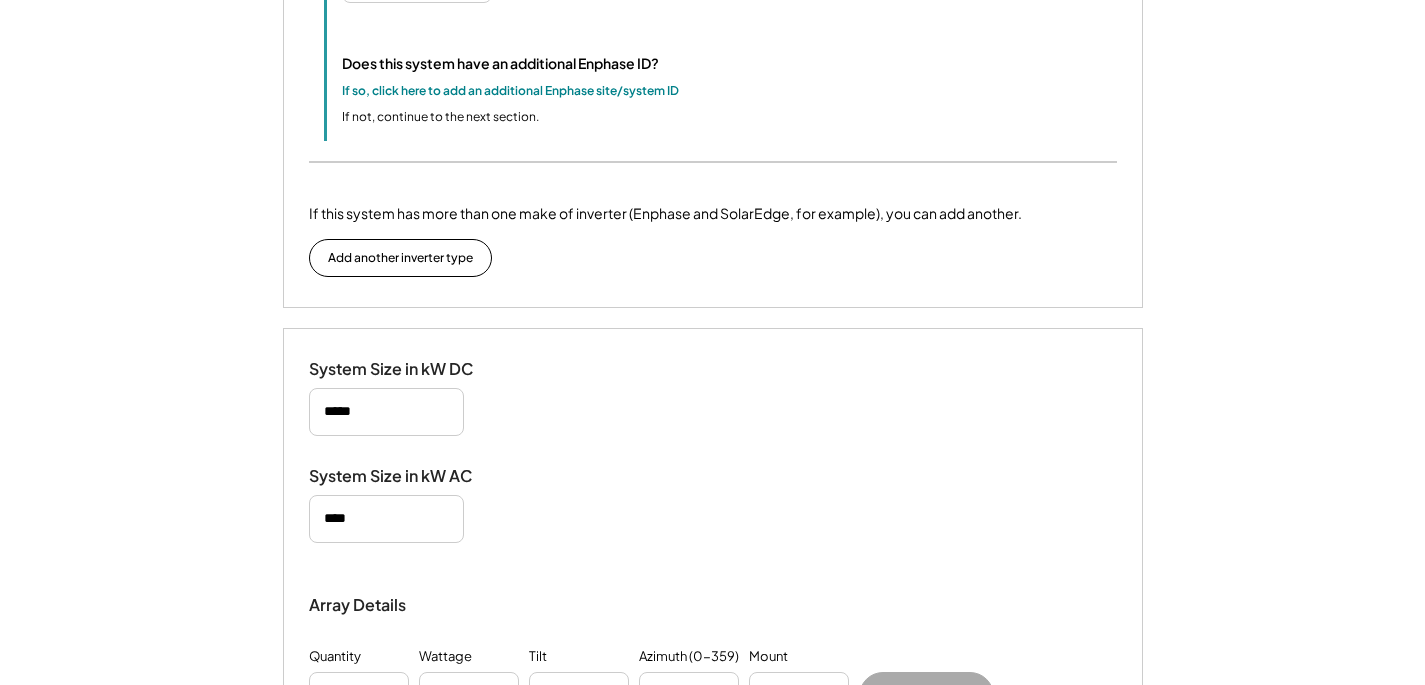 click on "System Size in kW AC" at bounding box center [713, 504] 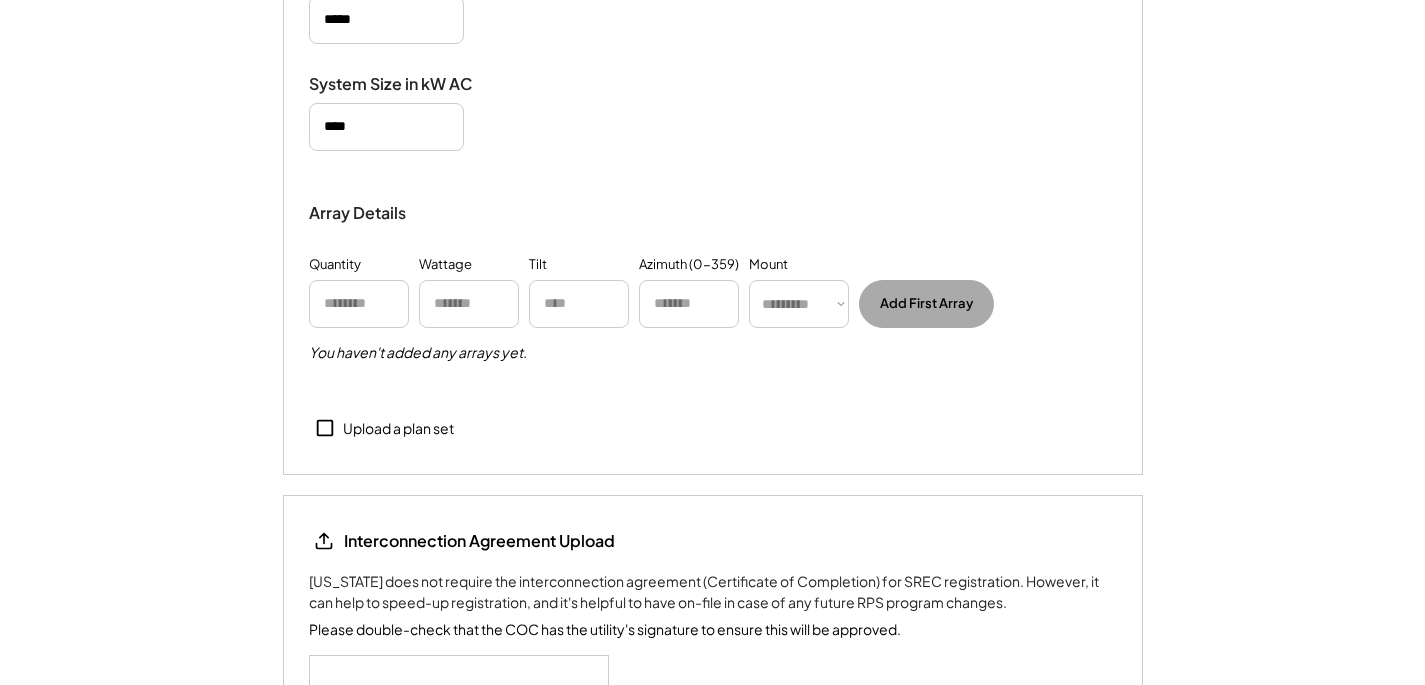 scroll, scrollTop: 2055, scrollLeft: 0, axis: vertical 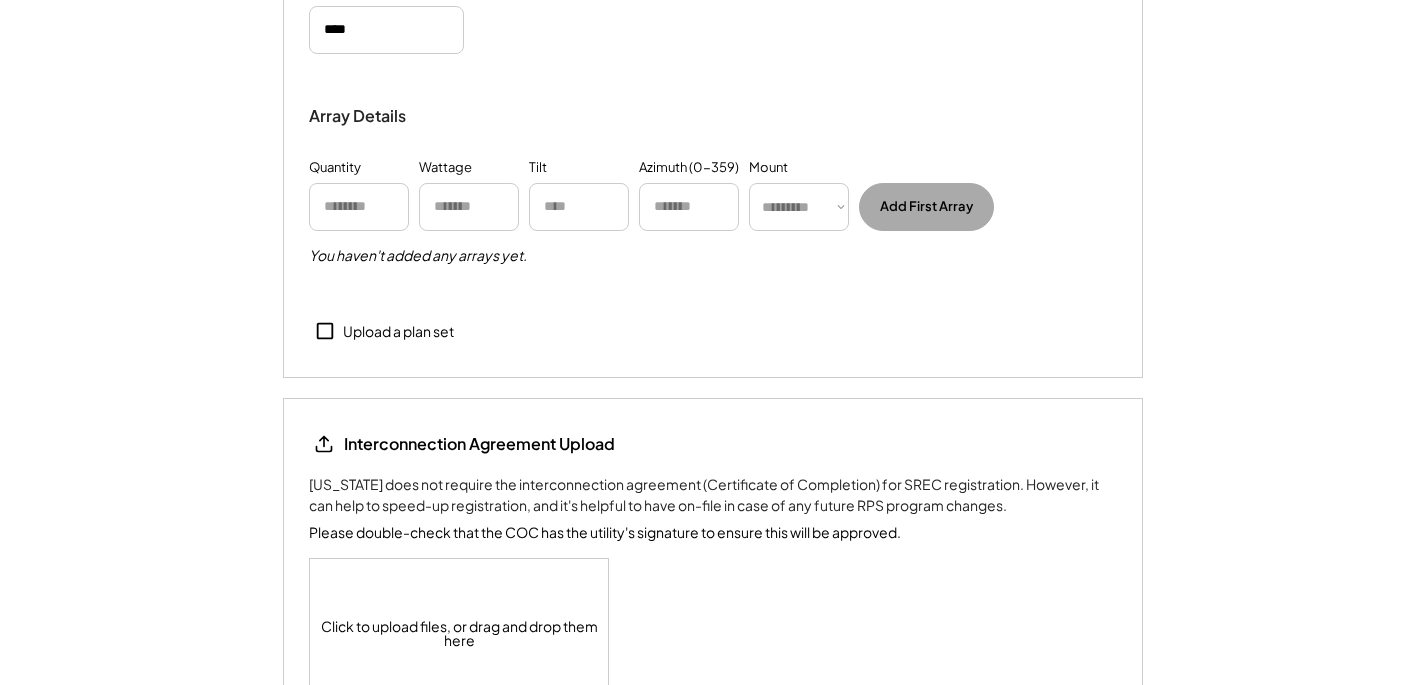 click on "Upload a plan set" at bounding box center (398, 332) 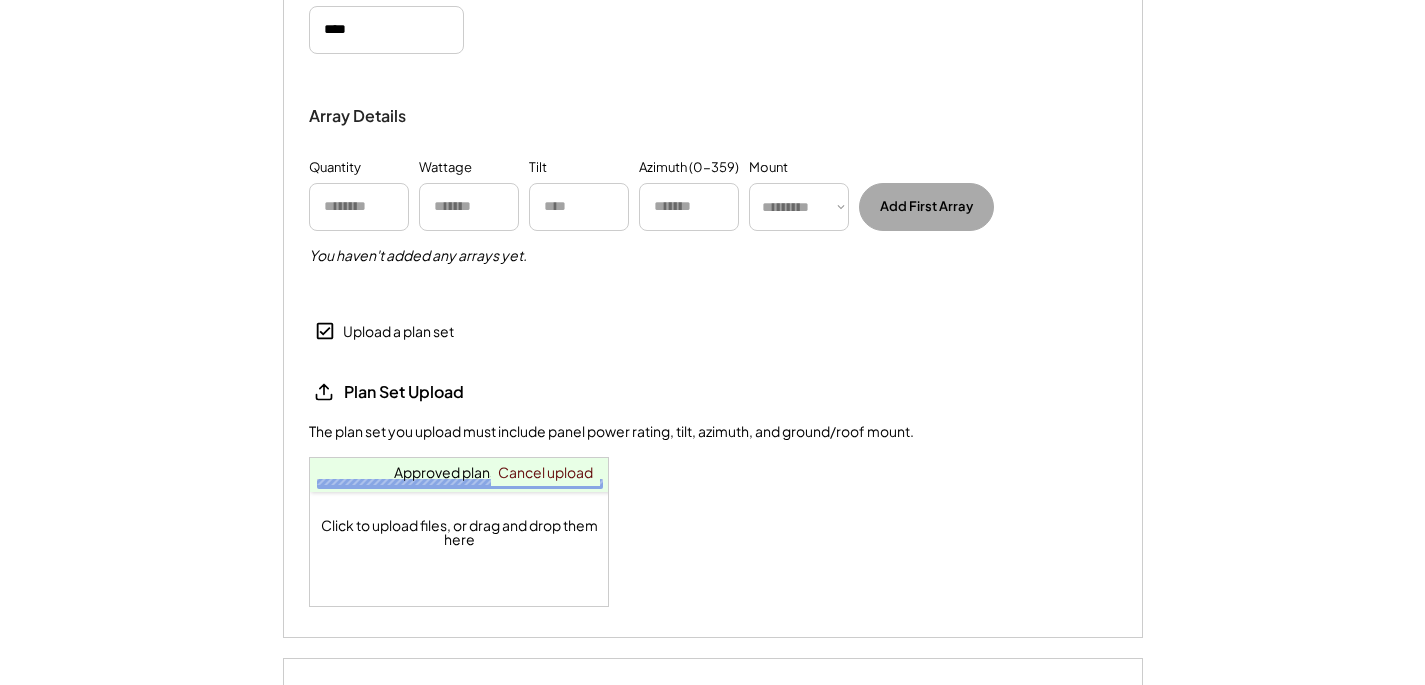 click on "Plan Set Upload The plan set you upload must include panel power rating, tilt, azimuth, and ground/roof mount.  Click to upload files, or drag and drop them here         Approved plans.pdf      8.4  MiB               ✔    ✘    Cancel upload" at bounding box center [713, 492] 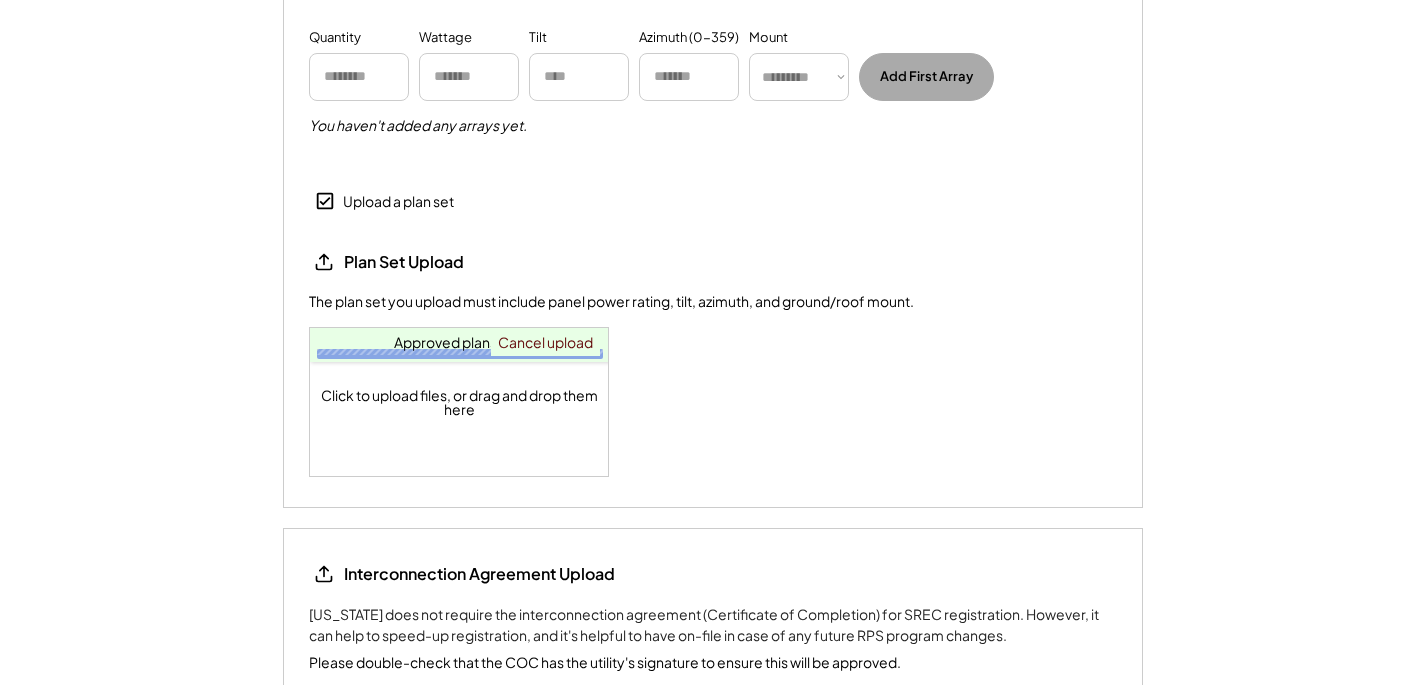 scroll, scrollTop: 2550, scrollLeft: 0, axis: vertical 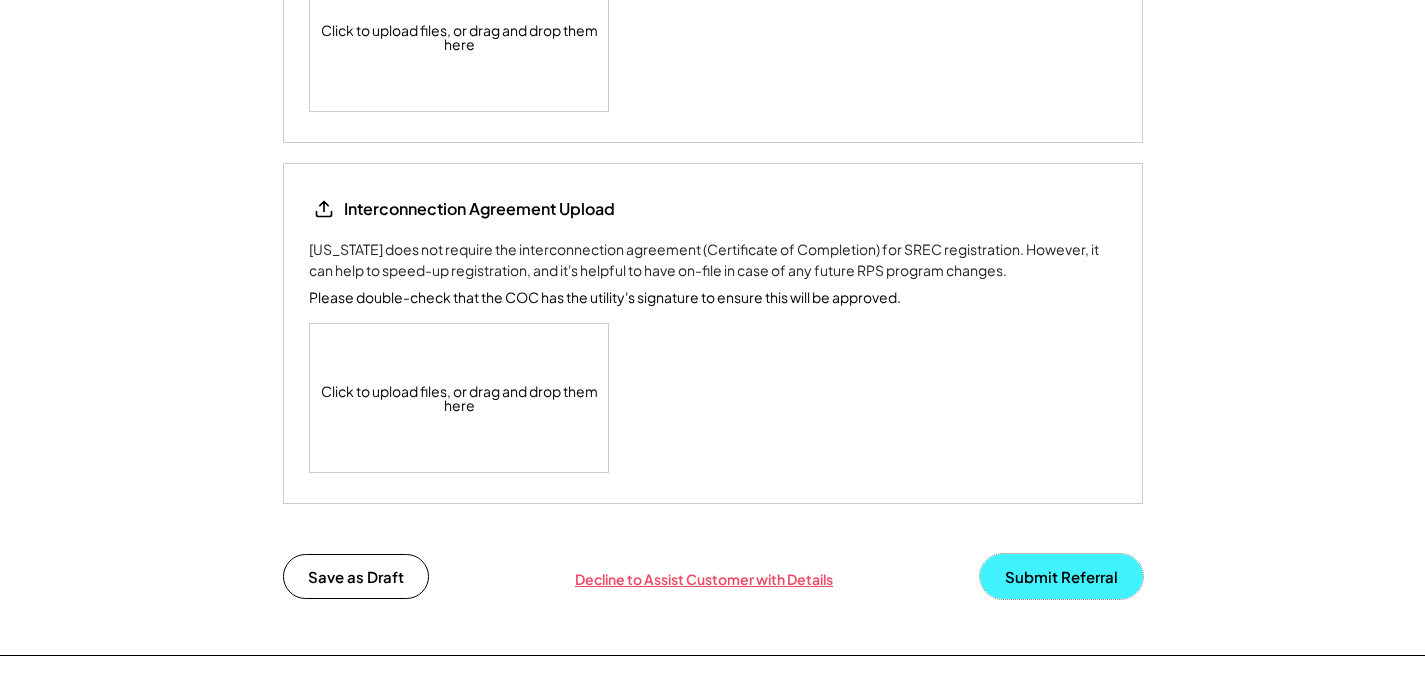 click on "Submit Referral" at bounding box center (1061, 576) 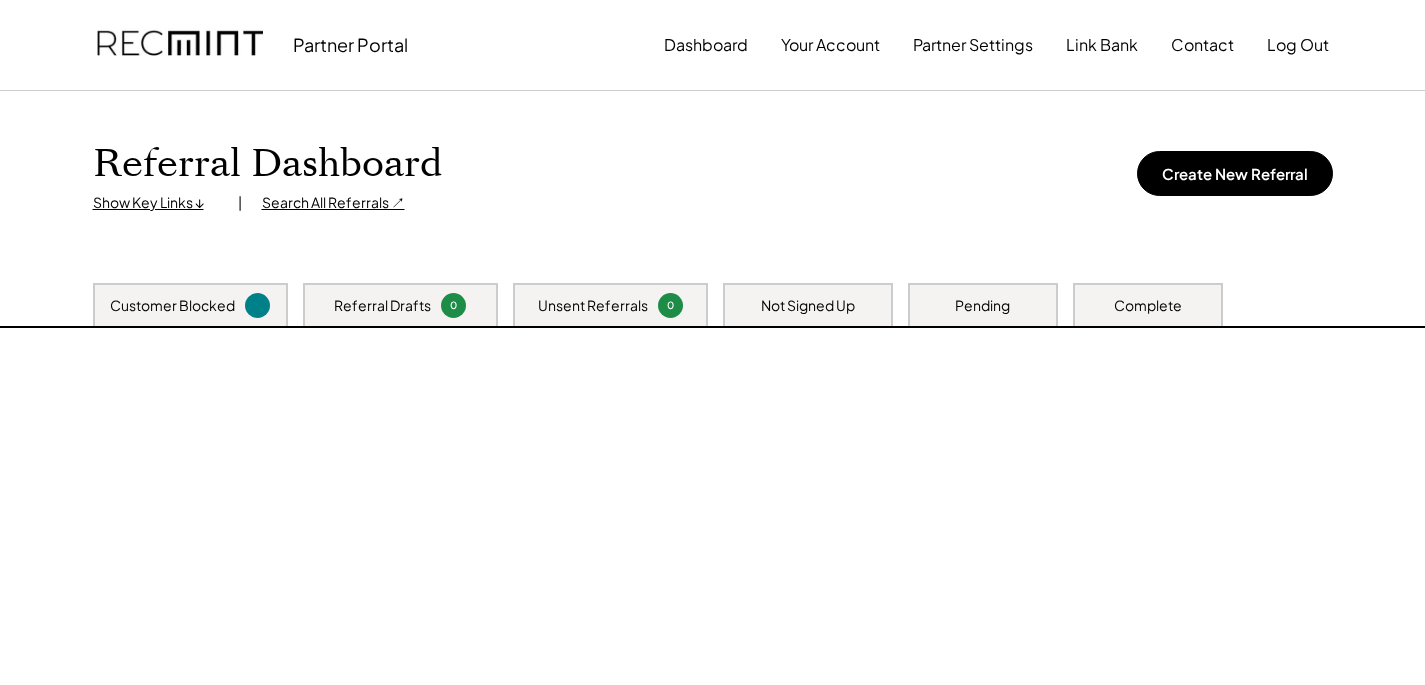 scroll, scrollTop: 0, scrollLeft: 0, axis: both 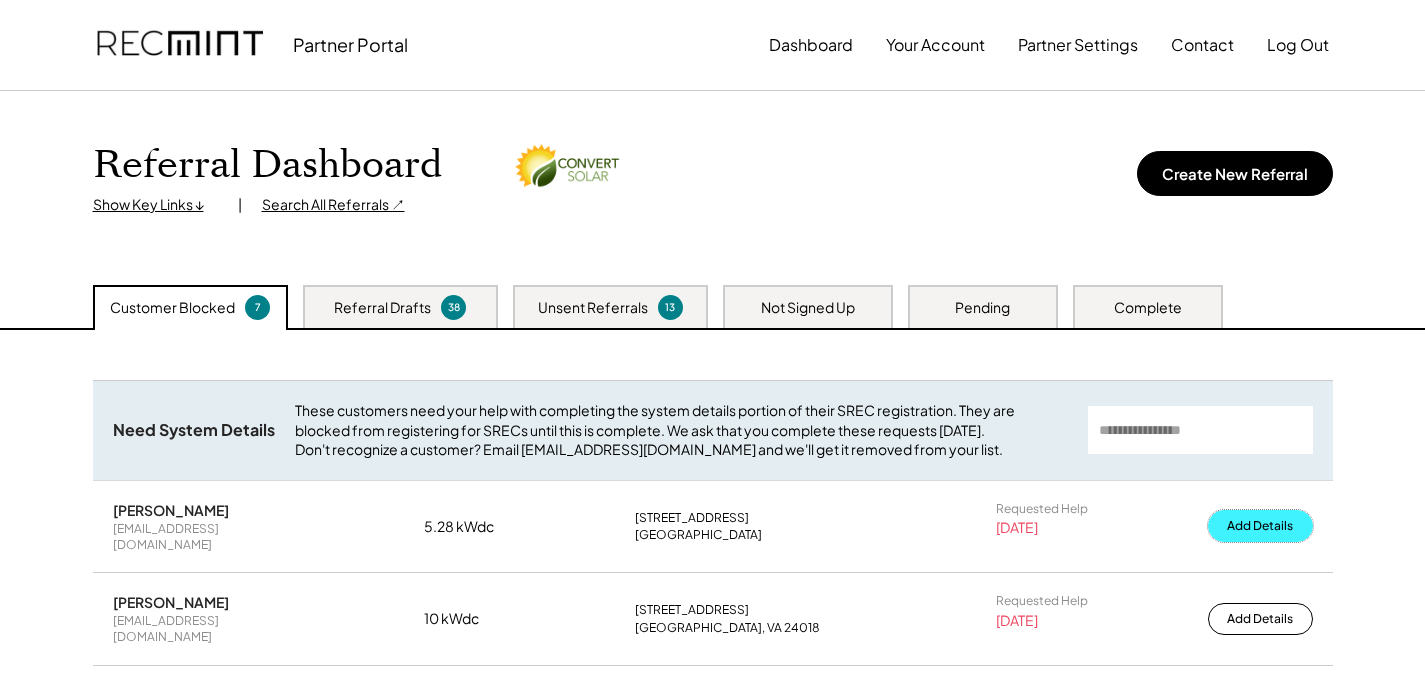 click on "Add Details" at bounding box center [1260, 526] 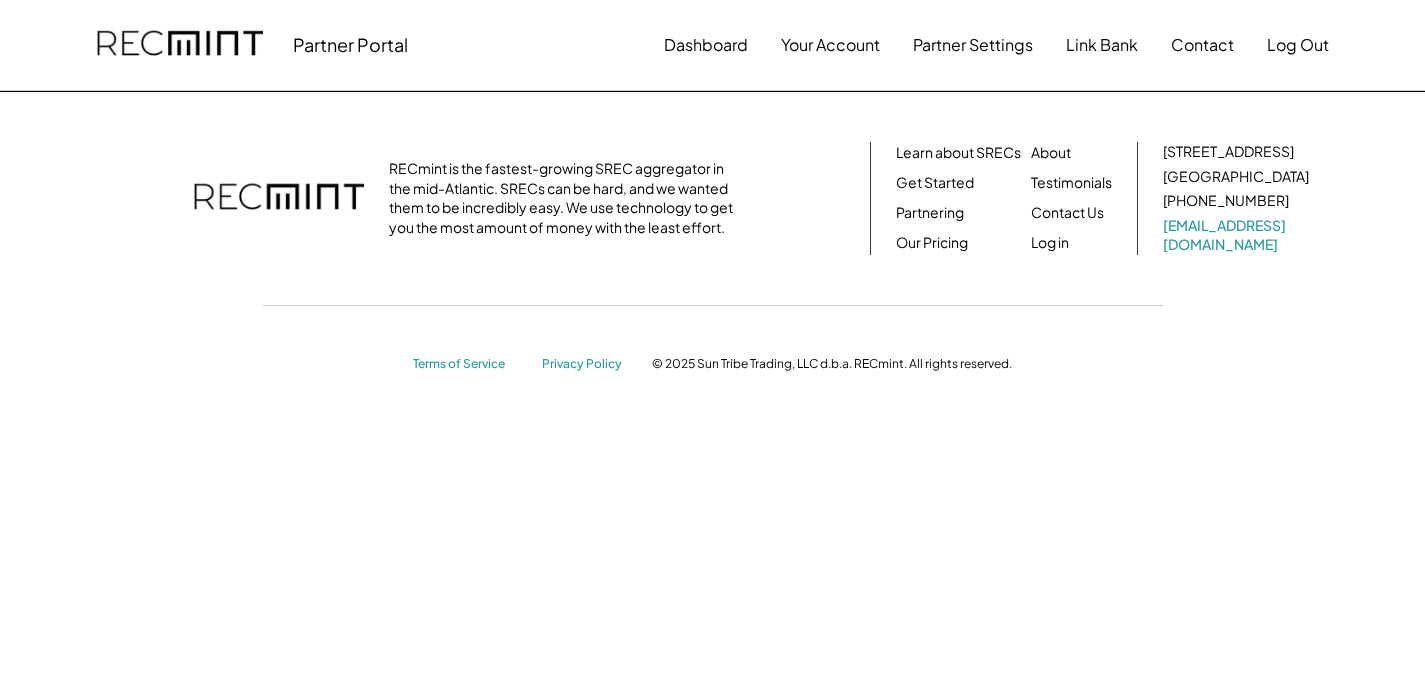 scroll, scrollTop: 0, scrollLeft: 0, axis: both 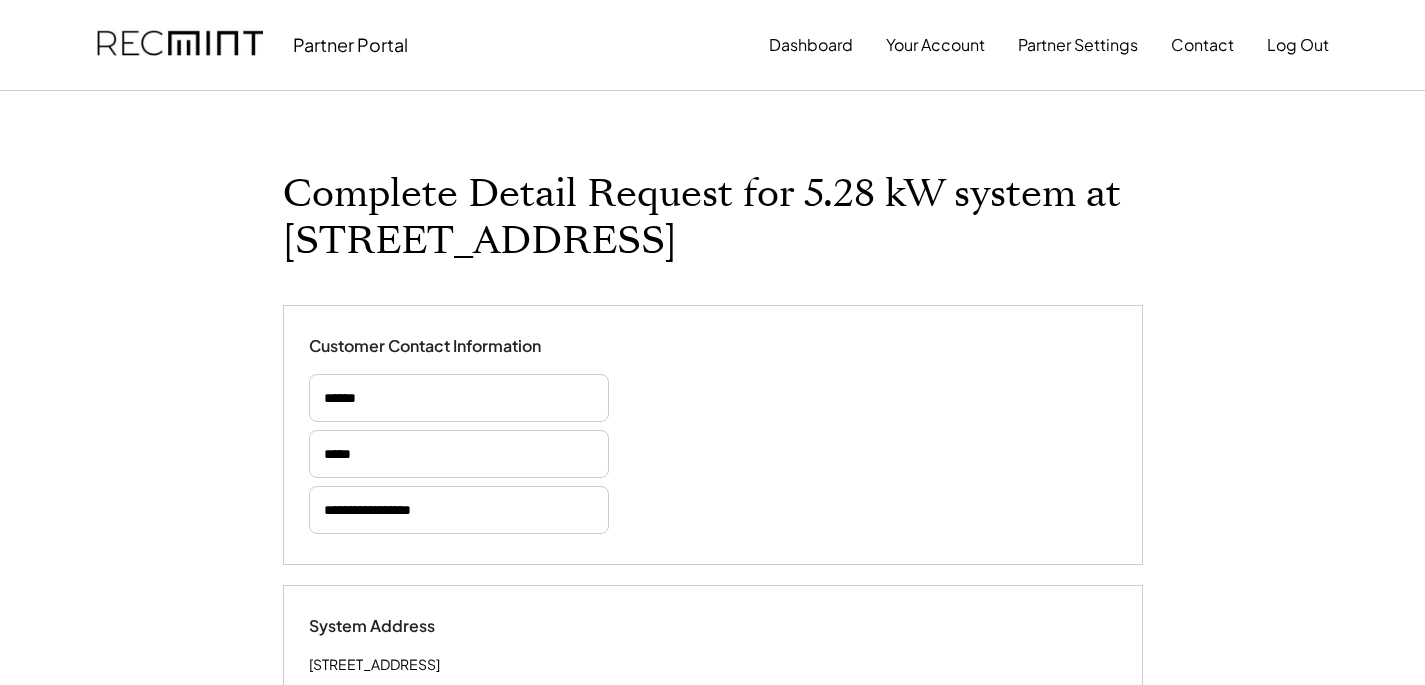 select on "*********" 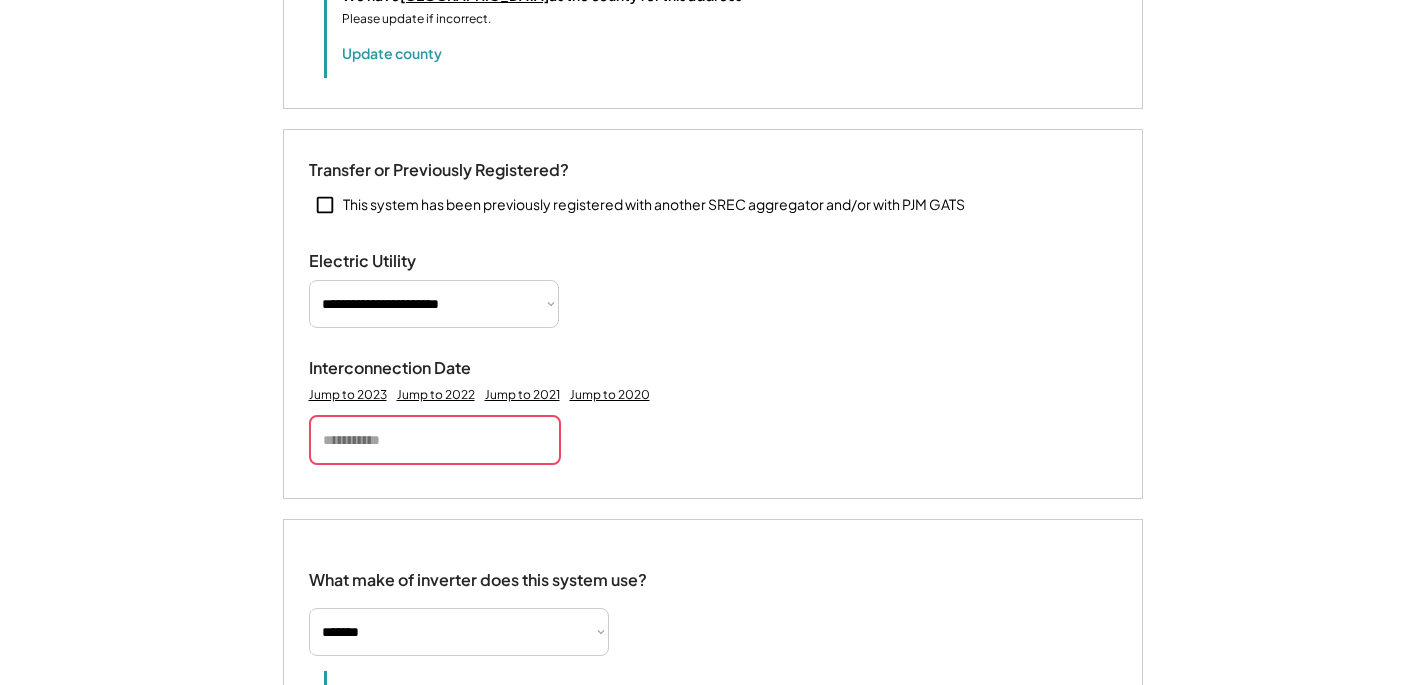 scroll, scrollTop: 768, scrollLeft: 0, axis: vertical 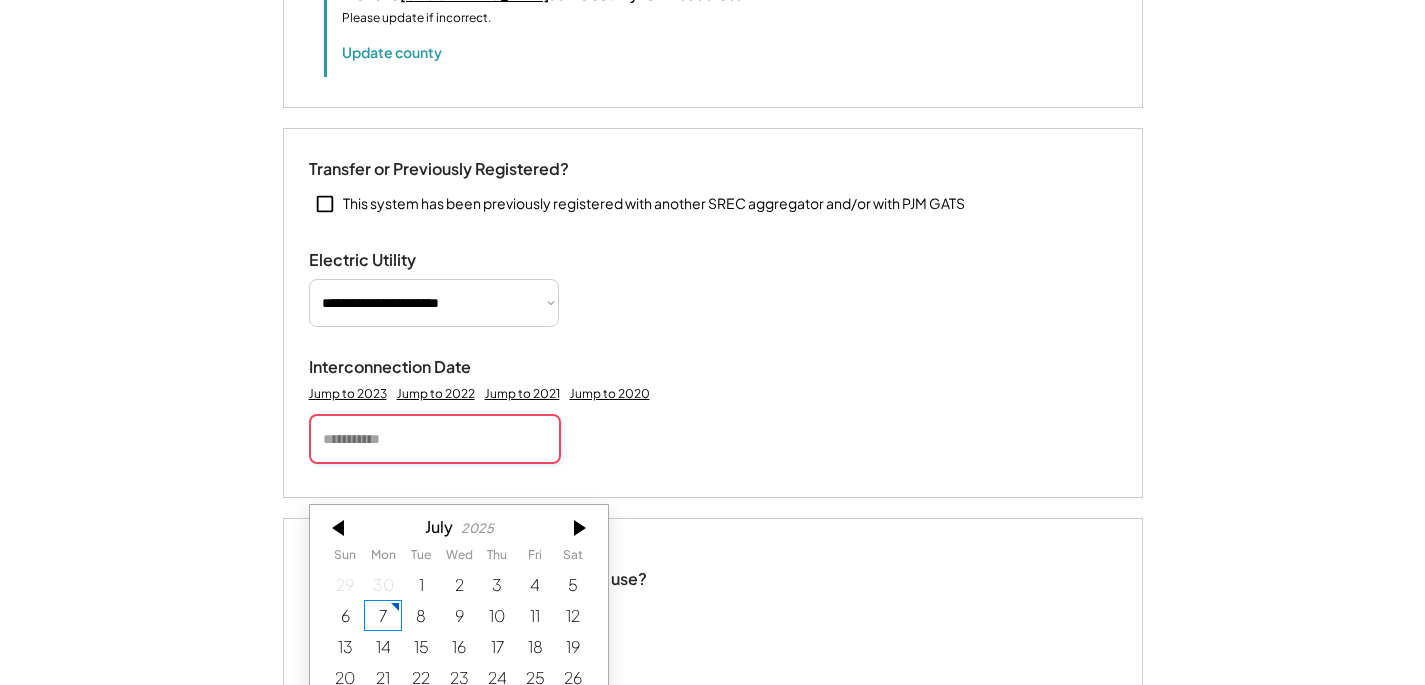 click at bounding box center [435, 439] 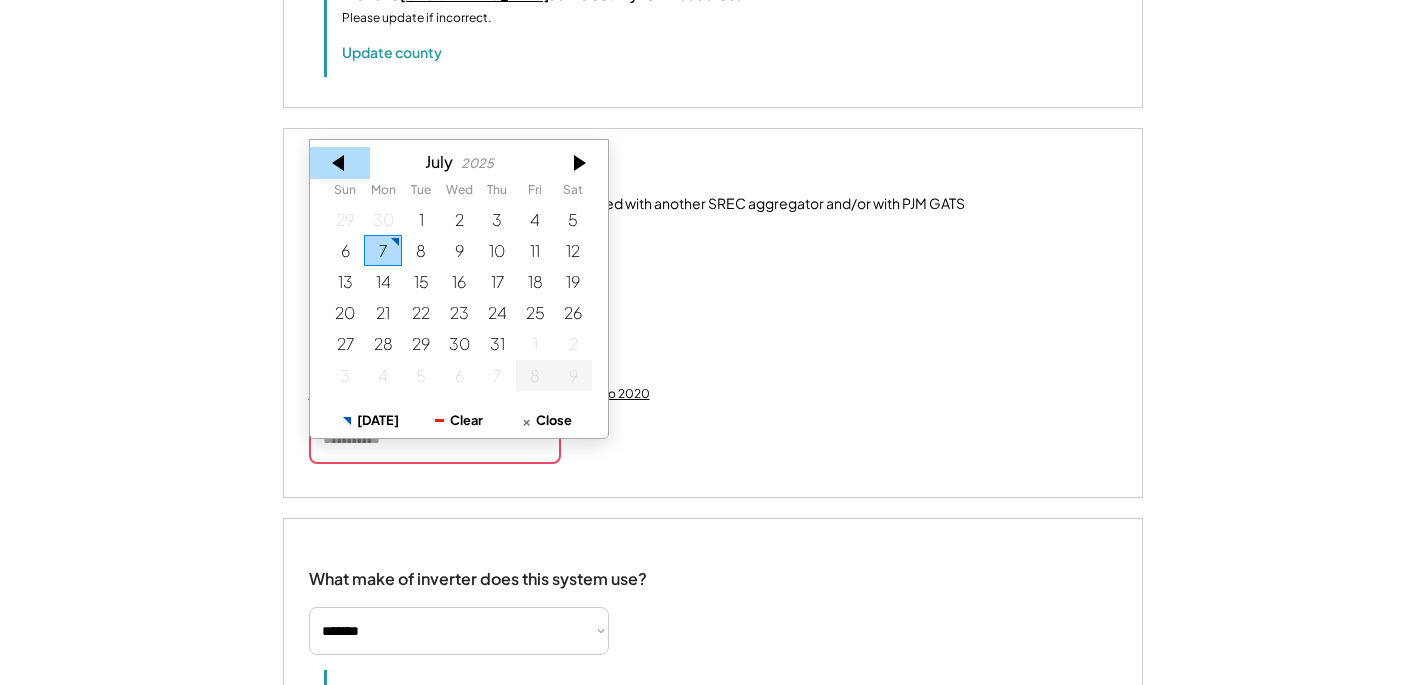 click at bounding box center (340, 163) 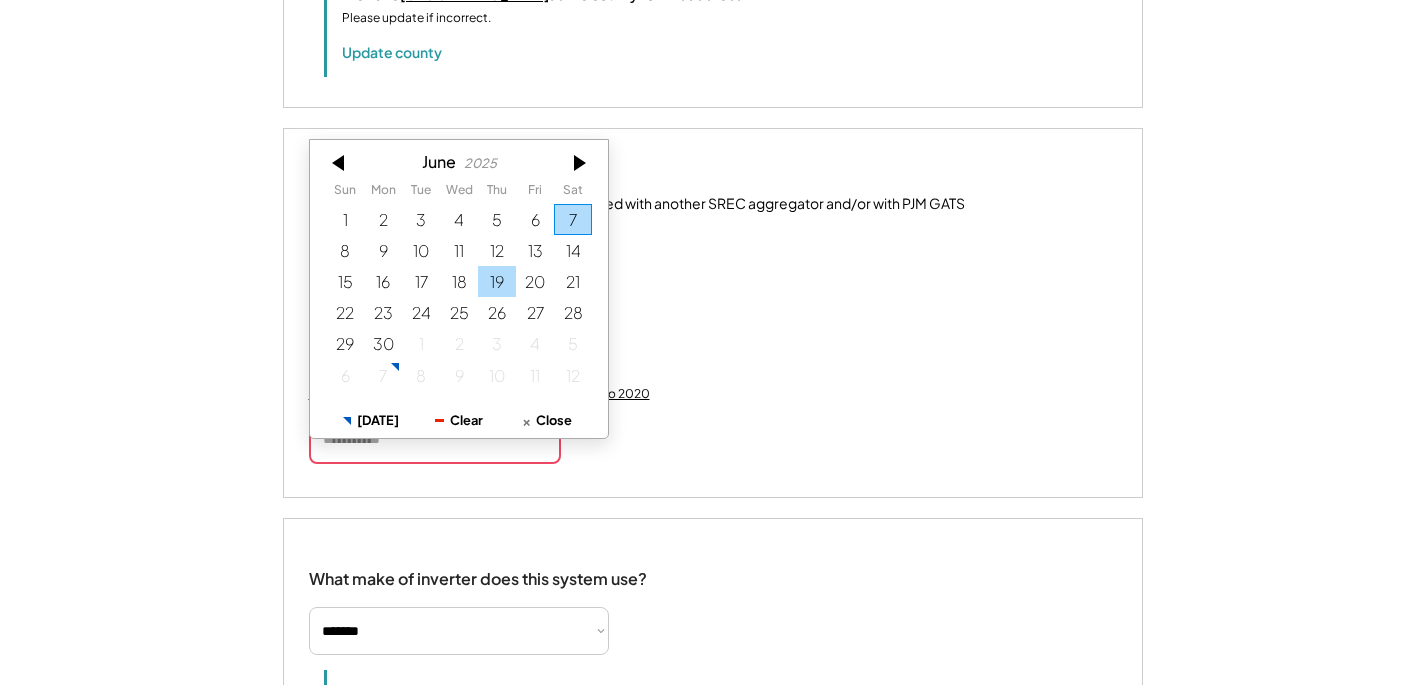 click on "19" at bounding box center [497, 282] 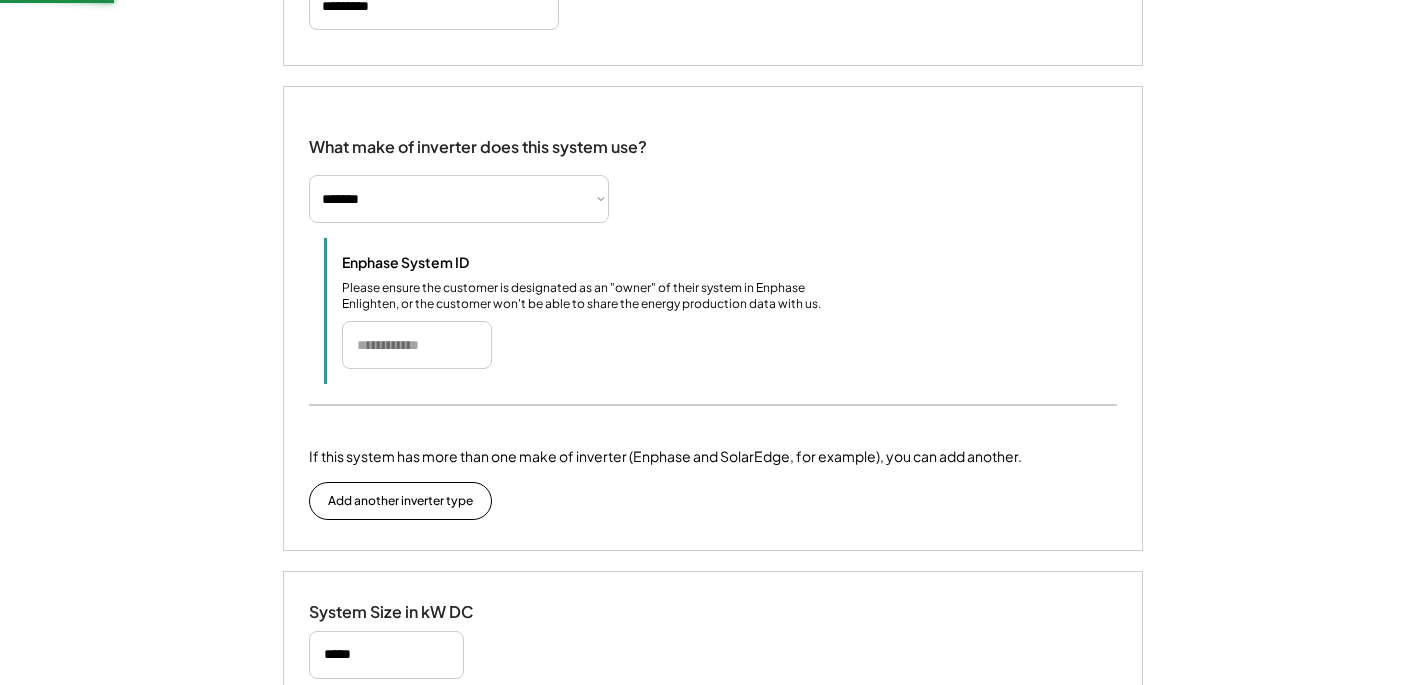 scroll, scrollTop: 1202, scrollLeft: 0, axis: vertical 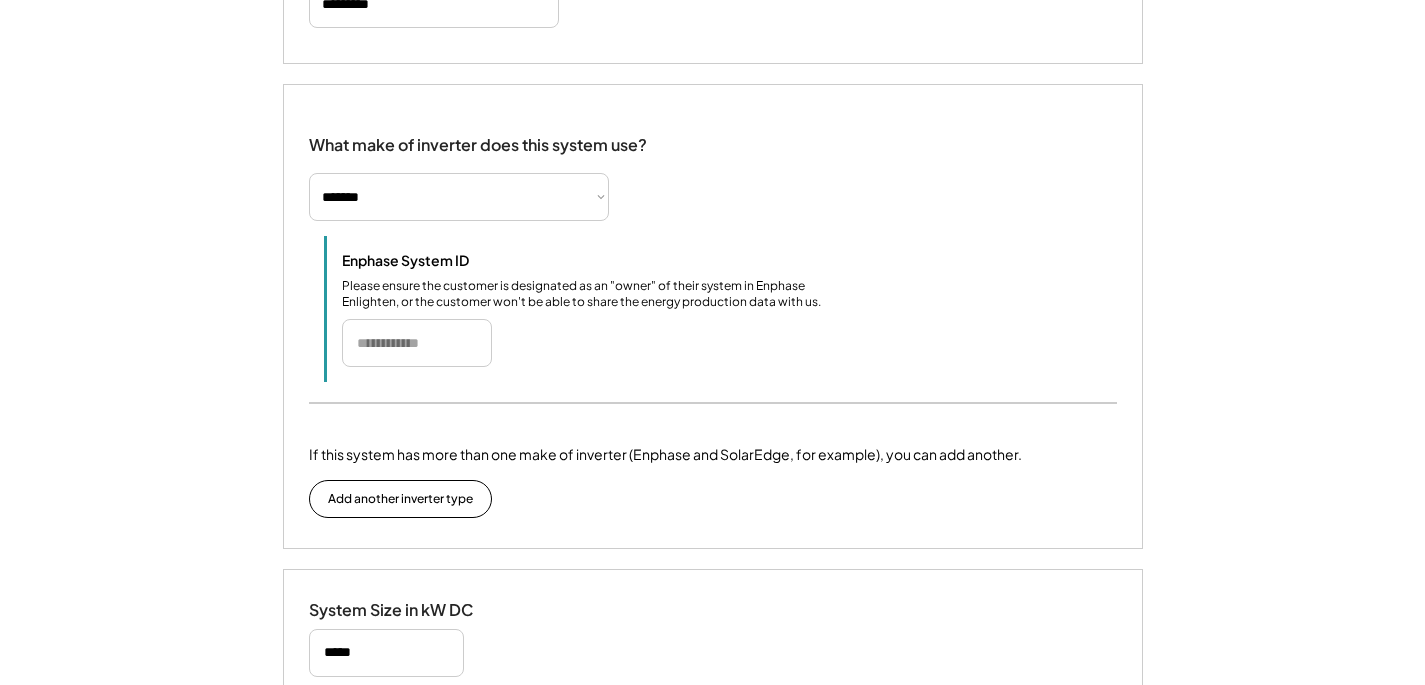 click on "Enphase System ID Please ensure the customer is designated as an "owner" of their system in Enphase Enlighten, or the customer won't be able to share the energy production data with us." at bounding box center (729, 309) 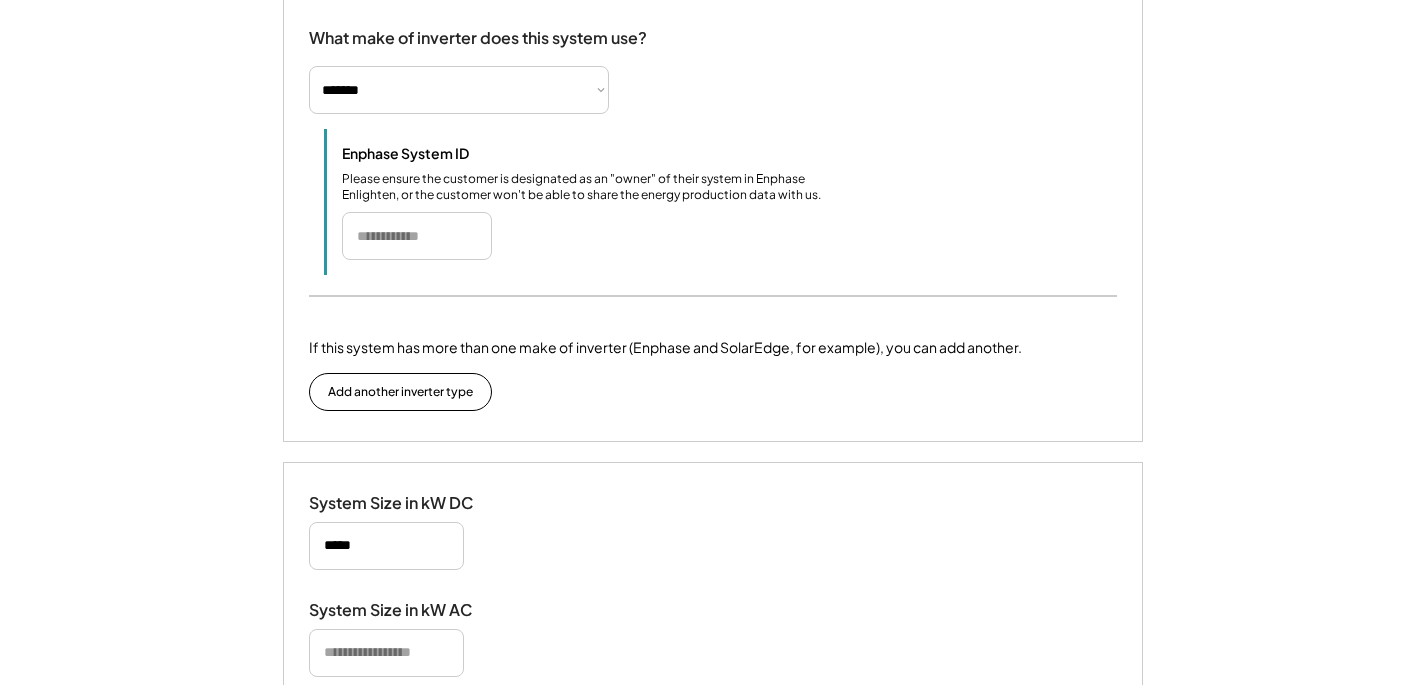 scroll, scrollTop: 1429, scrollLeft: 0, axis: vertical 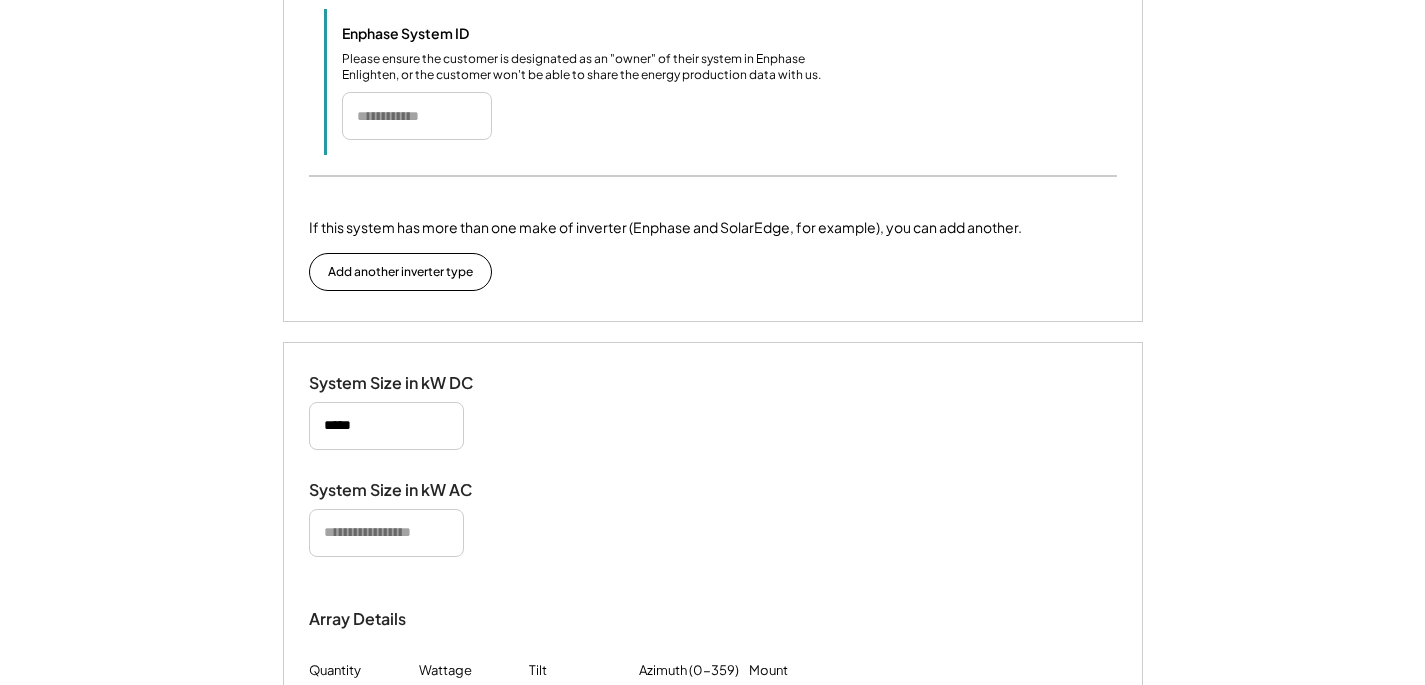 click at bounding box center (386, 533) 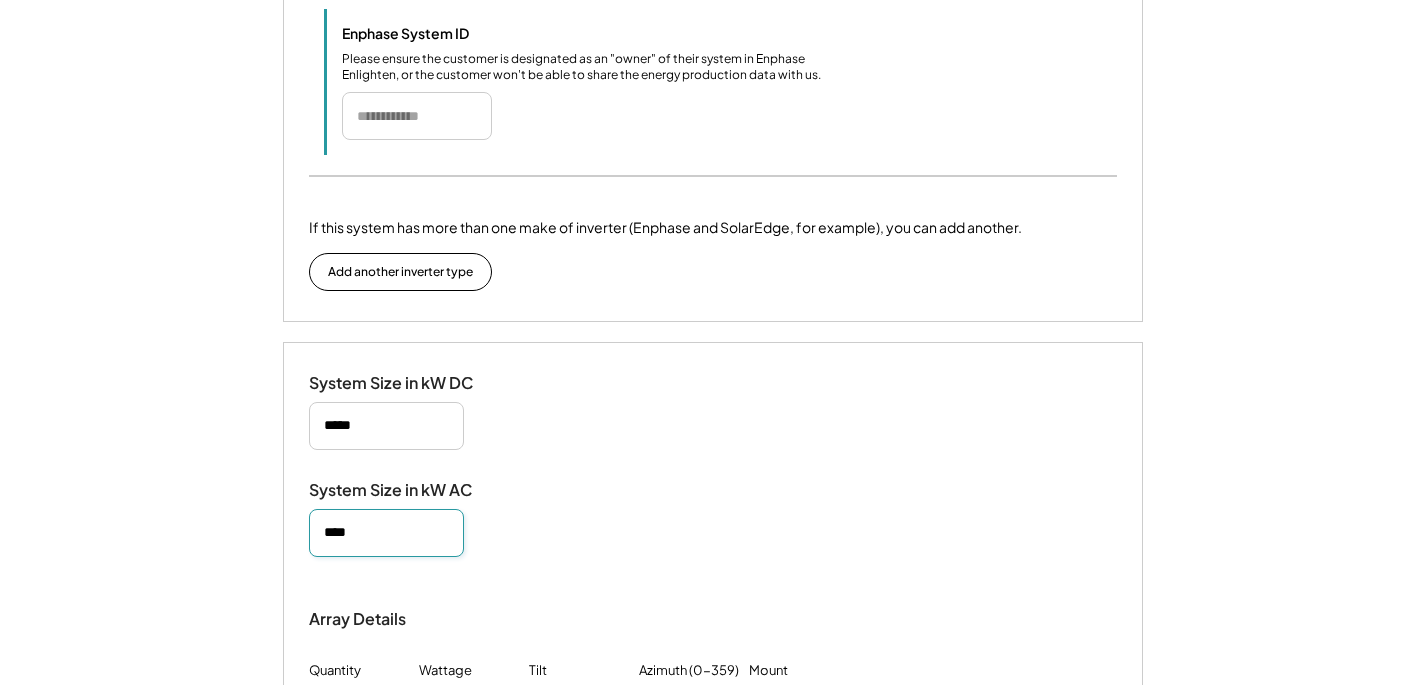 type on "****" 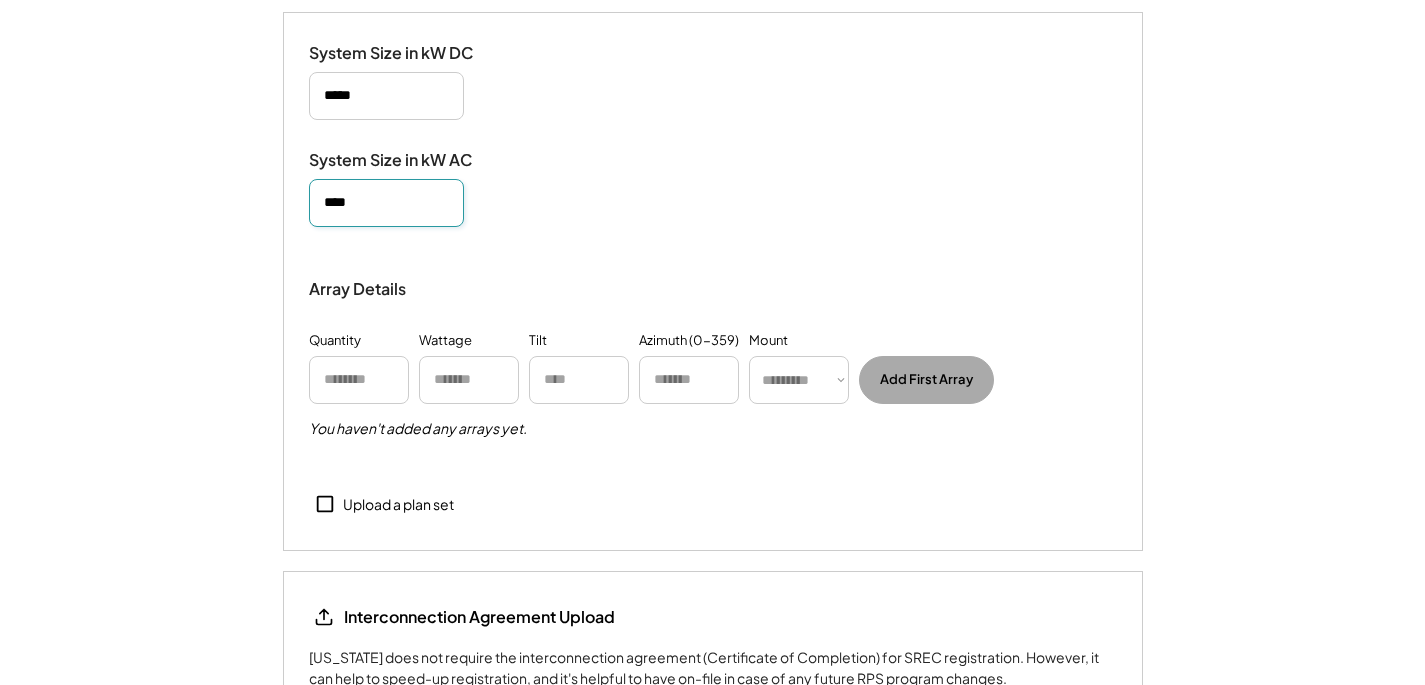 scroll, scrollTop: 1881, scrollLeft: 0, axis: vertical 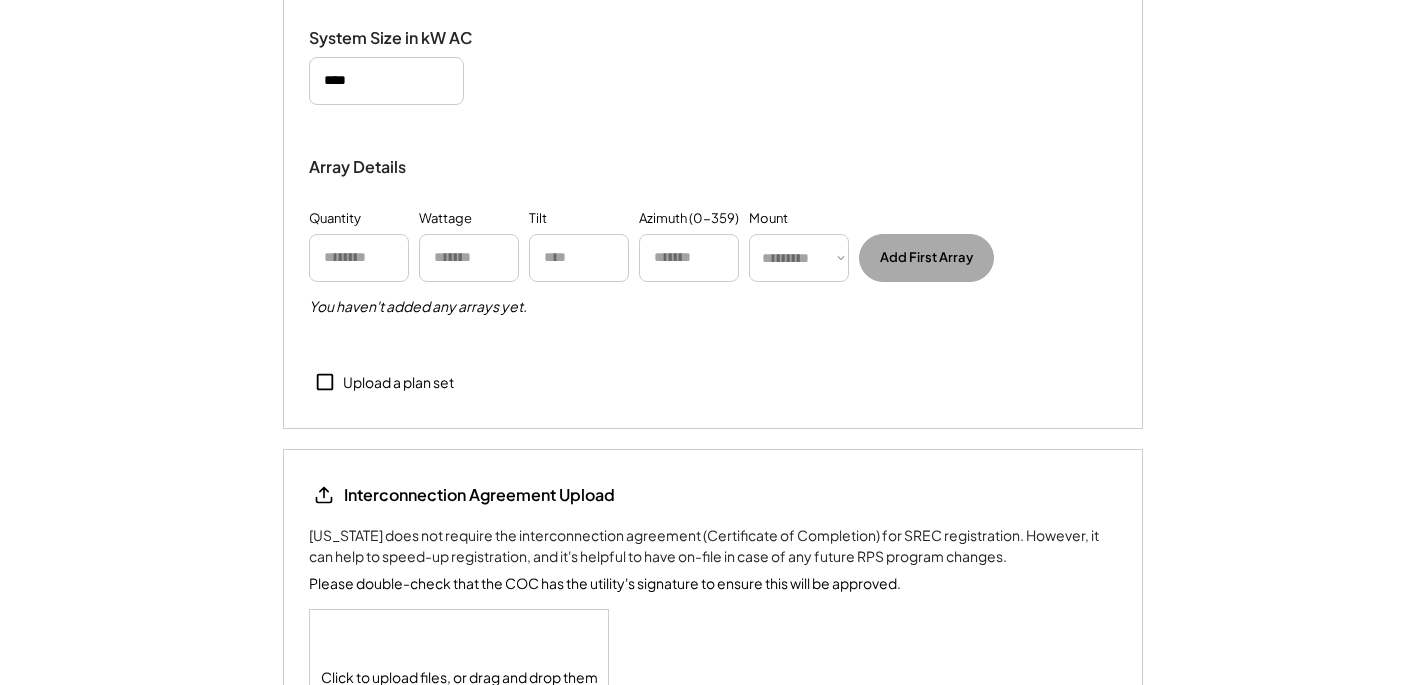 click on "Upload a plan set" at bounding box center [398, 383] 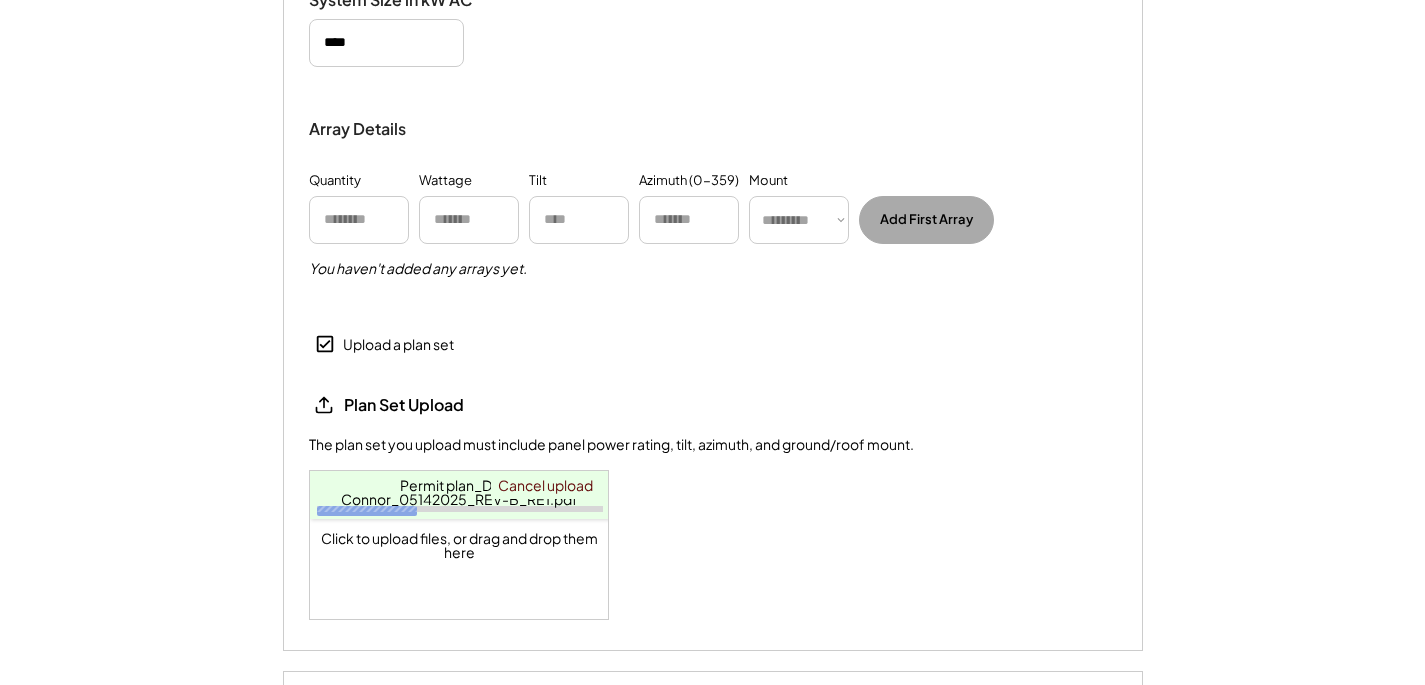 scroll, scrollTop: 2068, scrollLeft: 0, axis: vertical 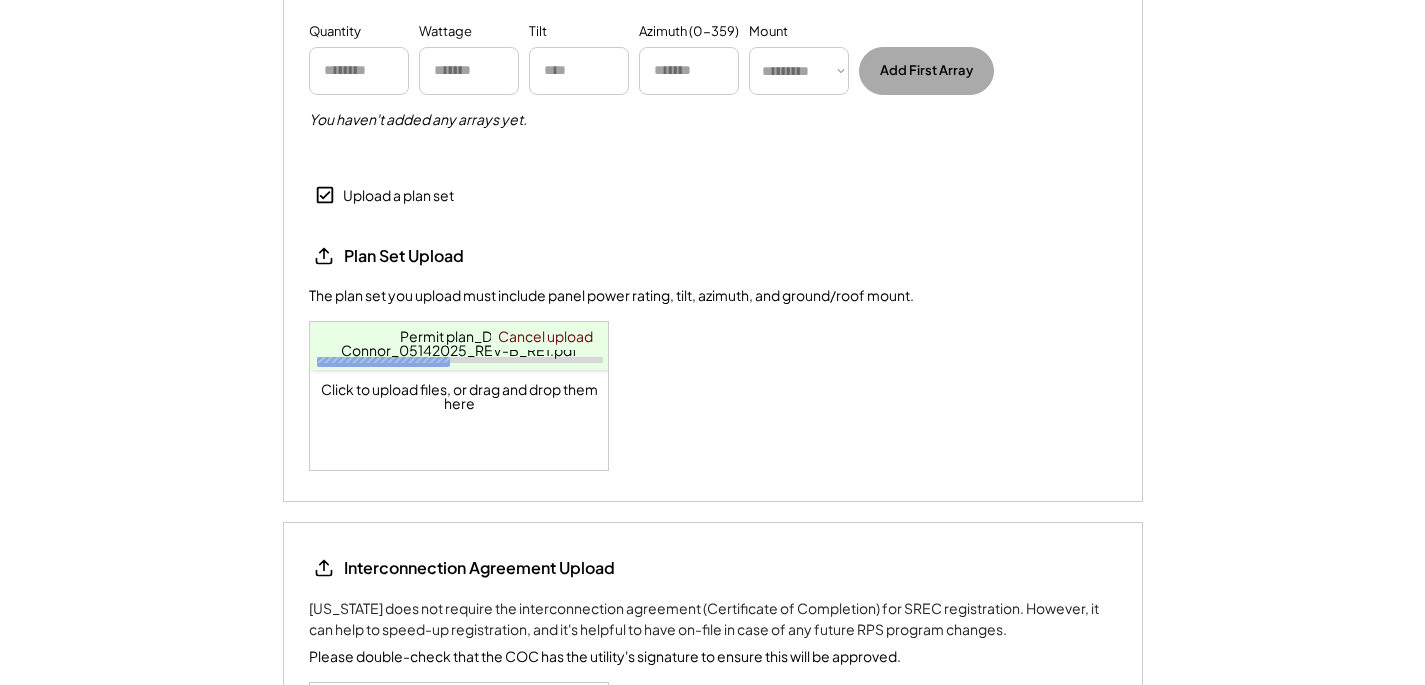 click on "**********" at bounding box center [712, -361] 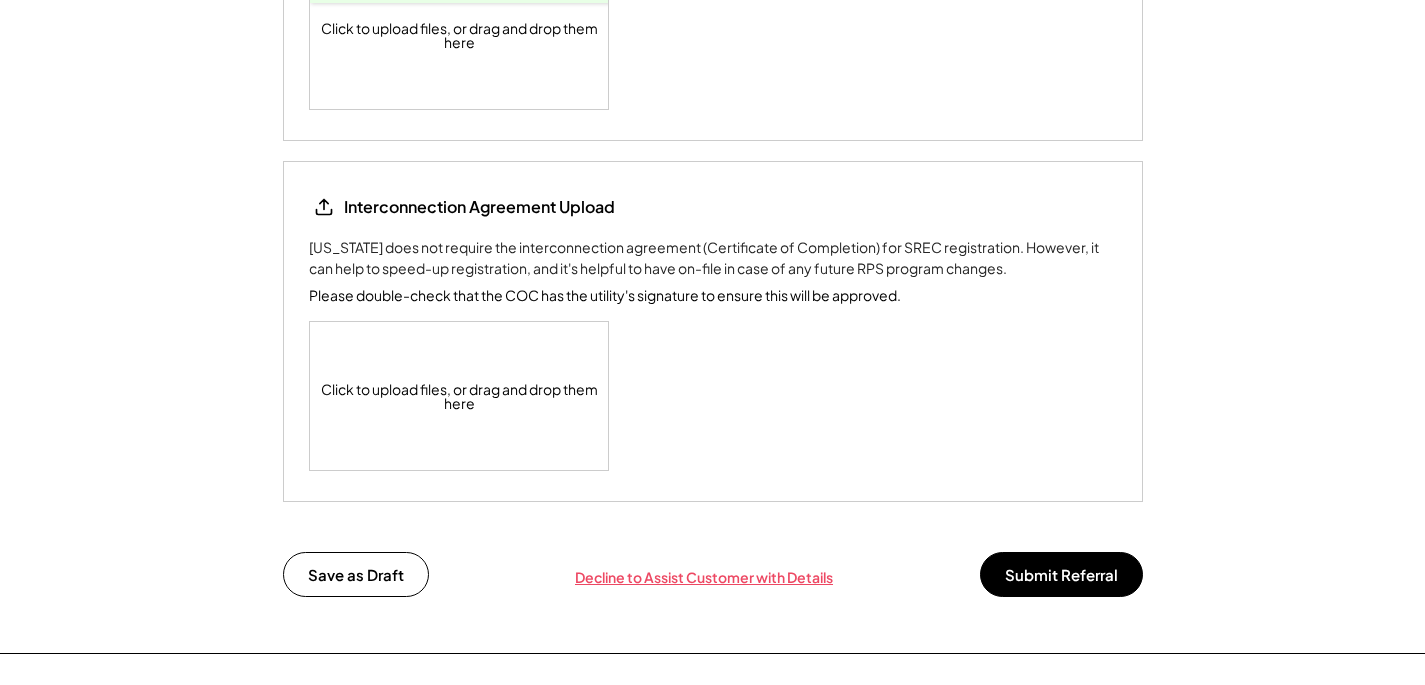 scroll, scrollTop: 2579, scrollLeft: 0, axis: vertical 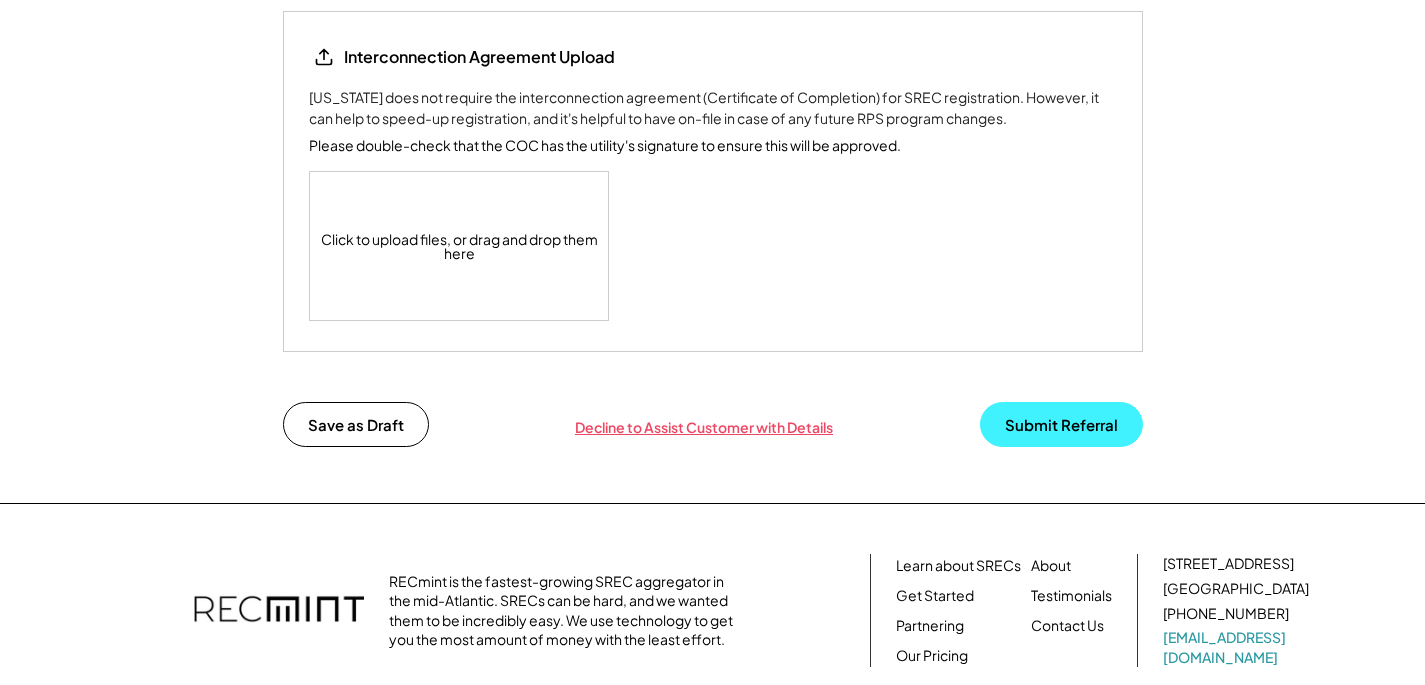 click on "Submit Referral" at bounding box center [1061, 424] 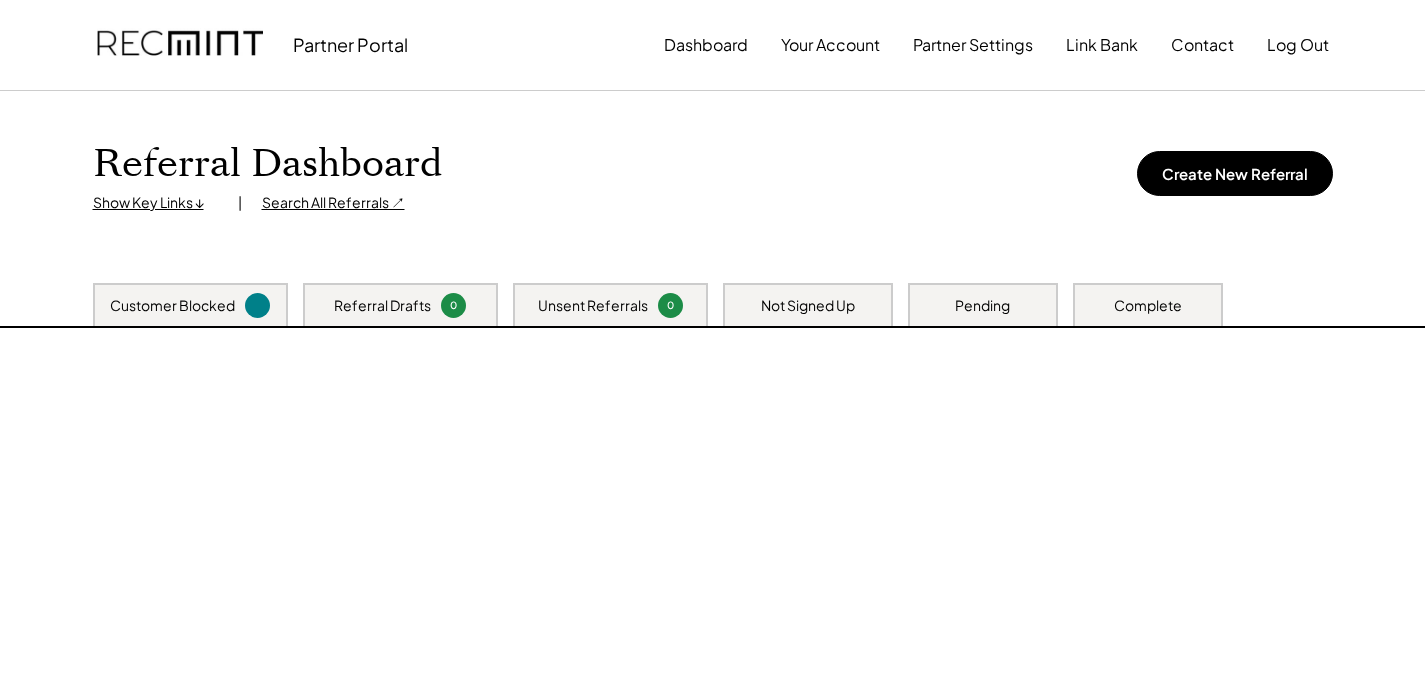 scroll, scrollTop: 0, scrollLeft: 0, axis: both 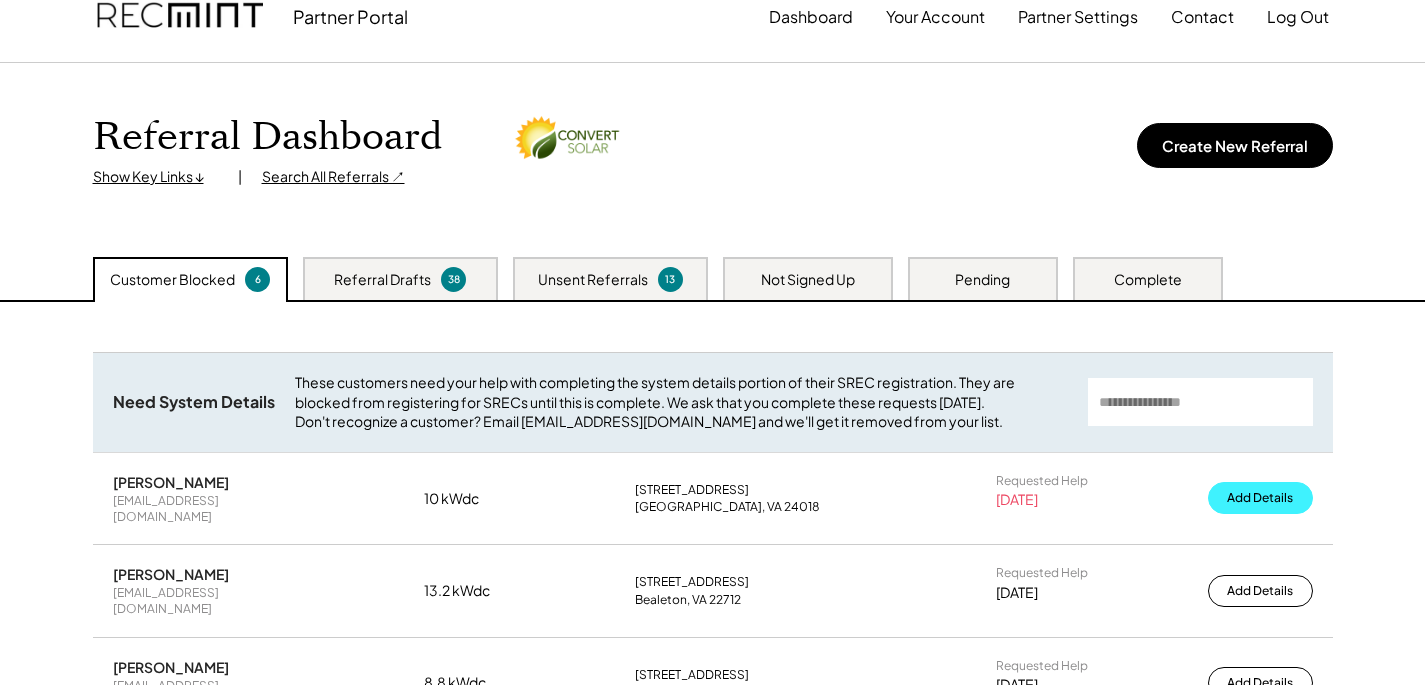 click on "Add Details" at bounding box center [1260, 498] 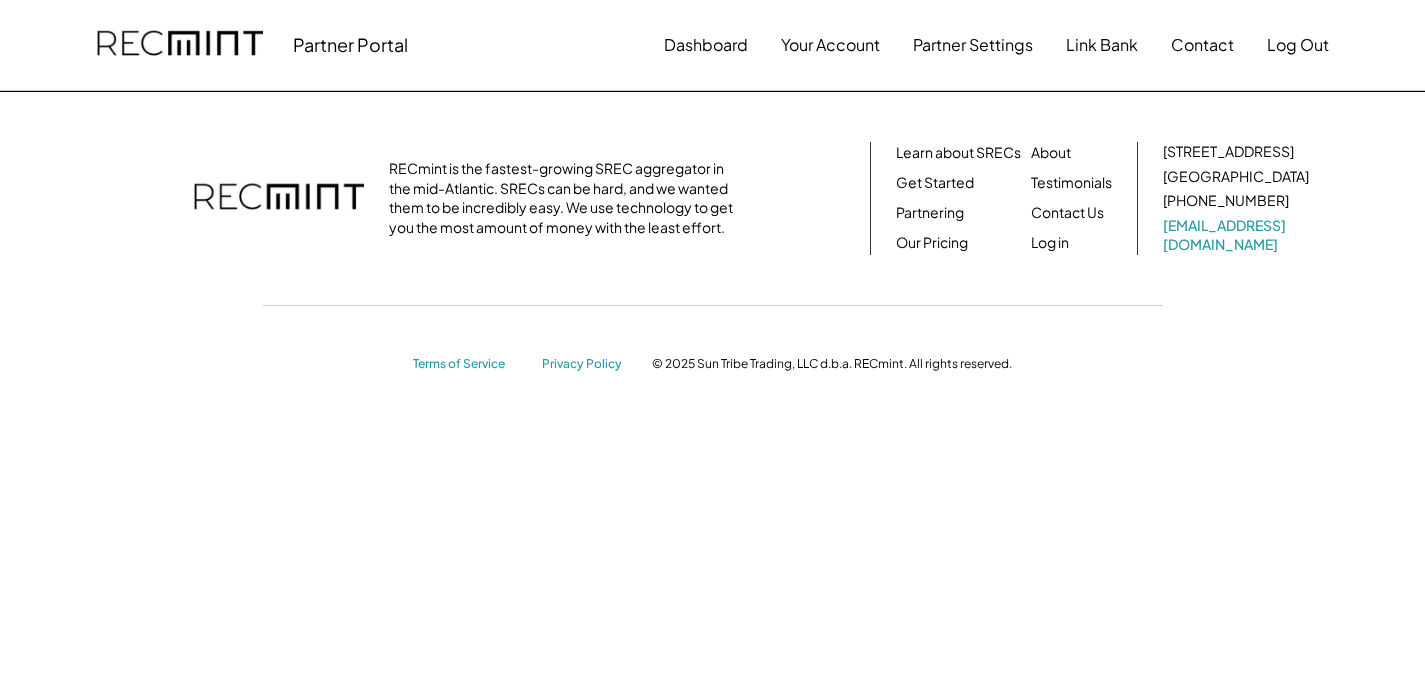 scroll, scrollTop: 0, scrollLeft: 0, axis: both 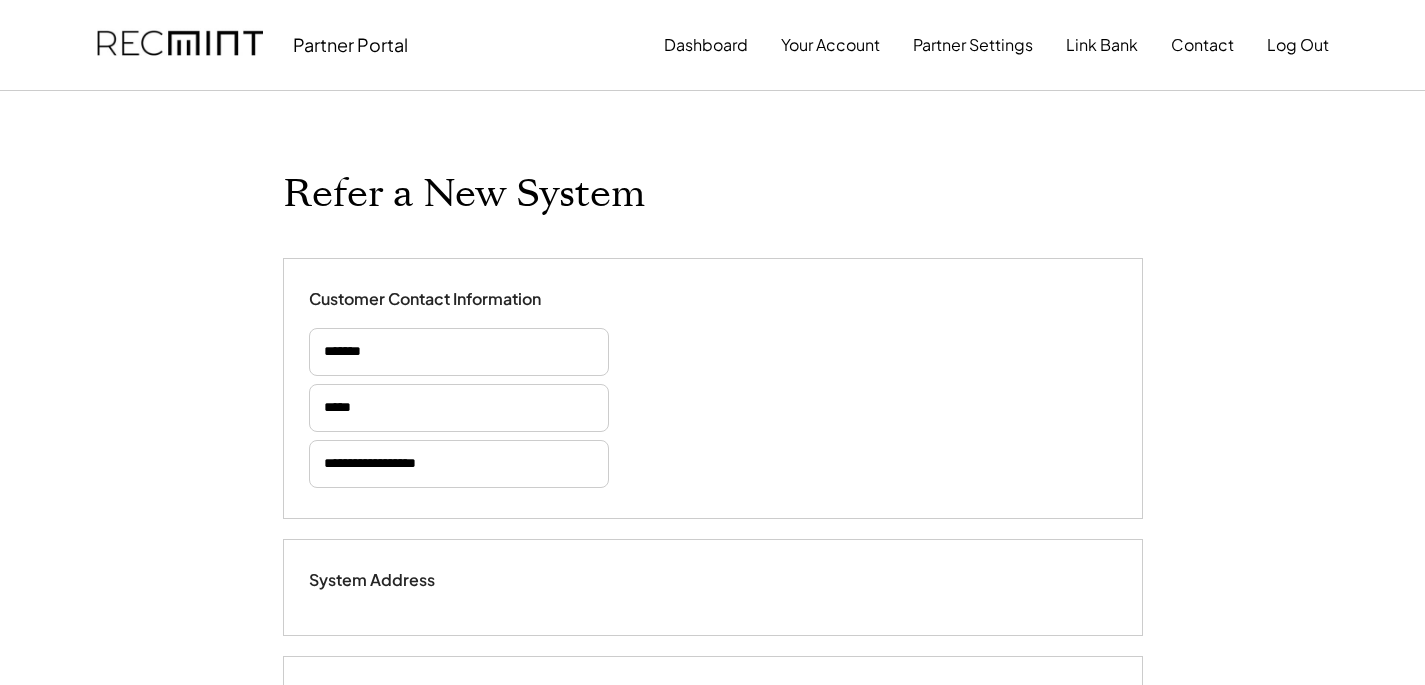 select on "**********" 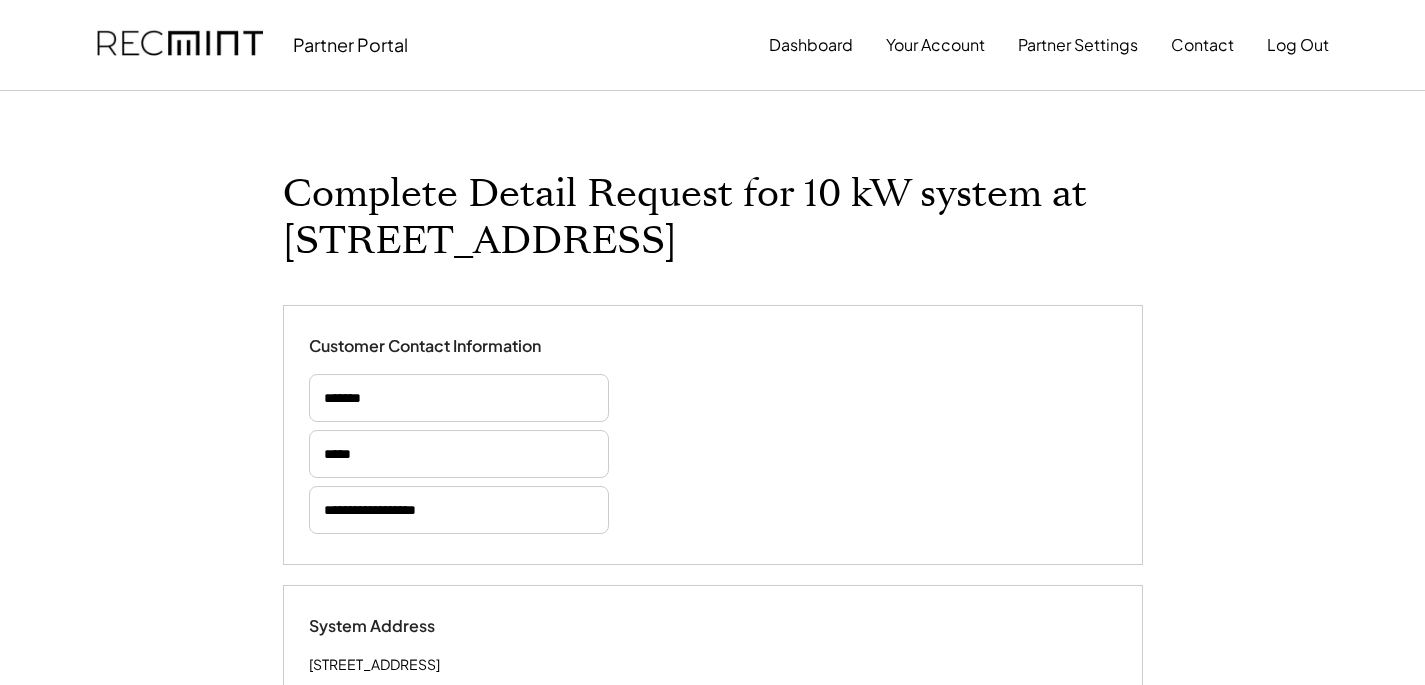 select on "**********" 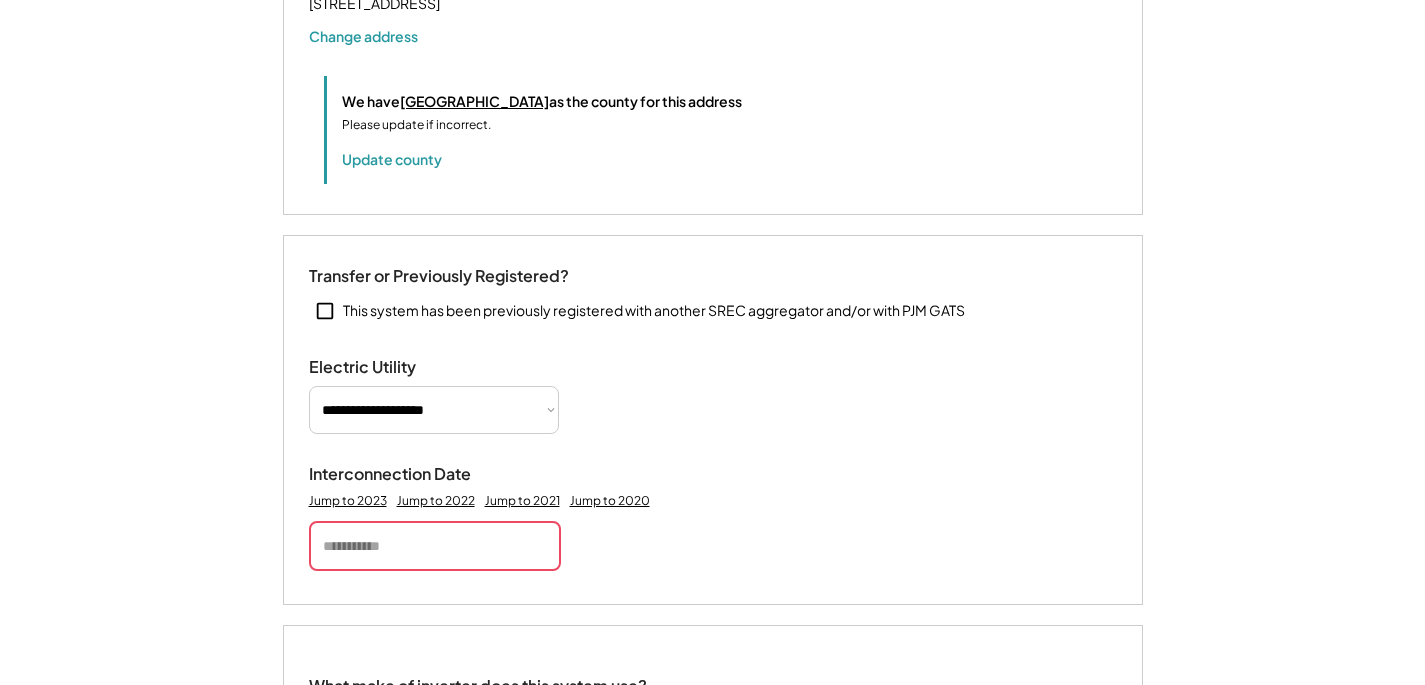 scroll, scrollTop: 704, scrollLeft: 0, axis: vertical 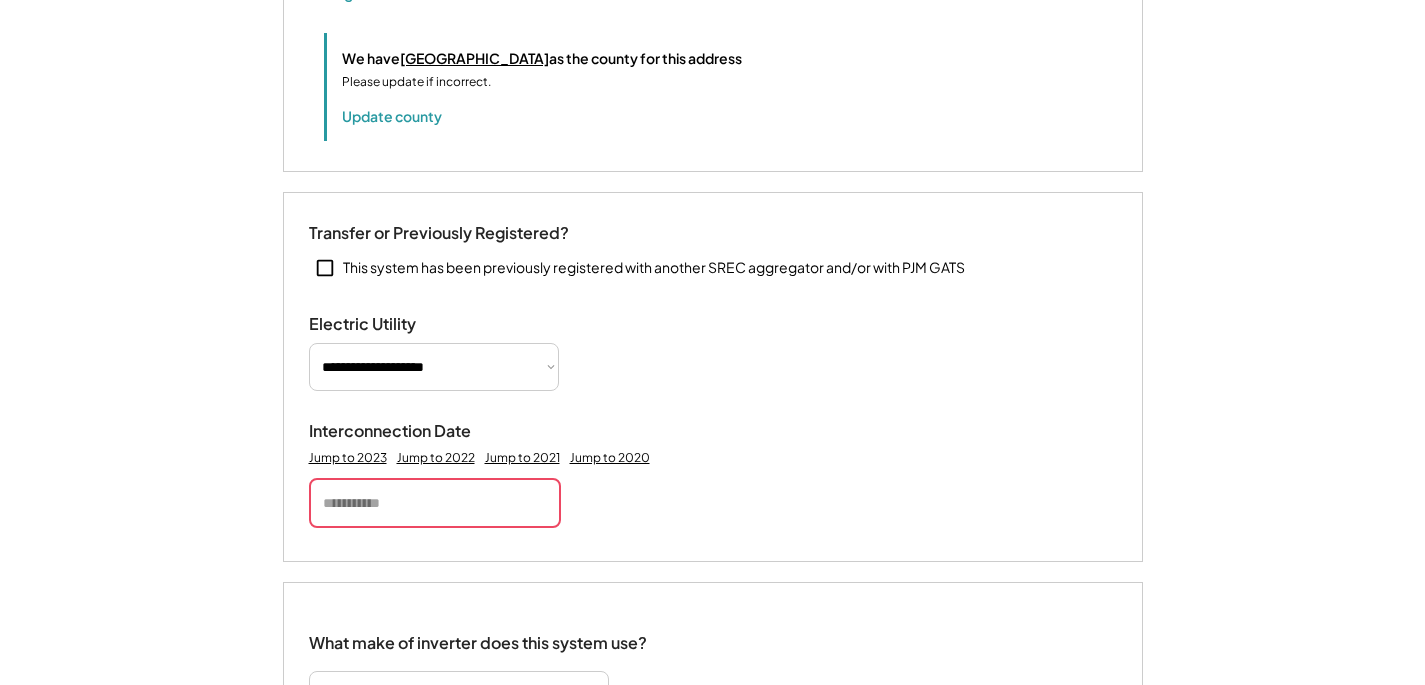 click at bounding box center [435, 503] 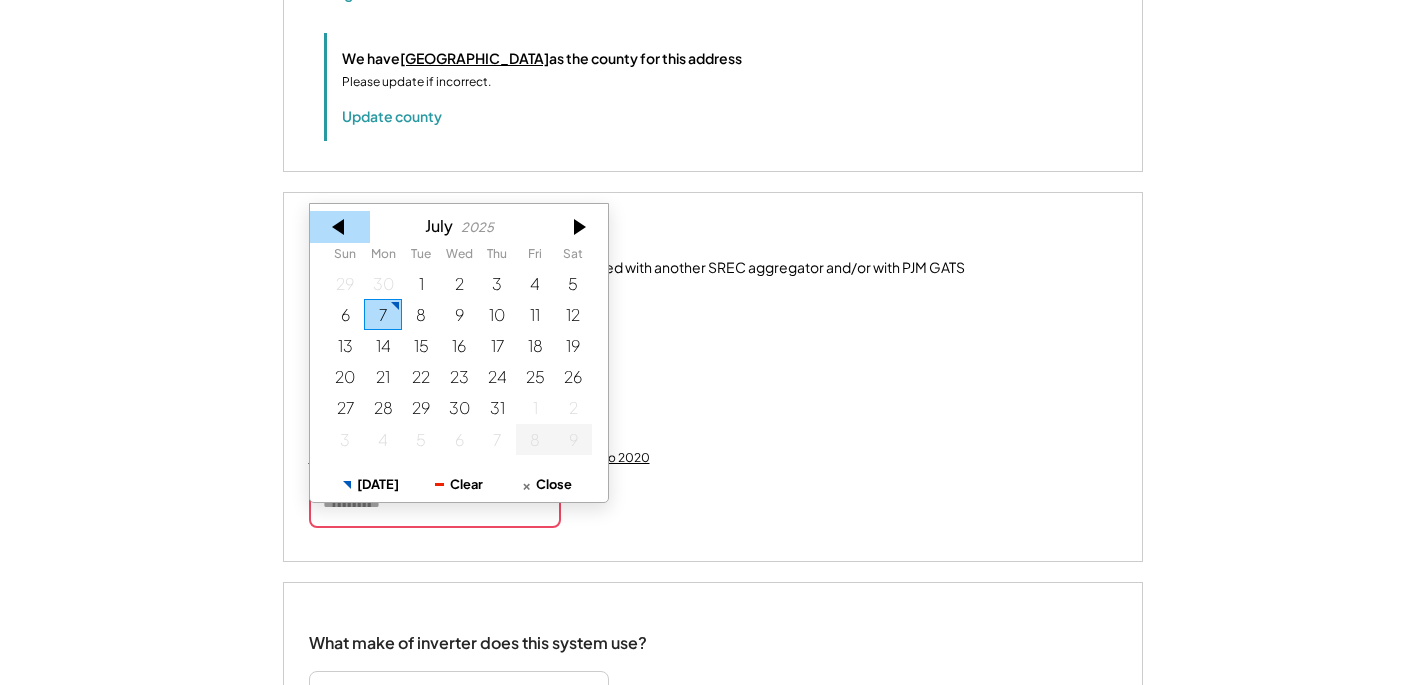 click at bounding box center (340, 227) 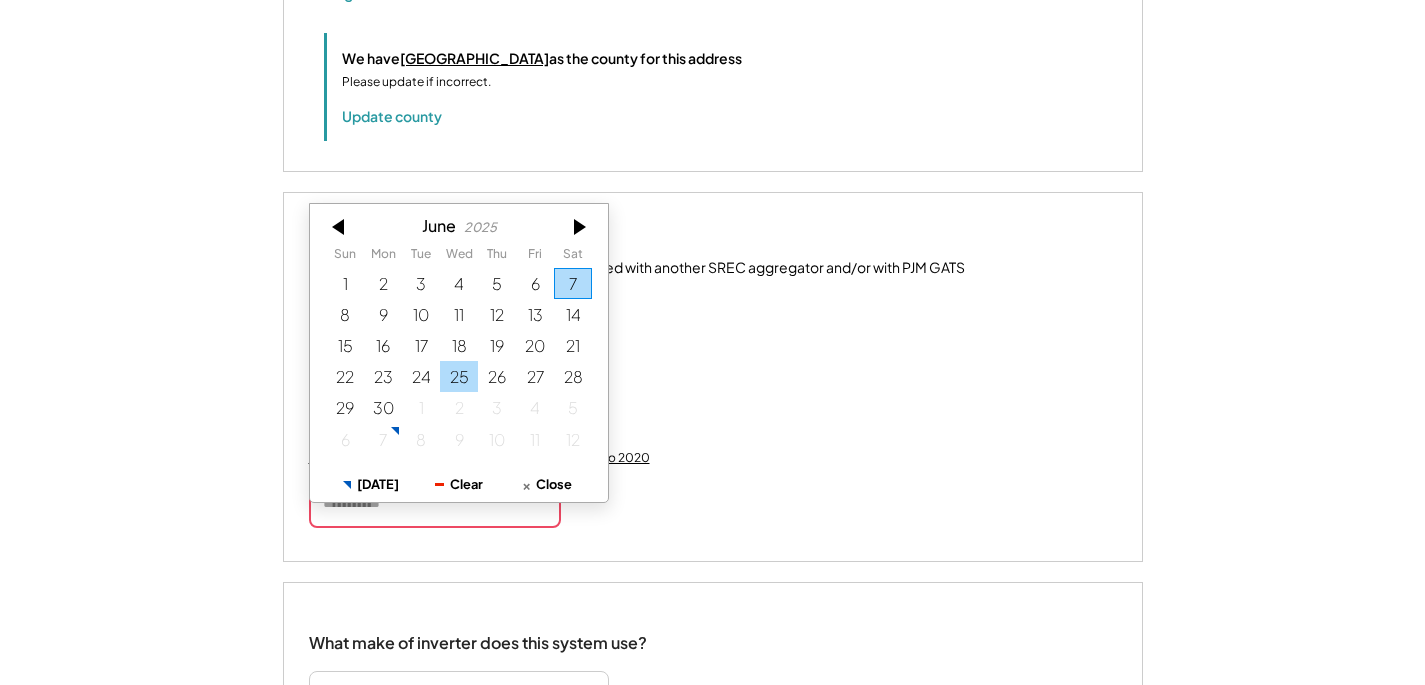 click on "25" at bounding box center (459, 377) 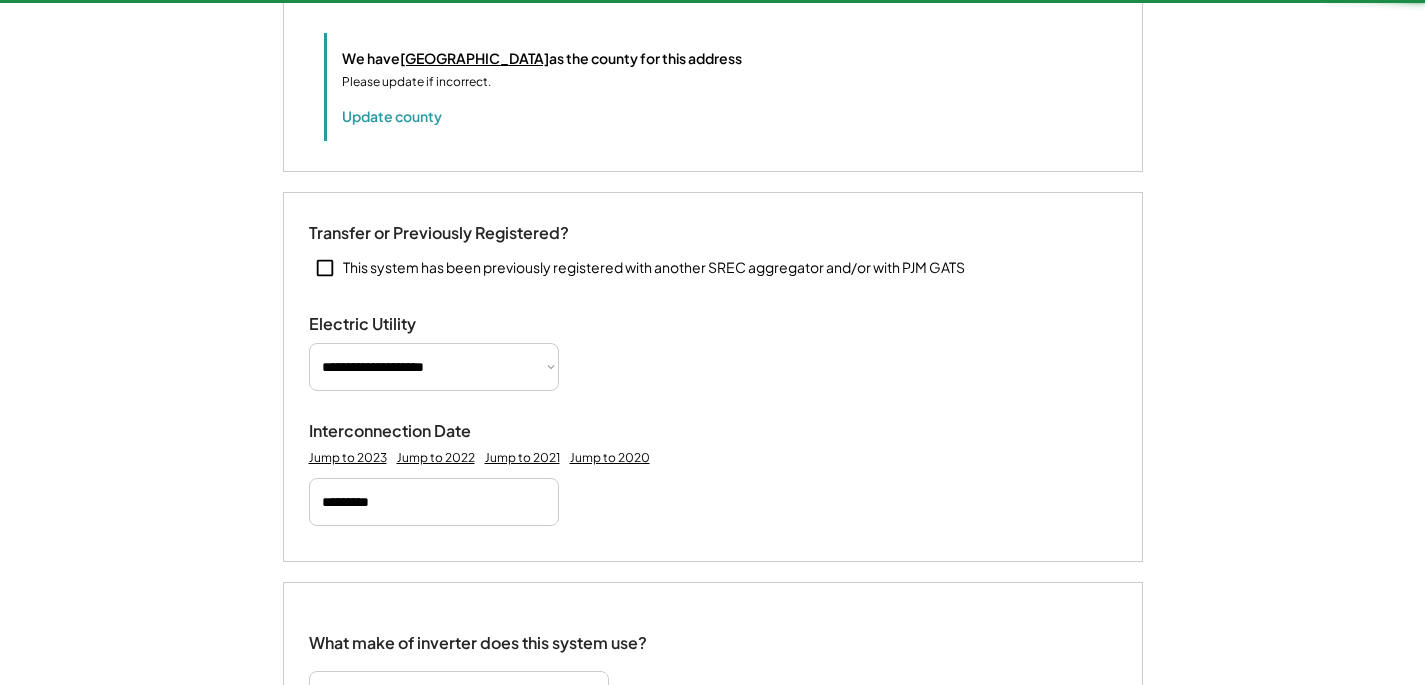 type 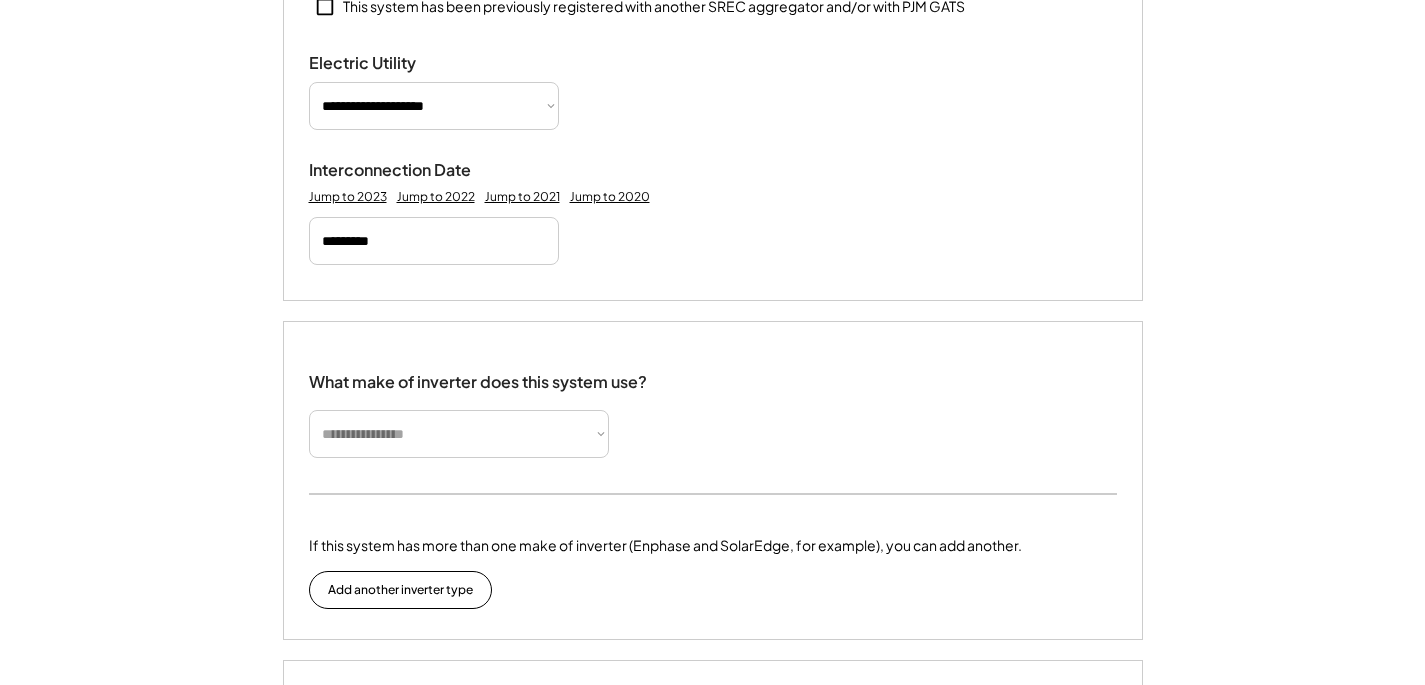 scroll, scrollTop: 1089, scrollLeft: 0, axis: vertical 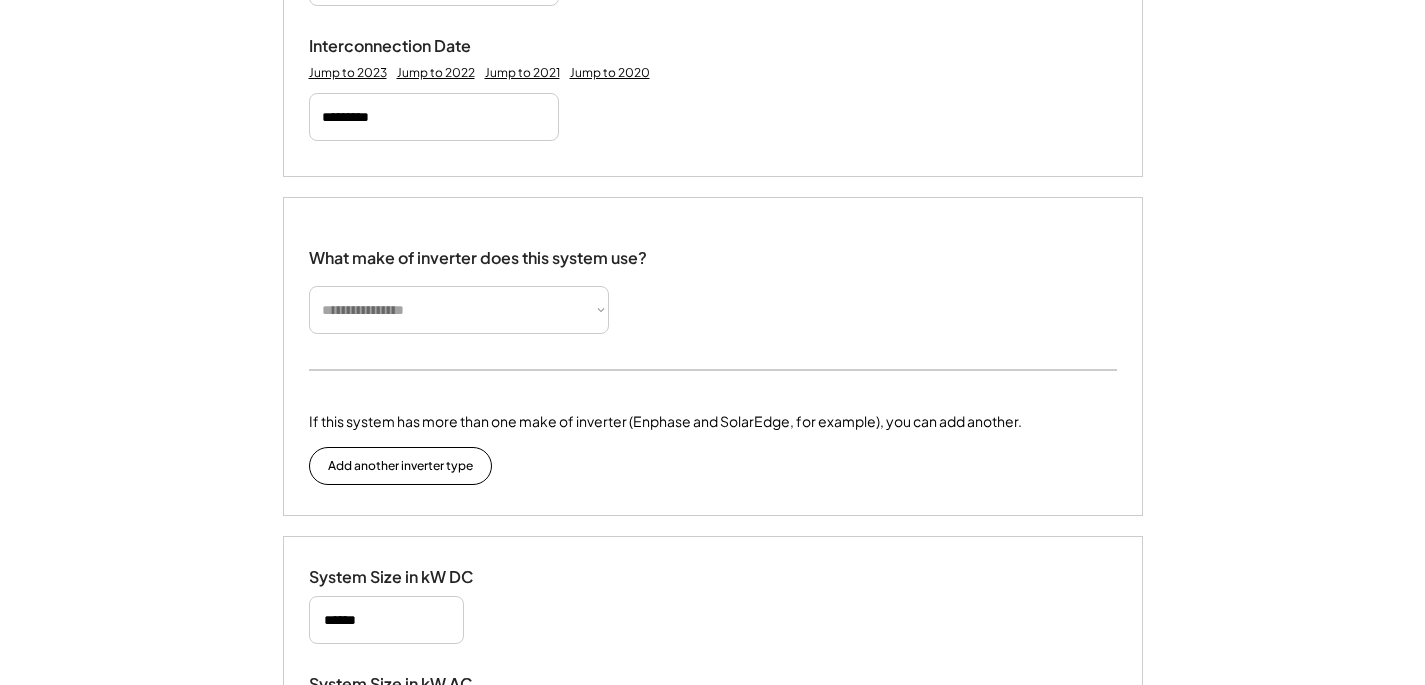click on "**********" at bounding box center (459, 310) 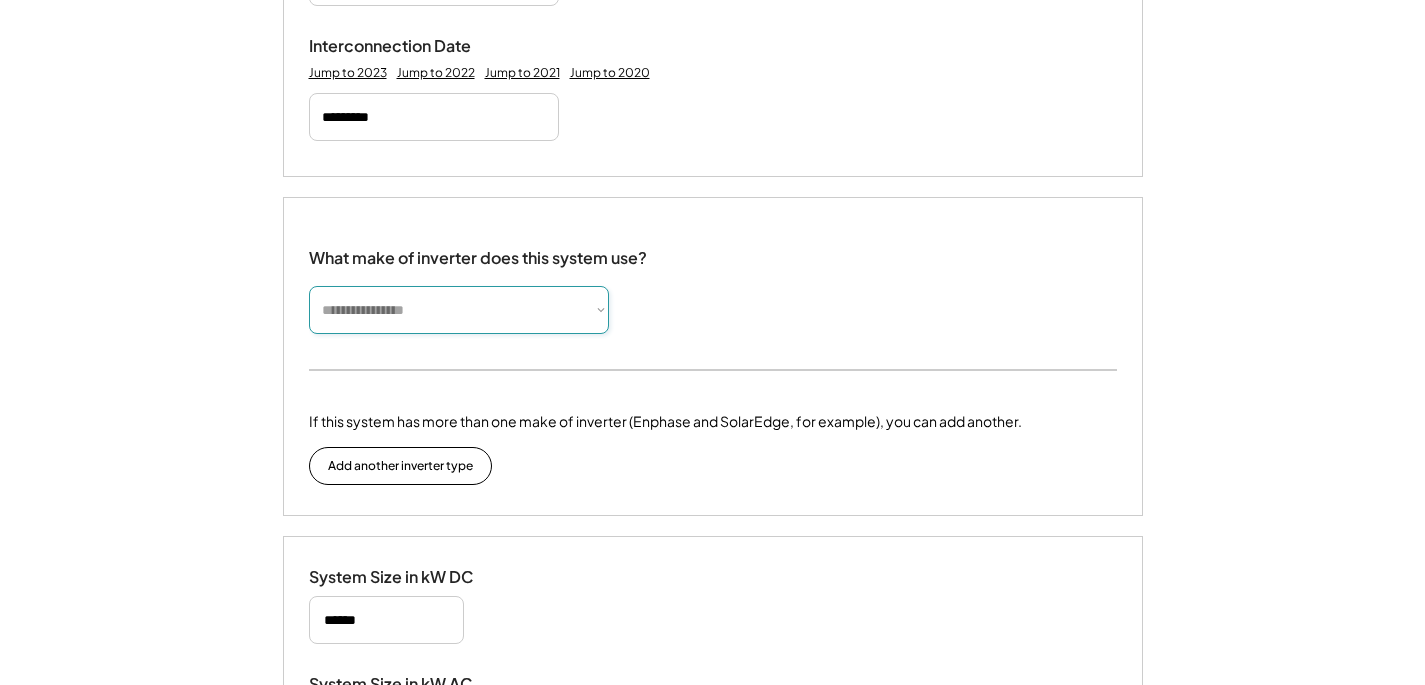 select on "*********" 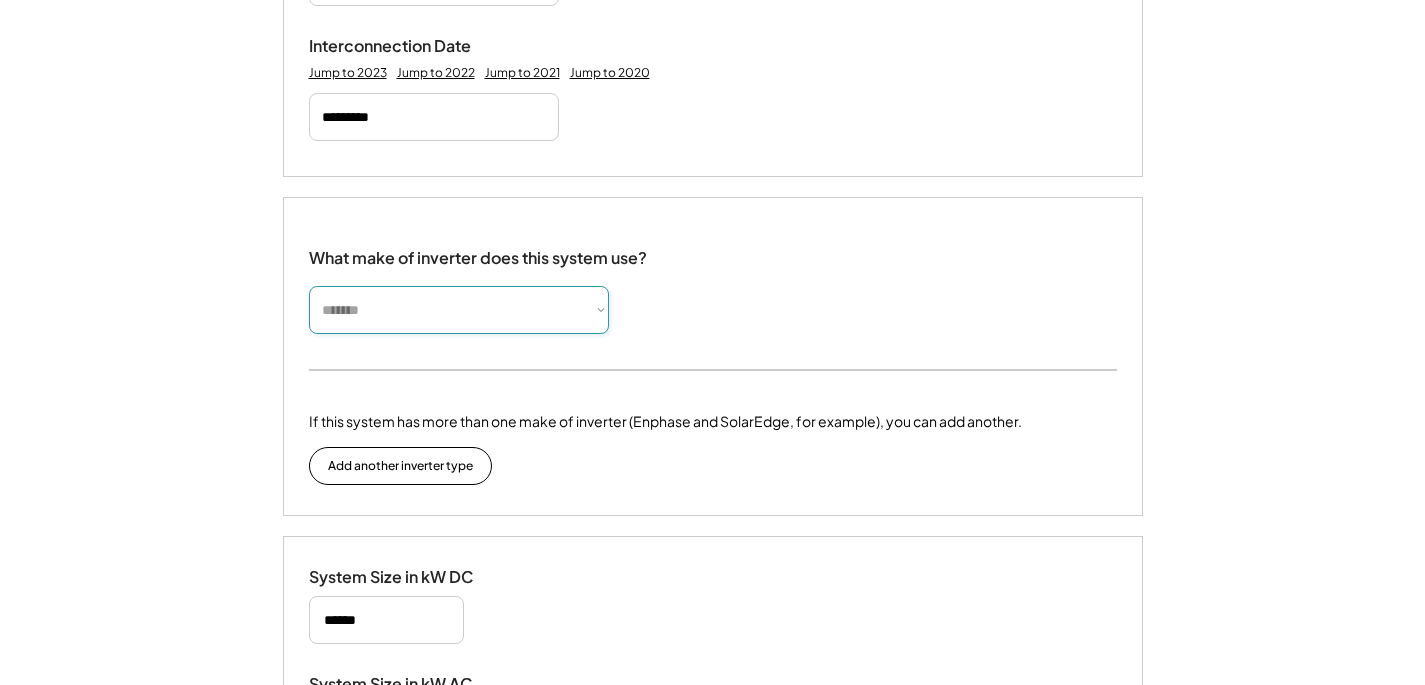 type 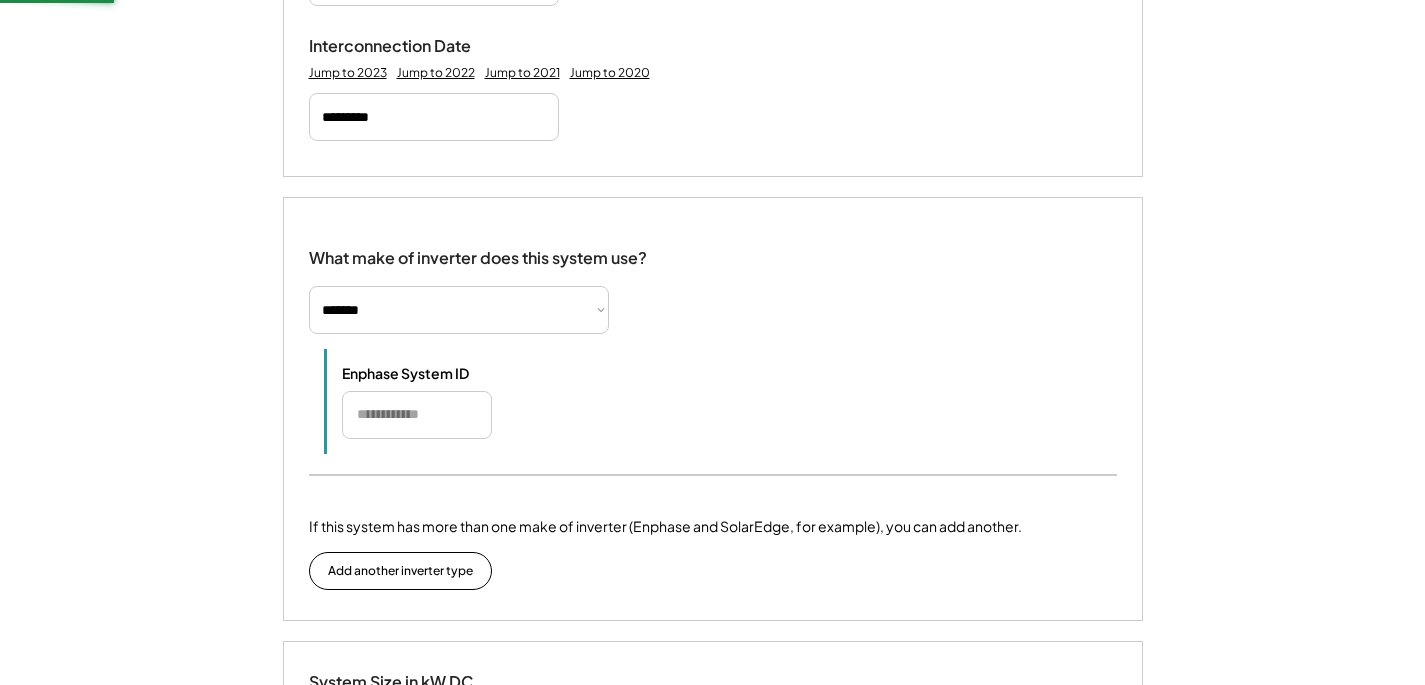 click on "**********" at bounding box center [713, 283] 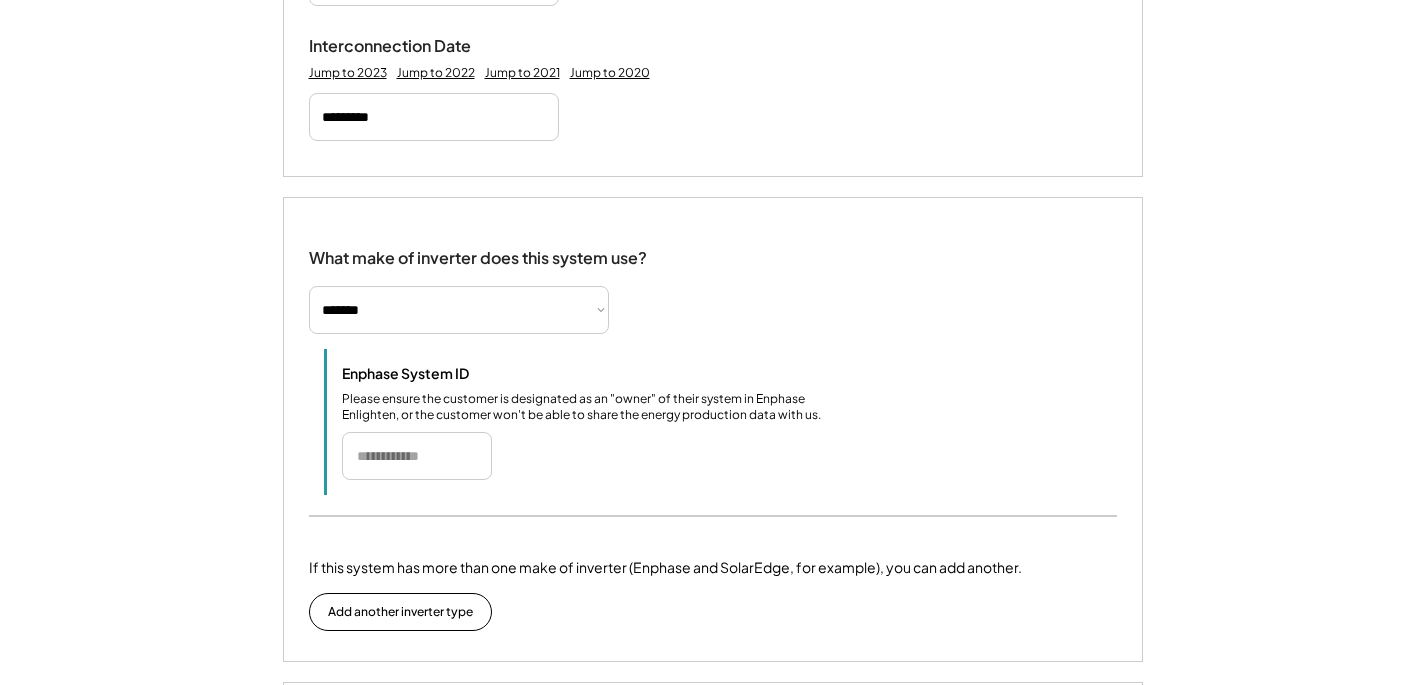 click at bounding box center [417, 456] 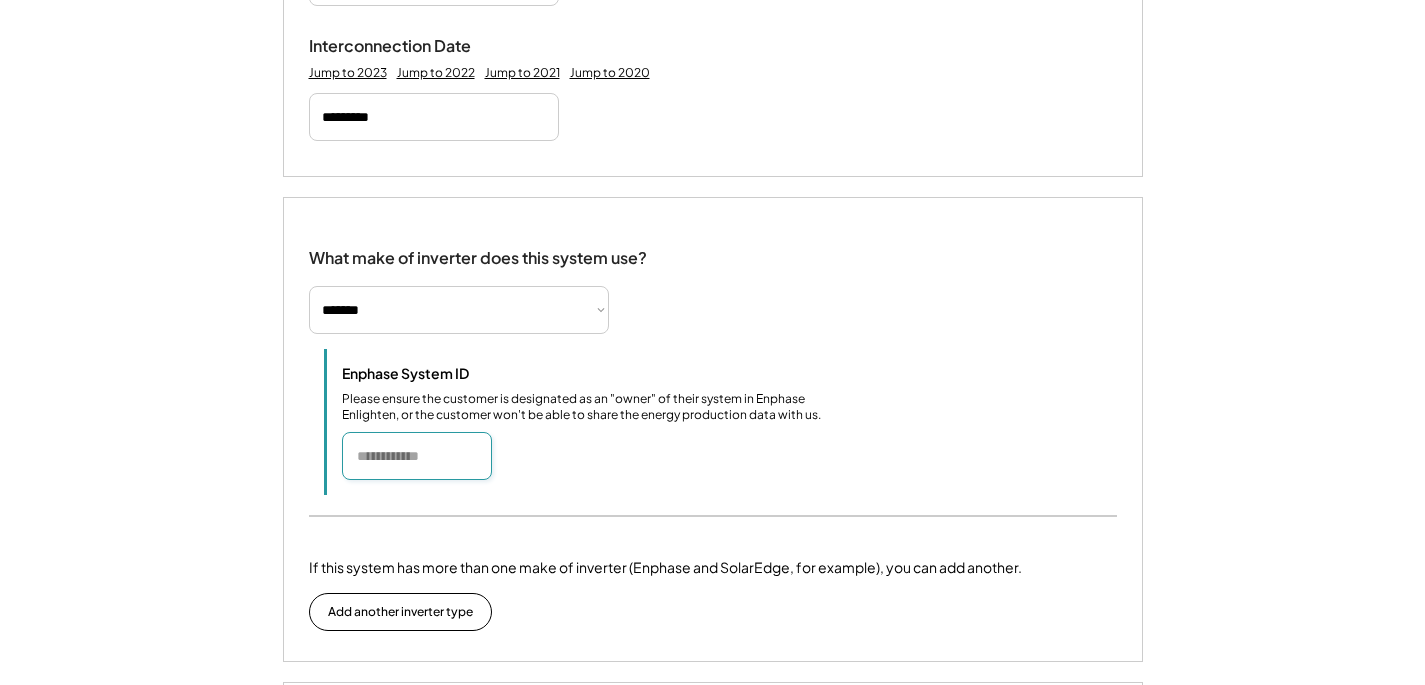 paste on "*******" 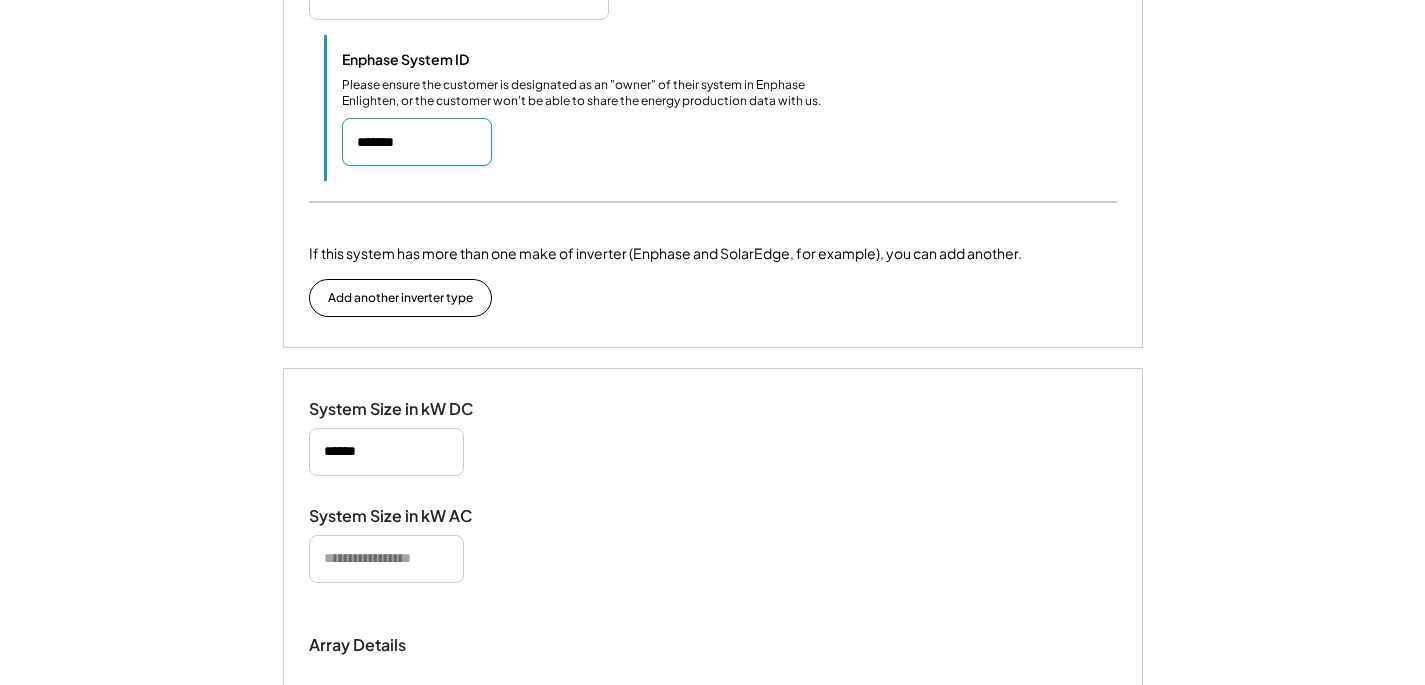 scroll, scrollTop: 1503, scrollLeft: 0, axis: vertical 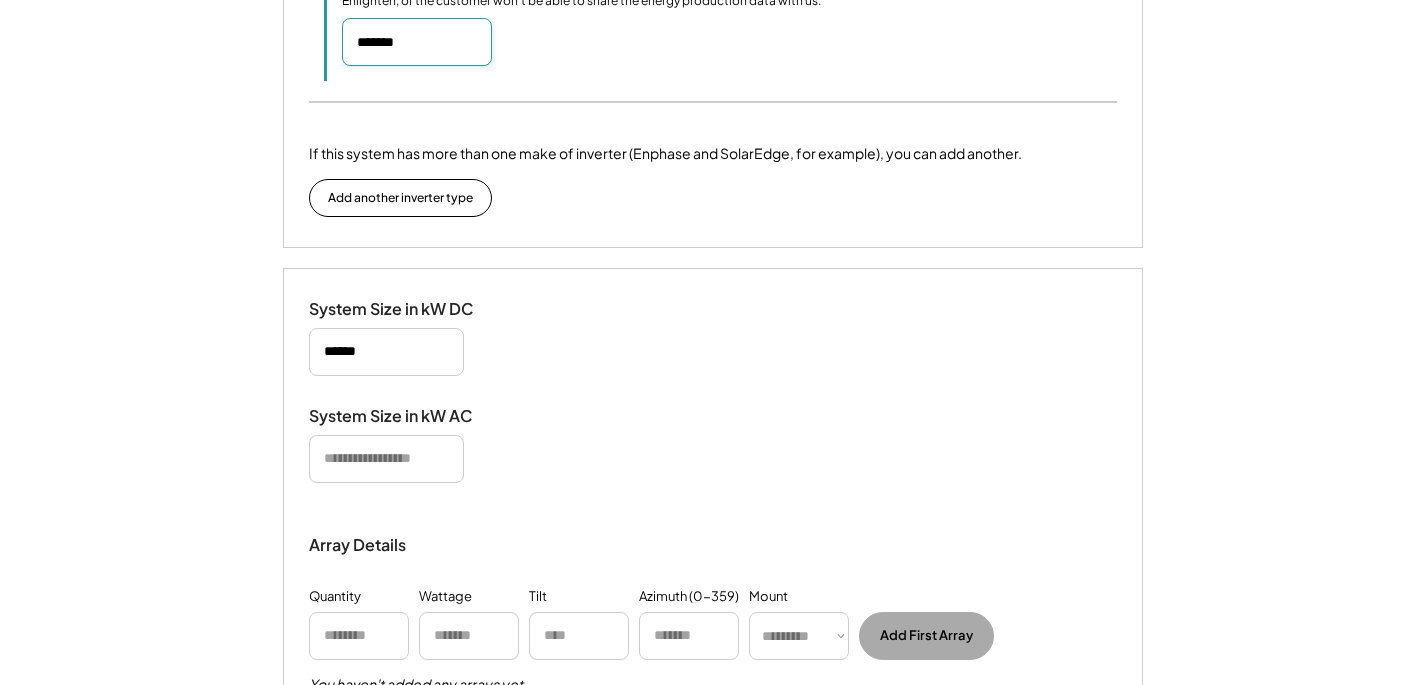 type on "*******" 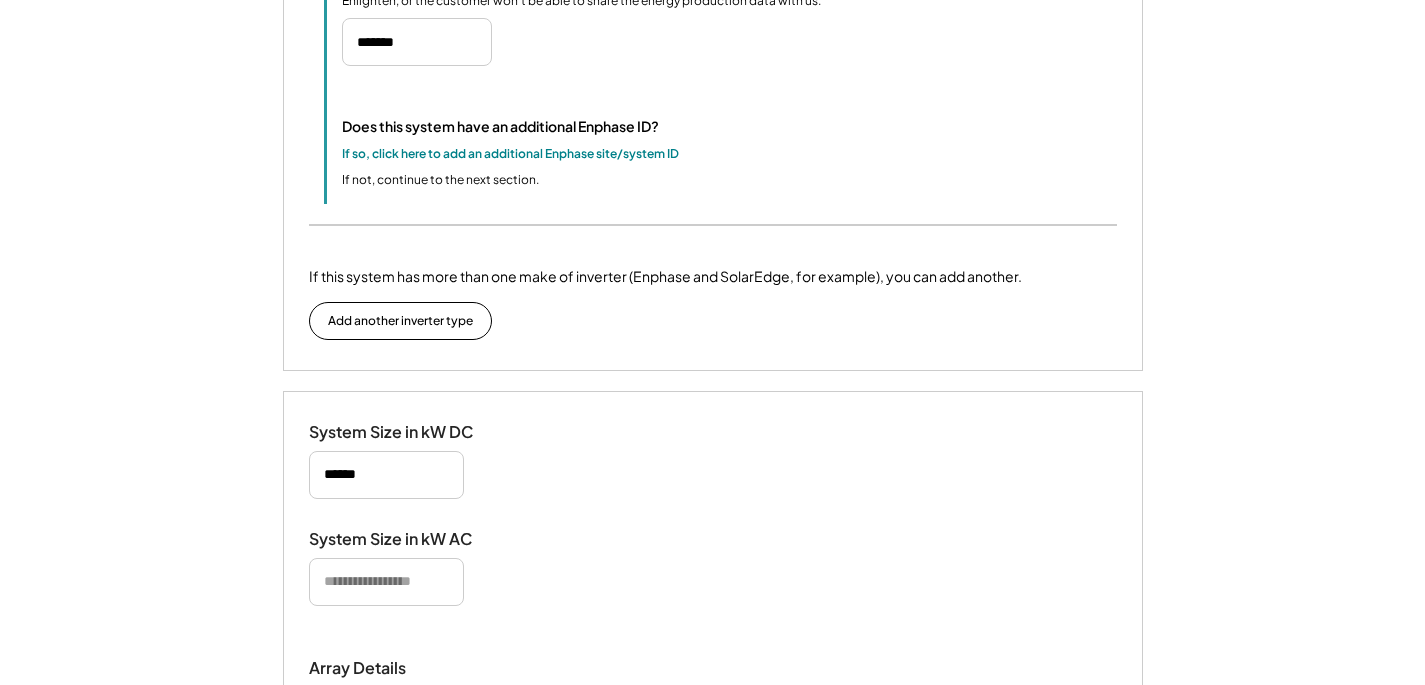 click at bounding box center (386, 475) 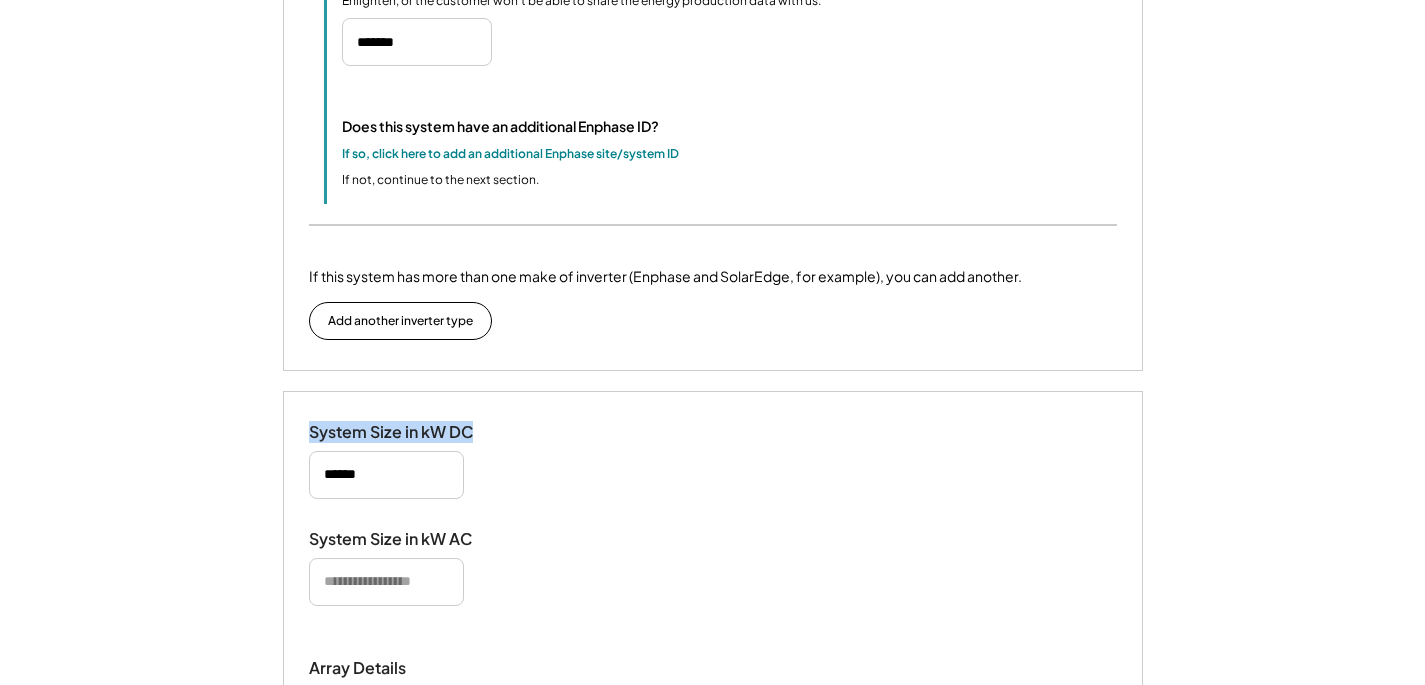 drag, startPoint x: 424, startPoint y: 505, endPoint x: 300, endPoint y: 494, distance: 124.486946 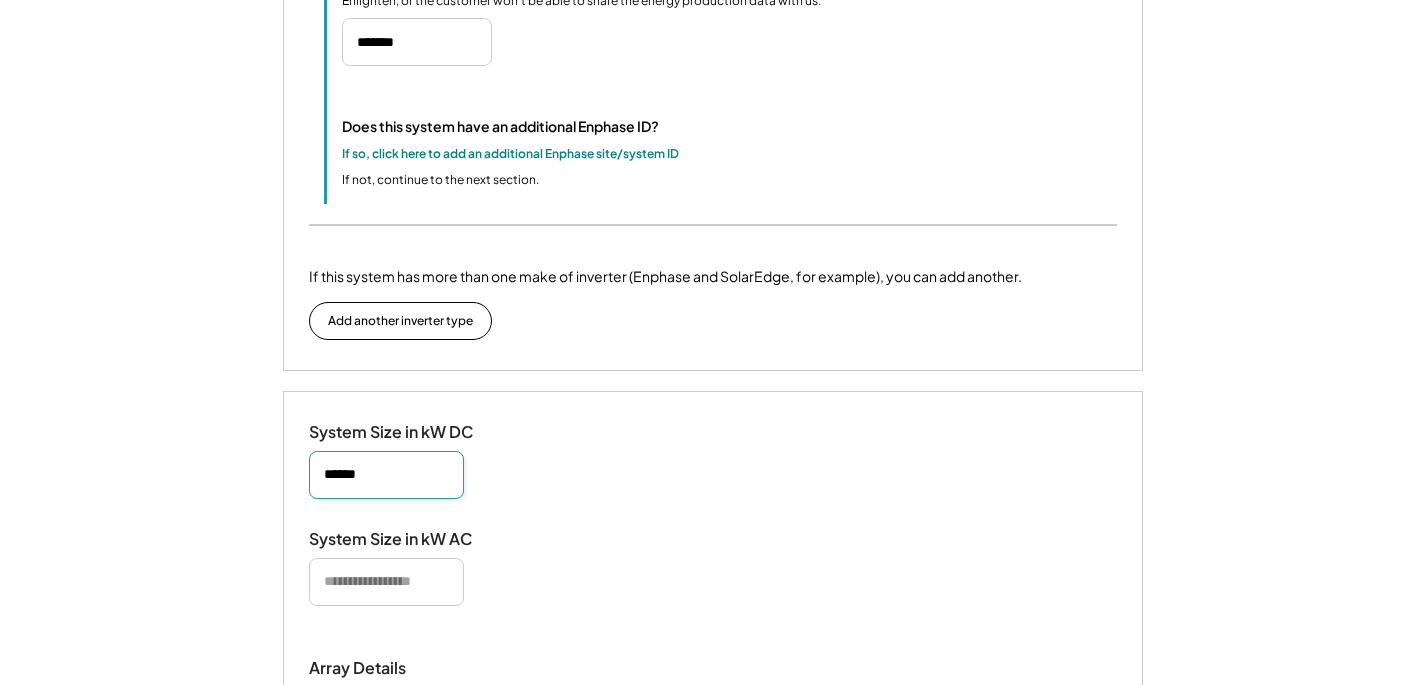 click at bounding box center (386, 475) 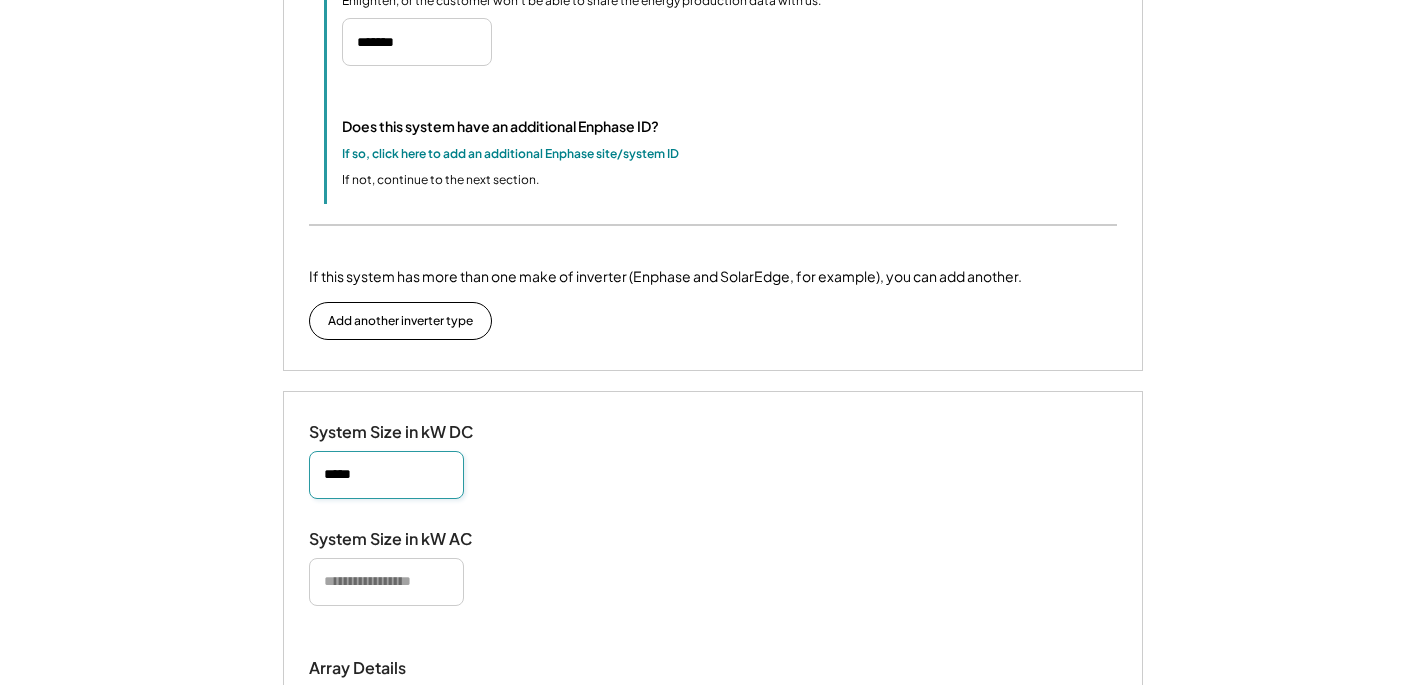 type on "*****" 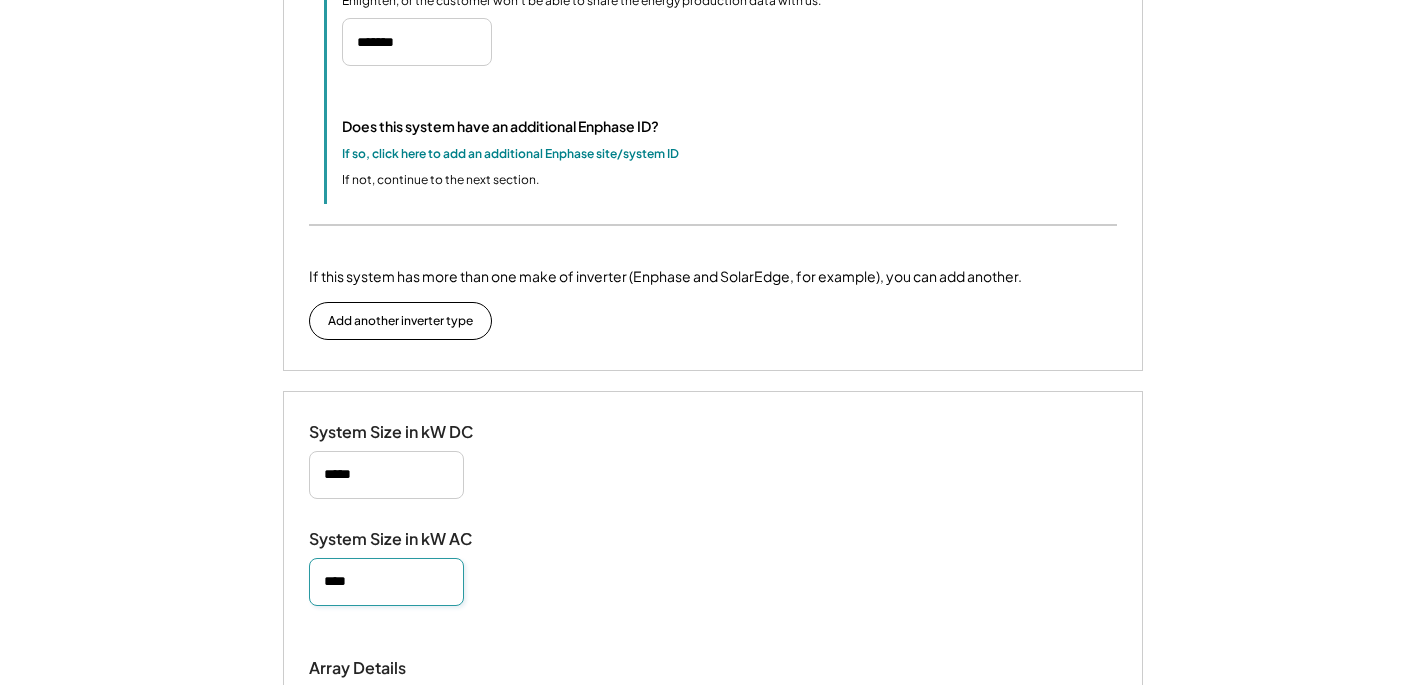 type on "****" 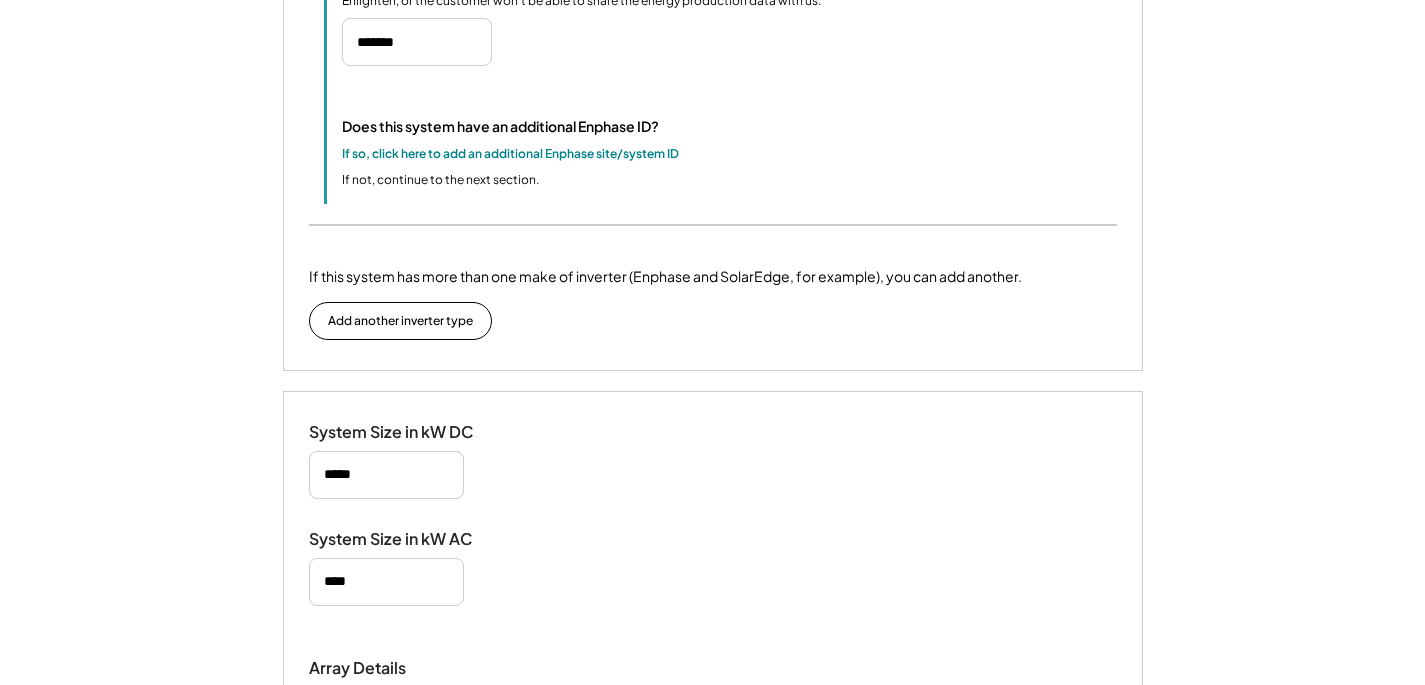 click on "System Size in kW DC" at bounding box center [713, 460] 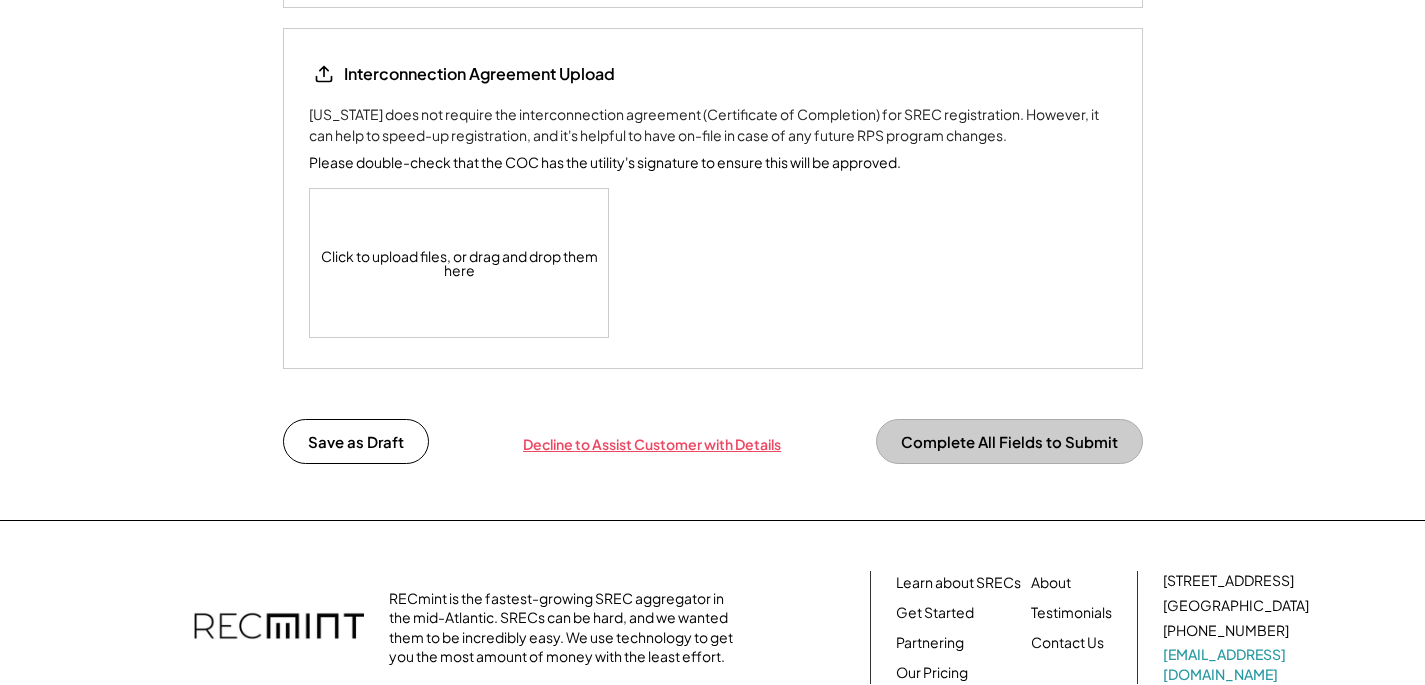 scroll, scrollTop: 2399, scrollLeft: 0, axis: vertical 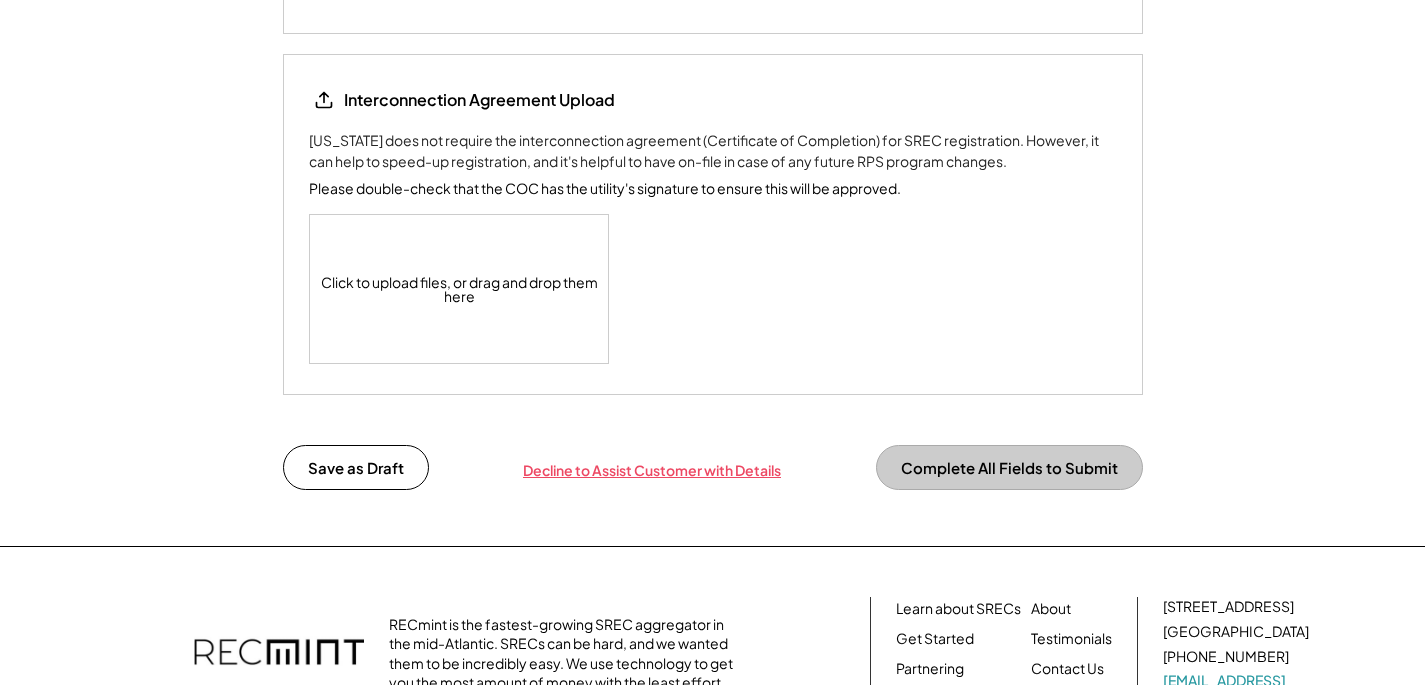 click on "Upload a plan set" at bounding box center (398, -12) 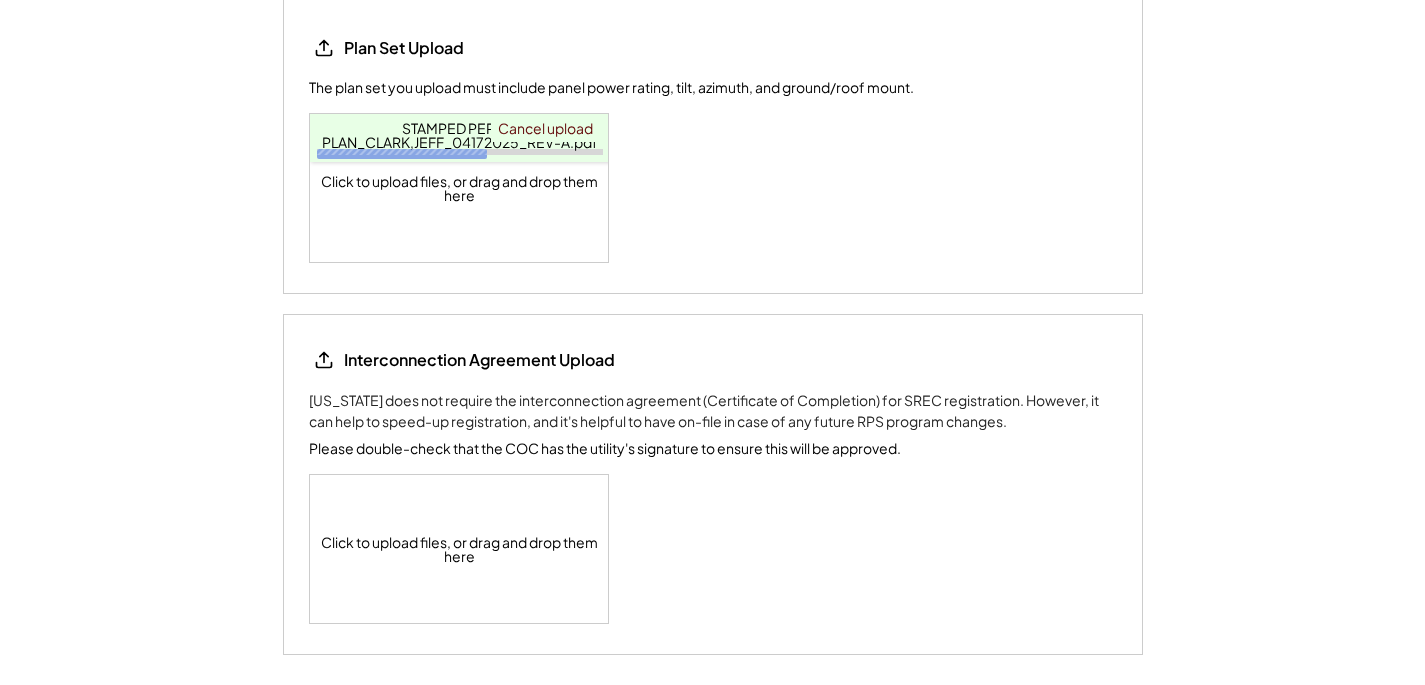 drag, startPoint x: 1049, startPoint y: 293, endPoint x: 1427, endPoint y: 279, distance: 378.25916 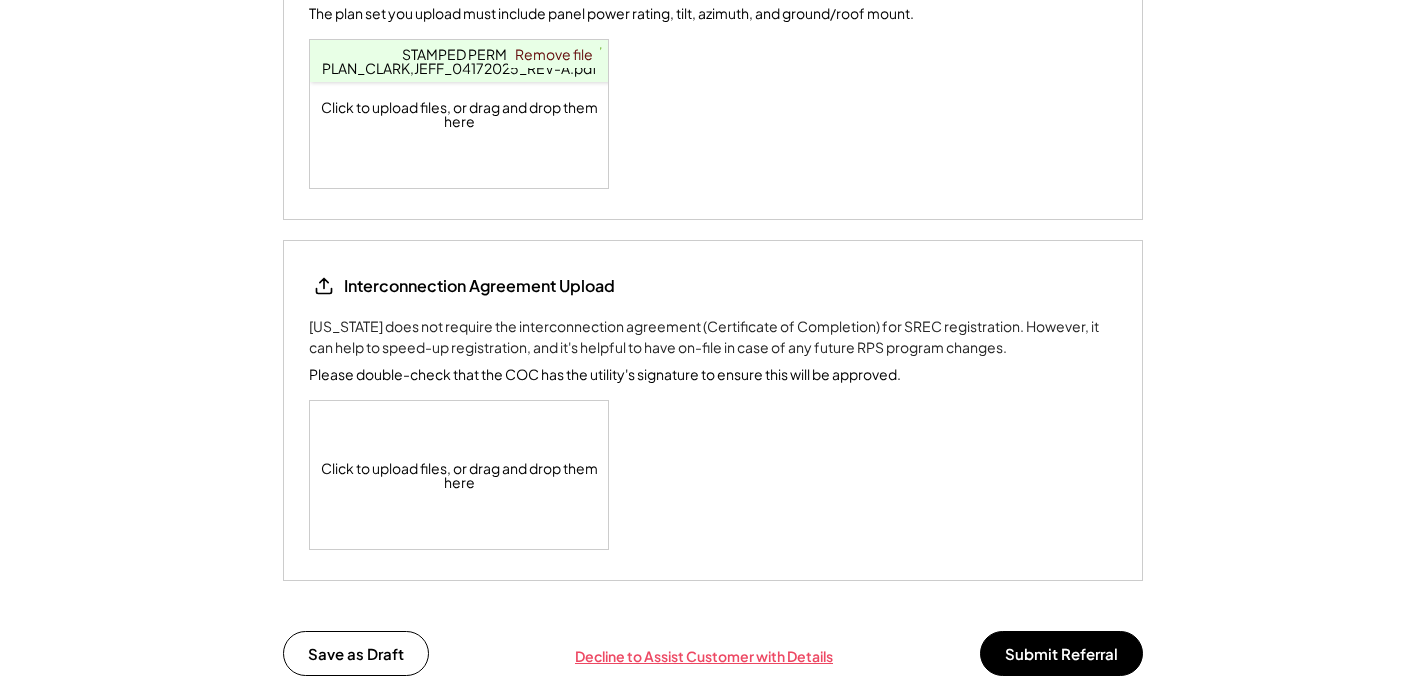 scroll, scrollTop: 2596, scrollLeft: 0, axis: vertical 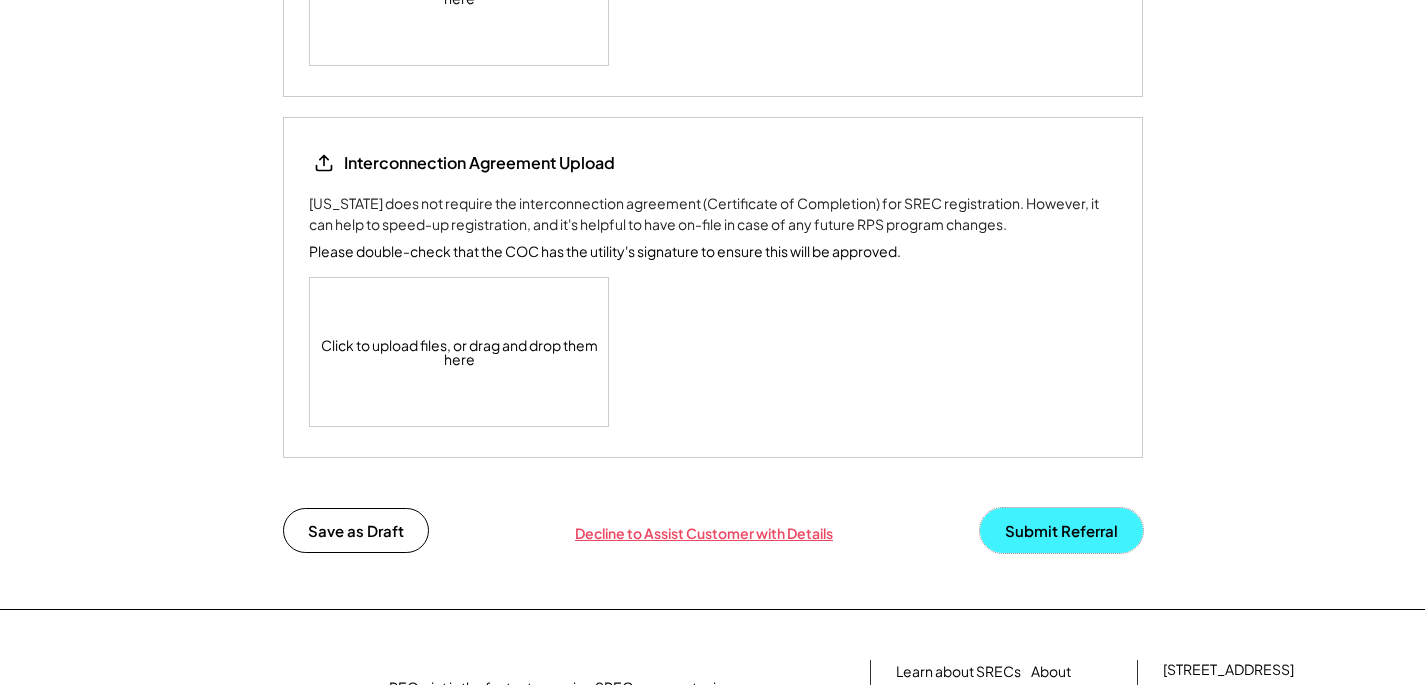 drag, startPoint x: 1071, startPoint y: 559, endPoint x: 1192, endPoint y: 502, distance: 133.75351 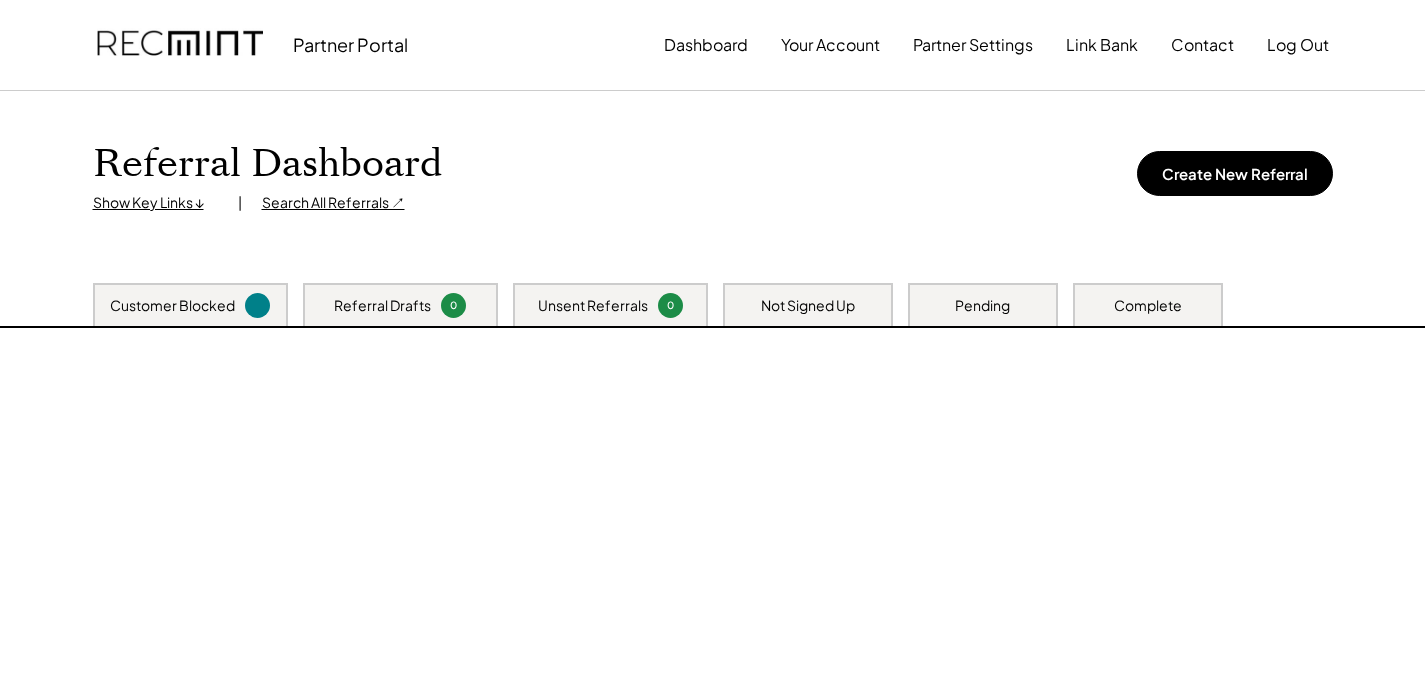 scroll, scrollTop: 0, scrollLeft: 0, axis: both 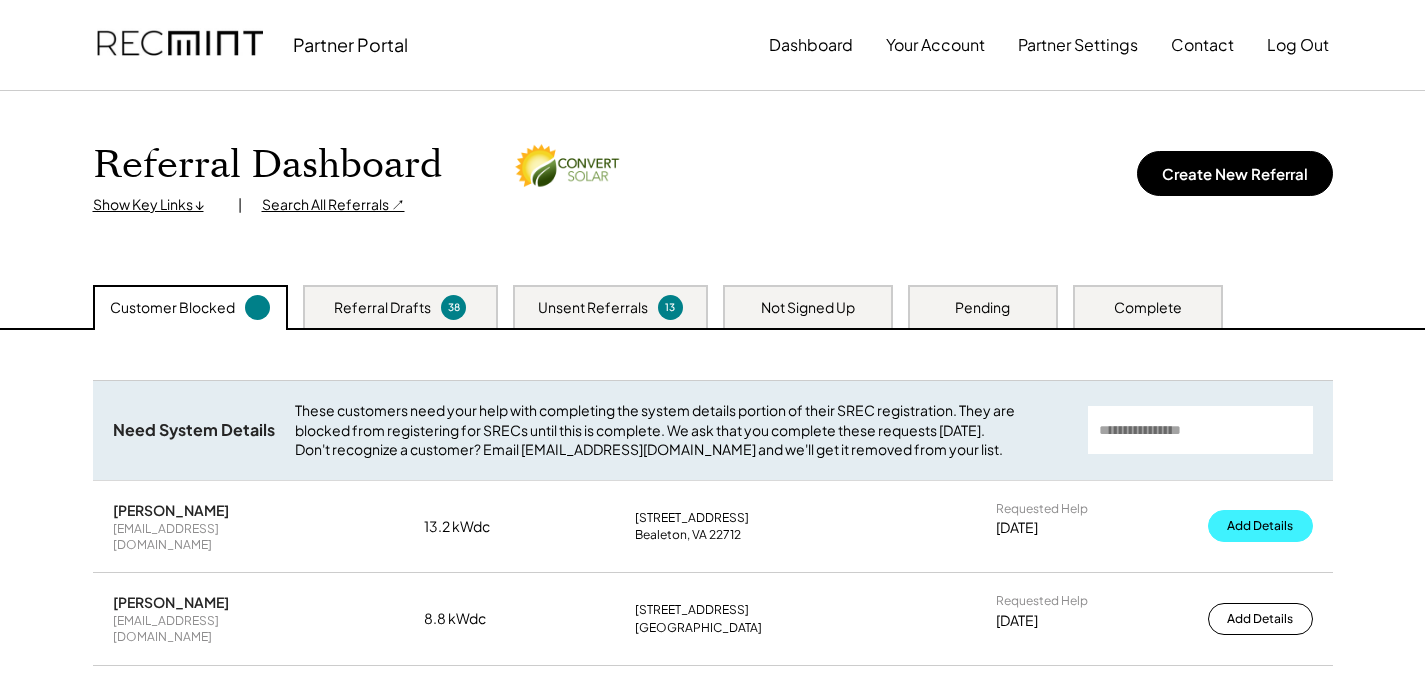 drag, startPoint x: 1262, startPoint y: 533, endPoint x: 1293, endPoint y: 525, distance: 32.01562 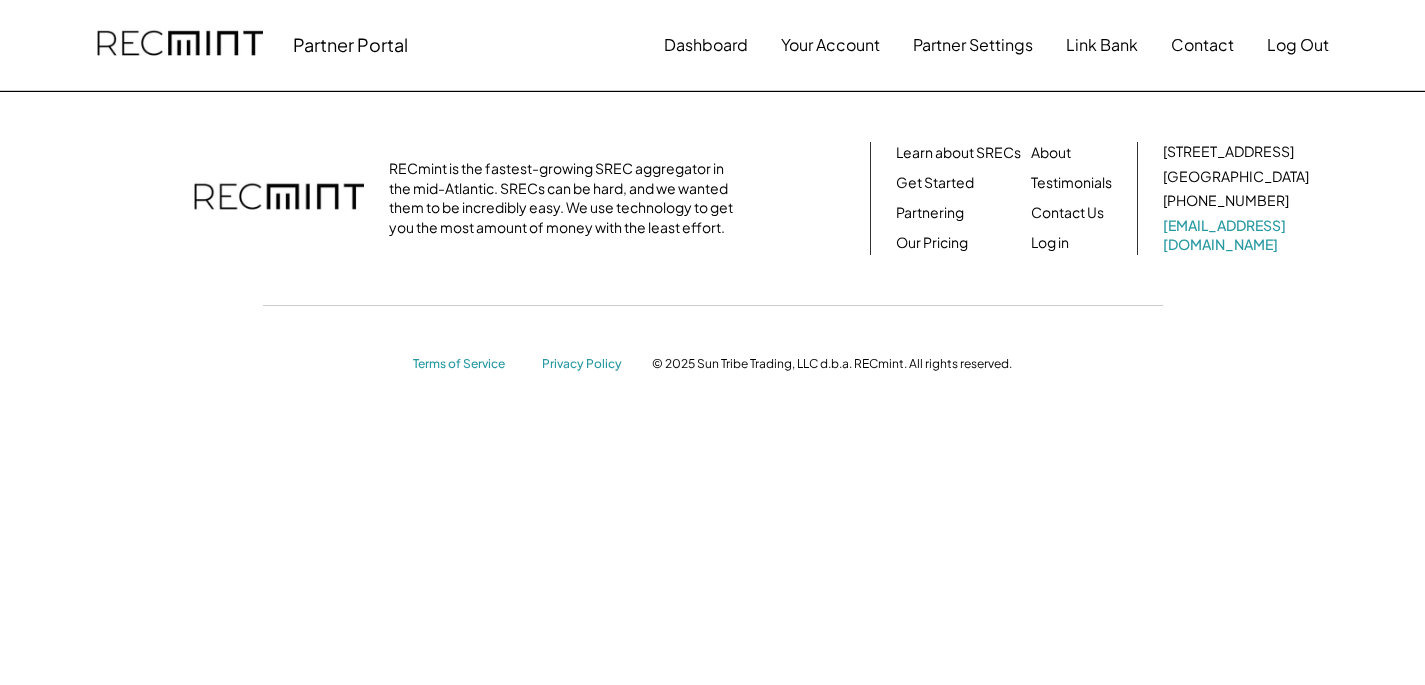 scroll, scrollTop: 0, scrollLeft: 0, axis: both 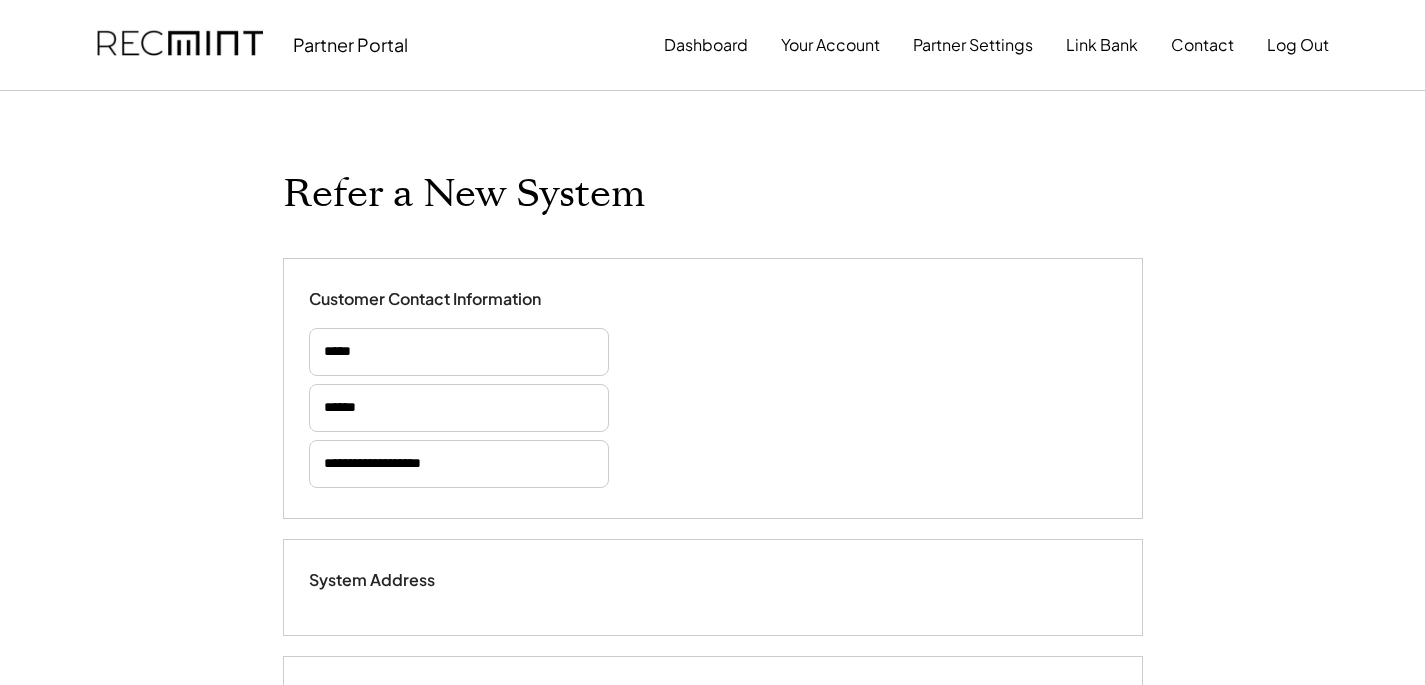 select on "**********" 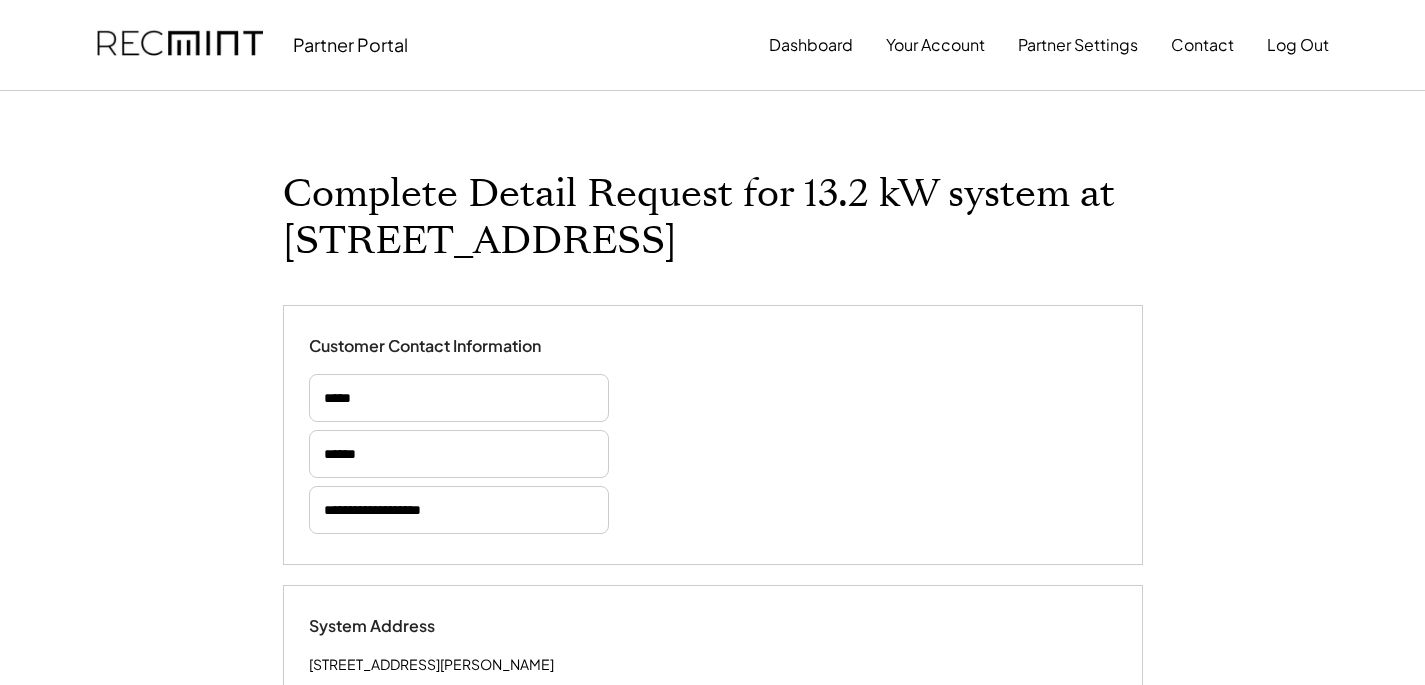 select on "**********" 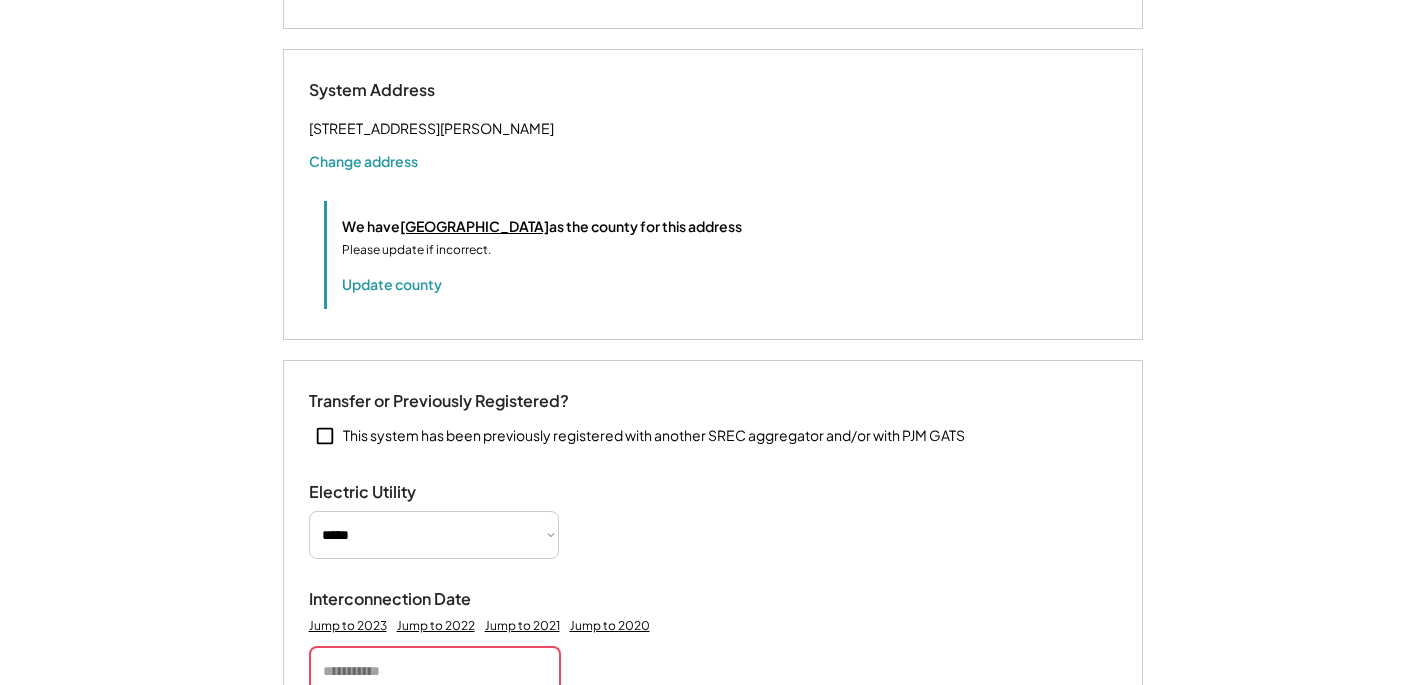 scroll, scrollTop: 650, scrollLeft: 0, axis: vertical 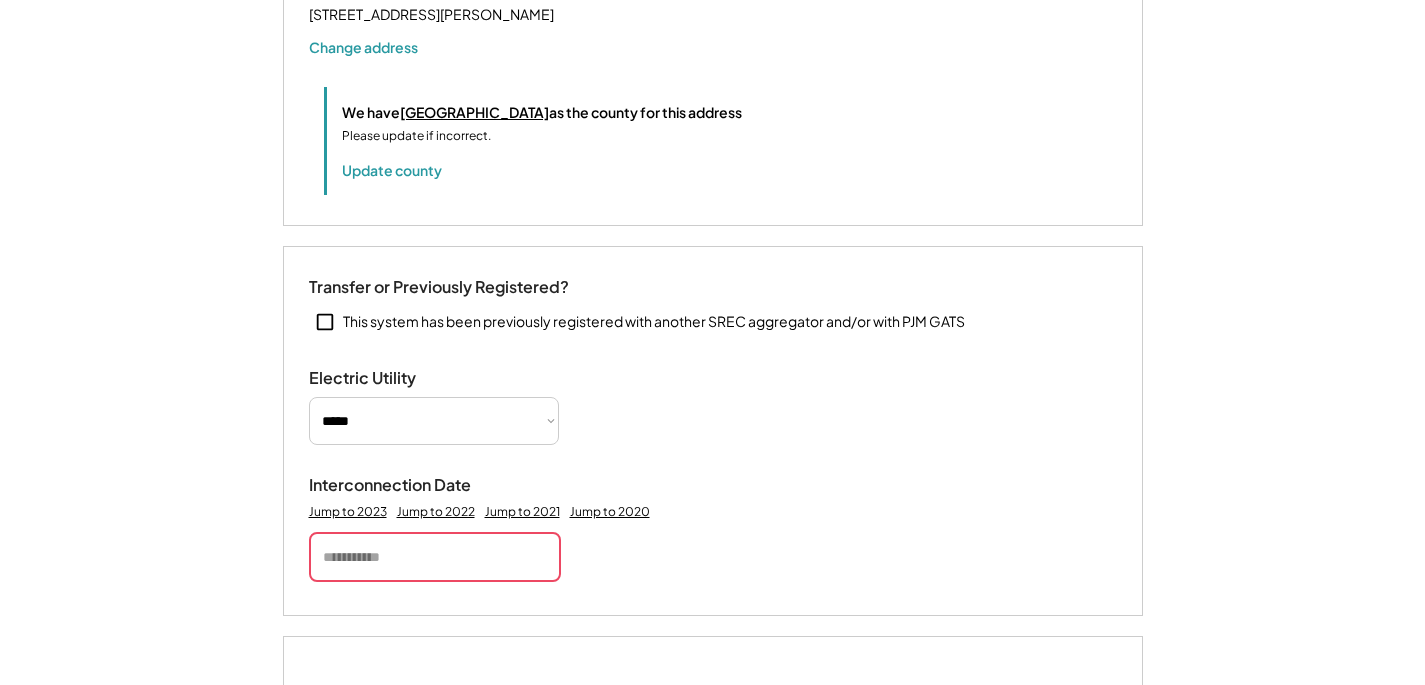 click at bounding box center [435, 557] 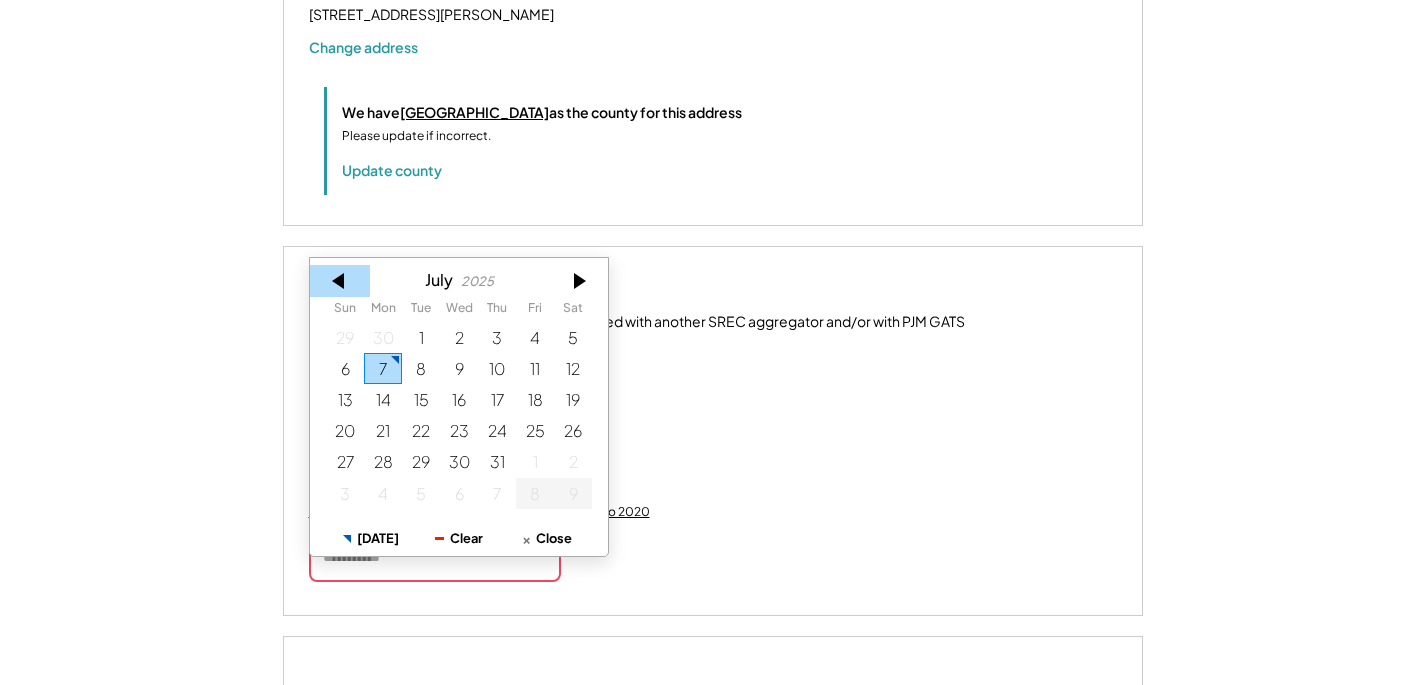 click at bounding box center (340, 281) 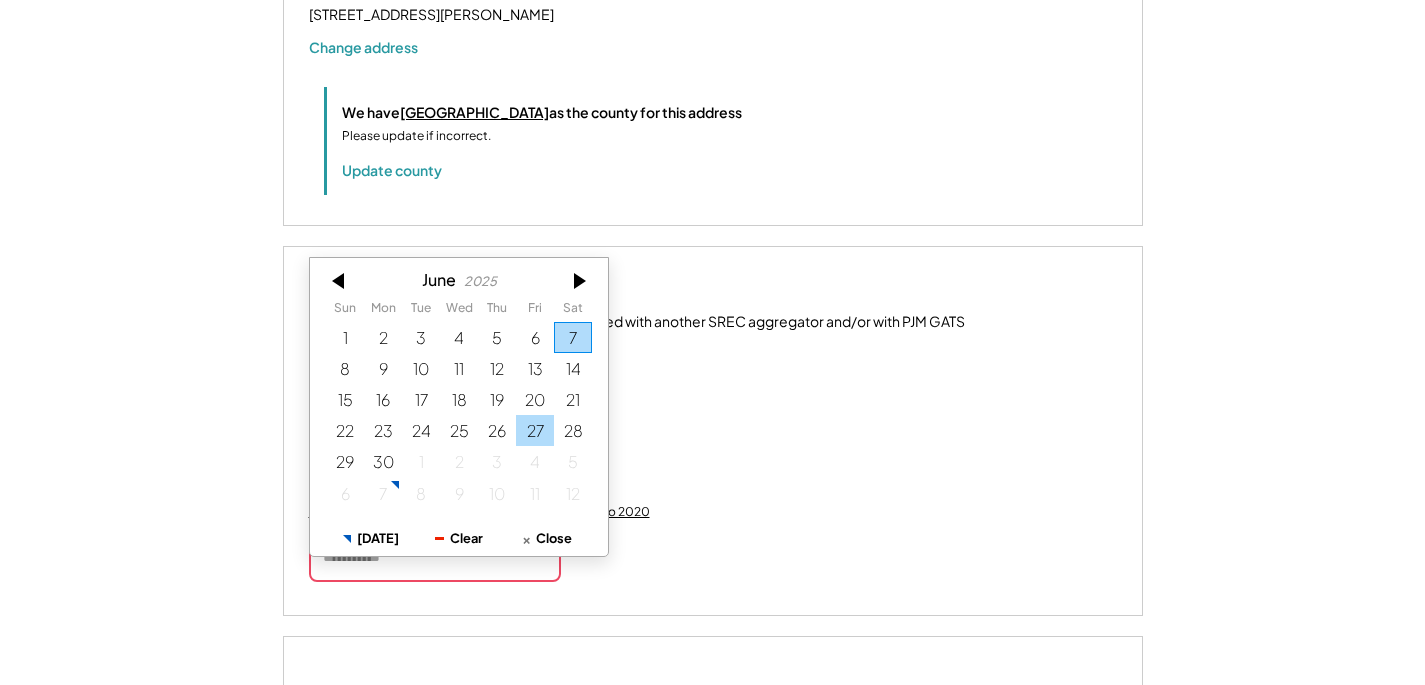 click on "27" at bounding box center (535, 431) 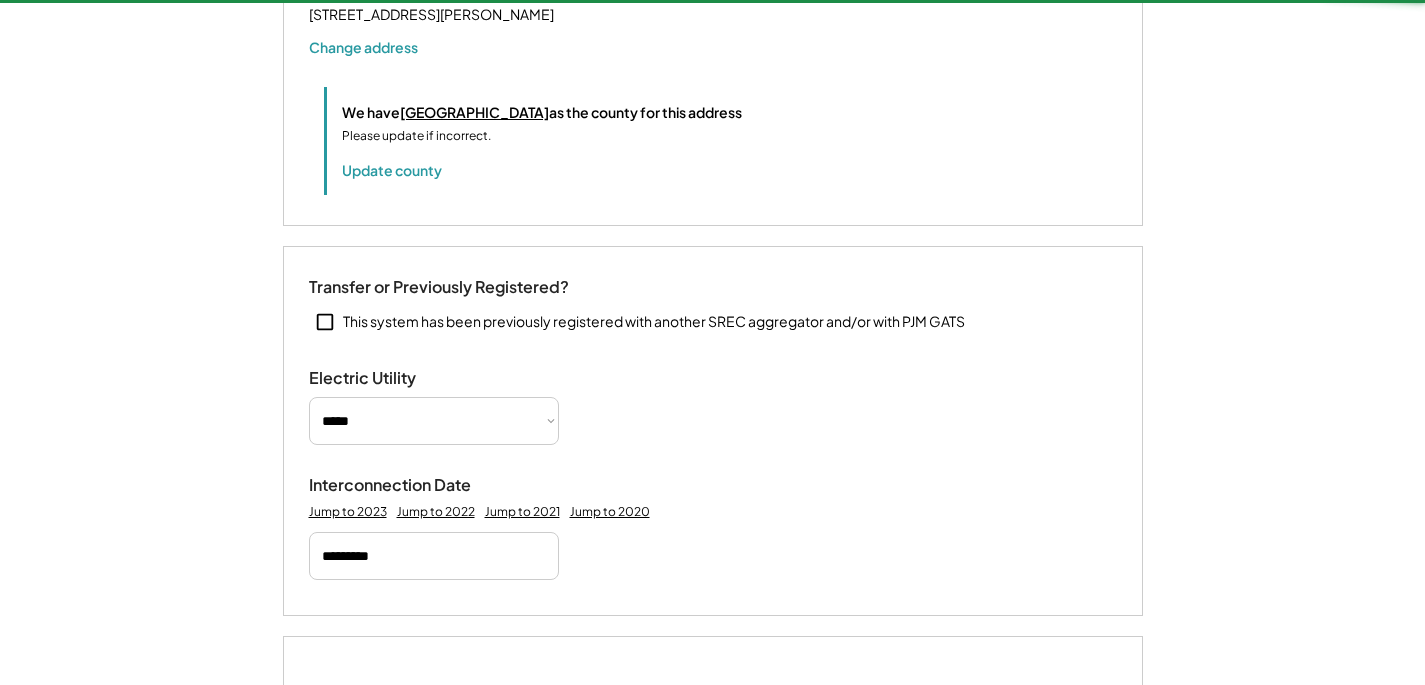 type 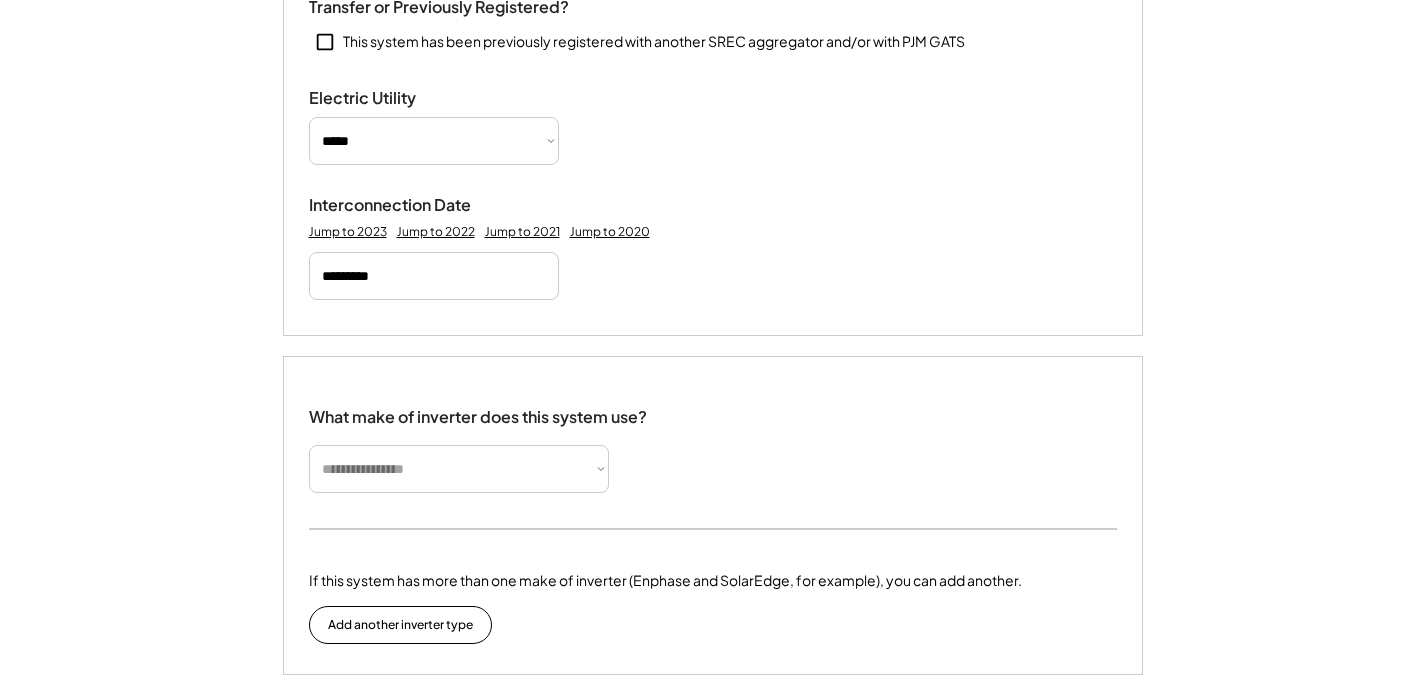 scroll, scrollTop: 990, scrollLeft: 0, axis: vertical 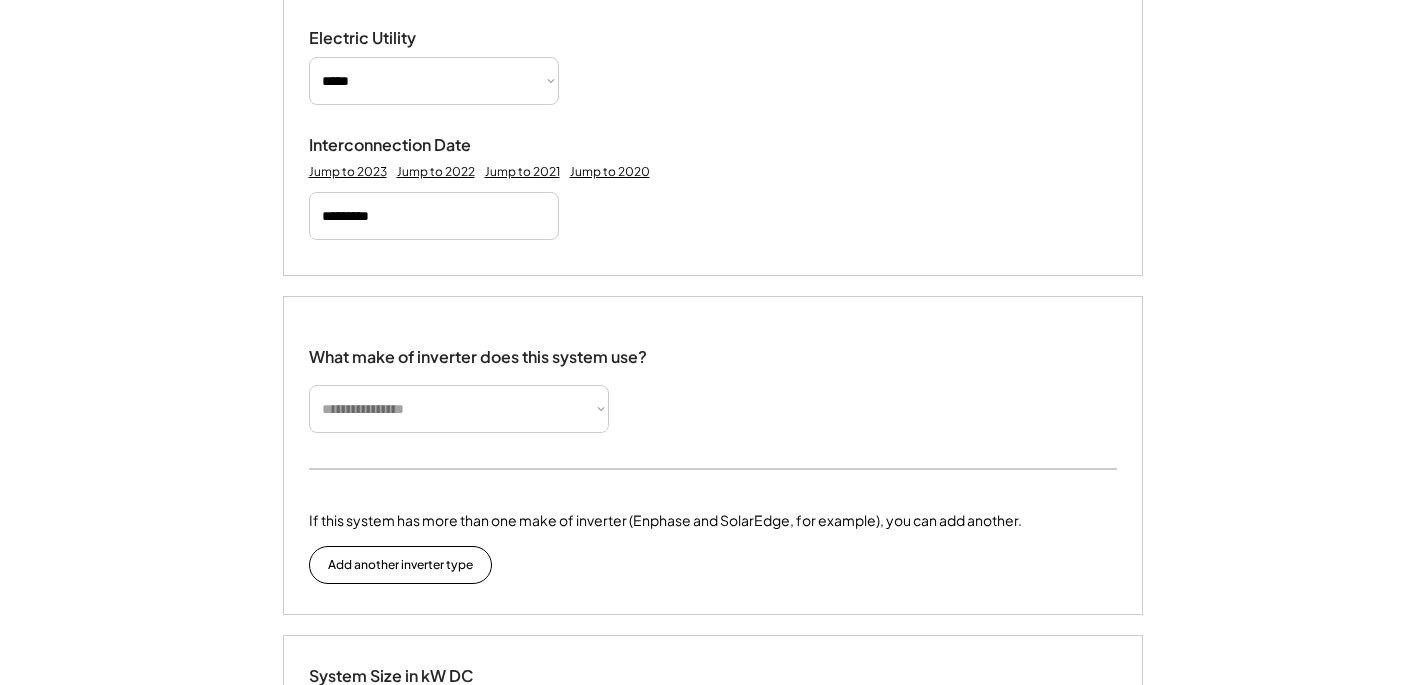 click on "**********" at bounding box center (459, 409) 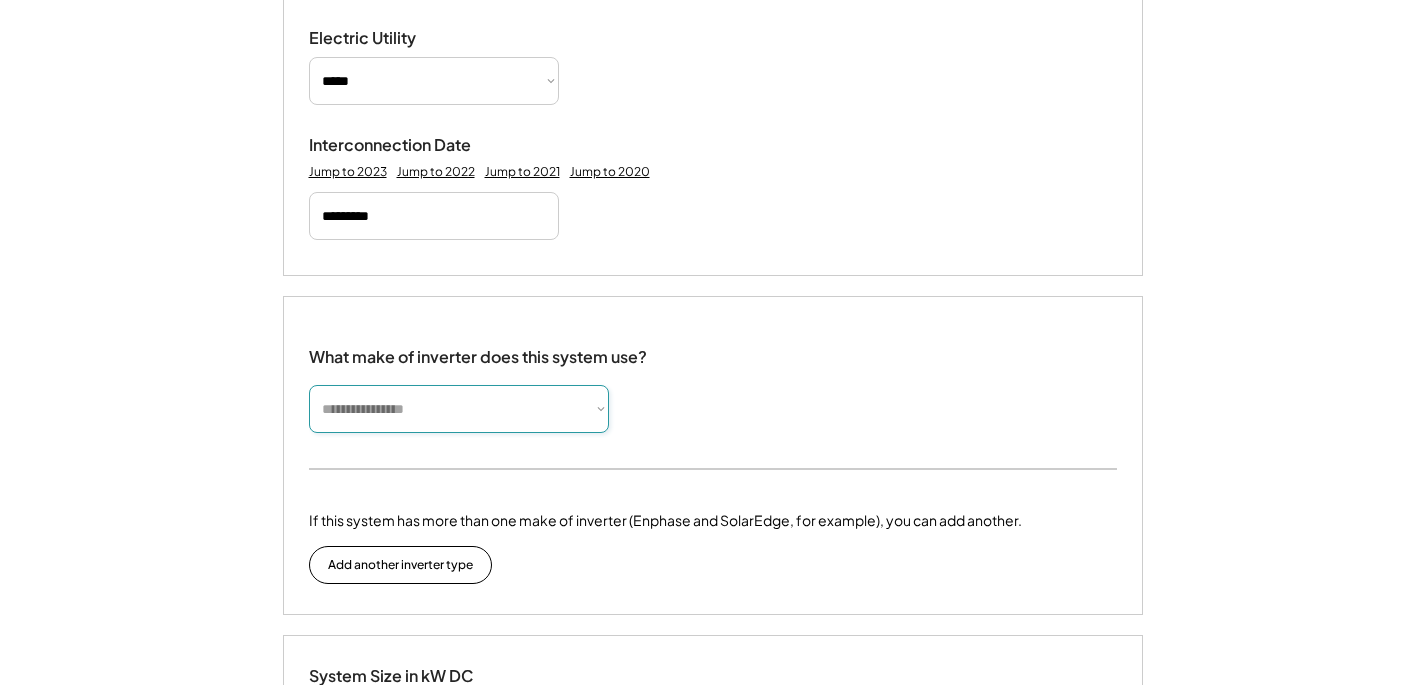 select on "*********" 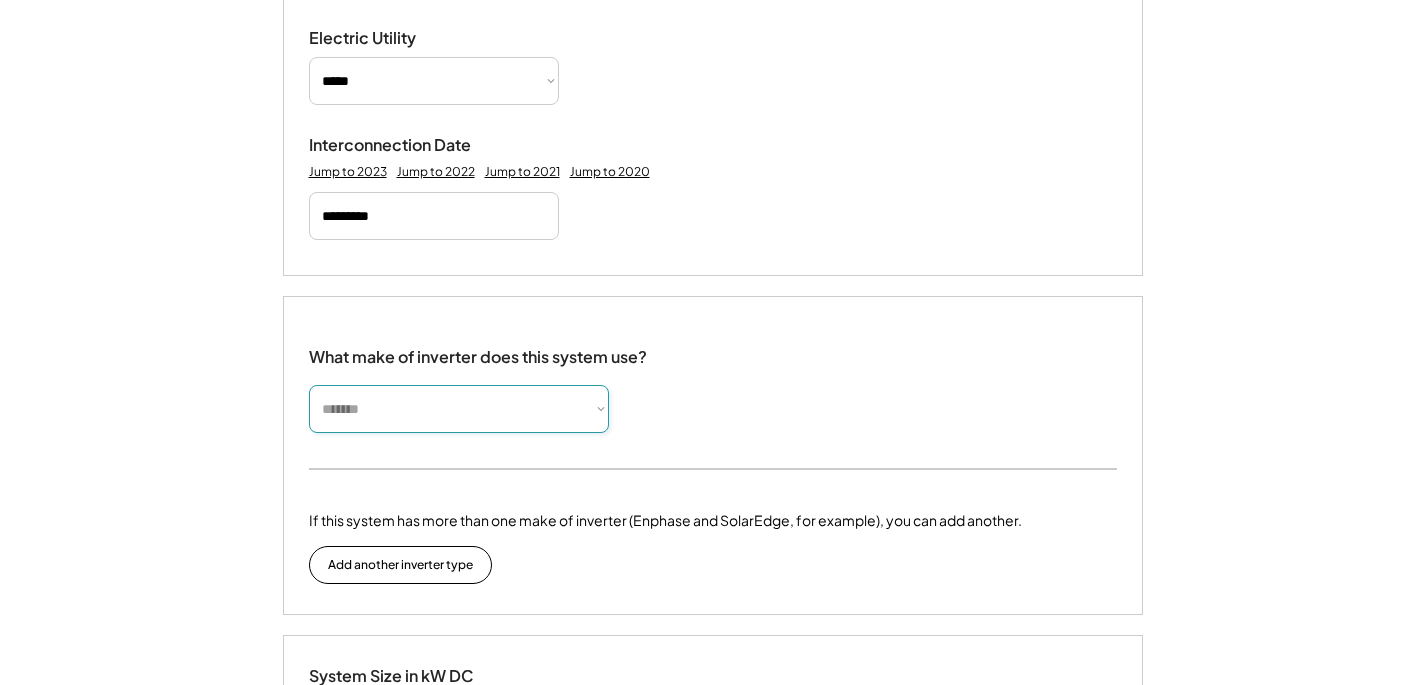 type 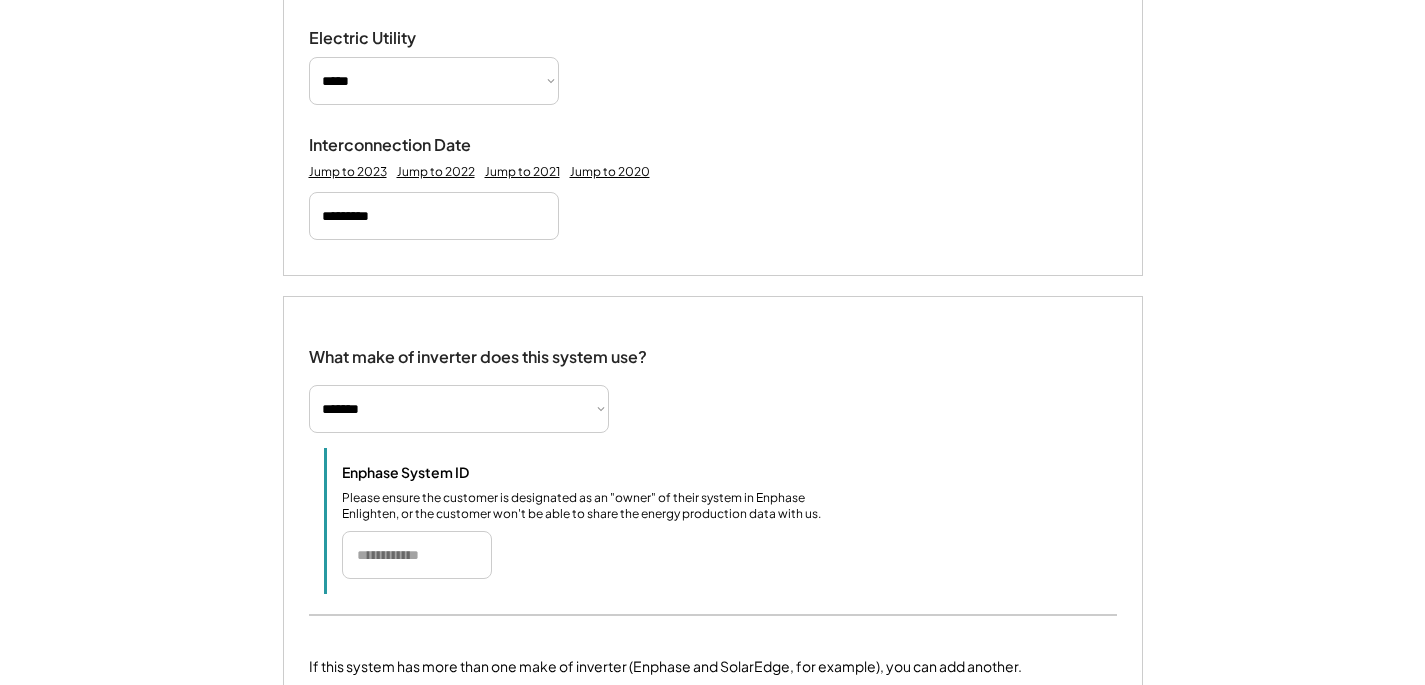 drag, startPoint x: 426, startPoint y: 582, endPoint x: 463, endPoint y: 580, distance: 37.054016 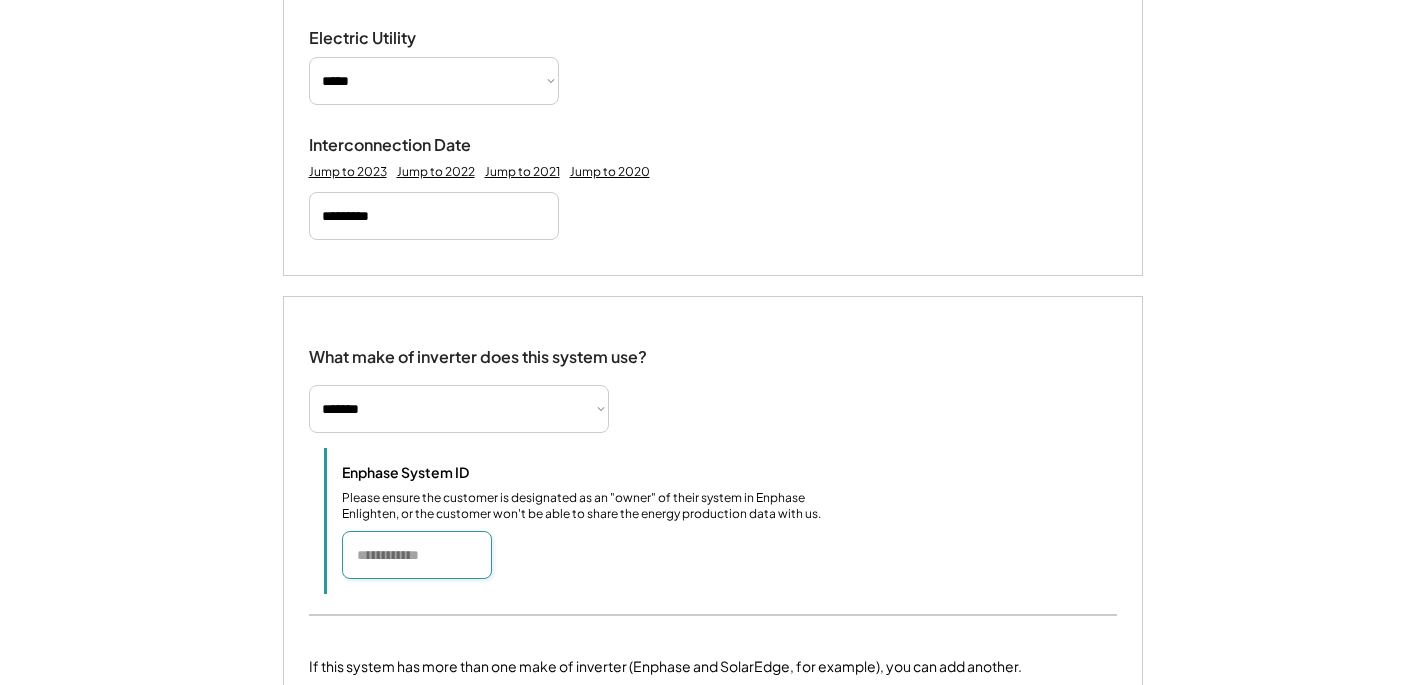 paste on "*******" 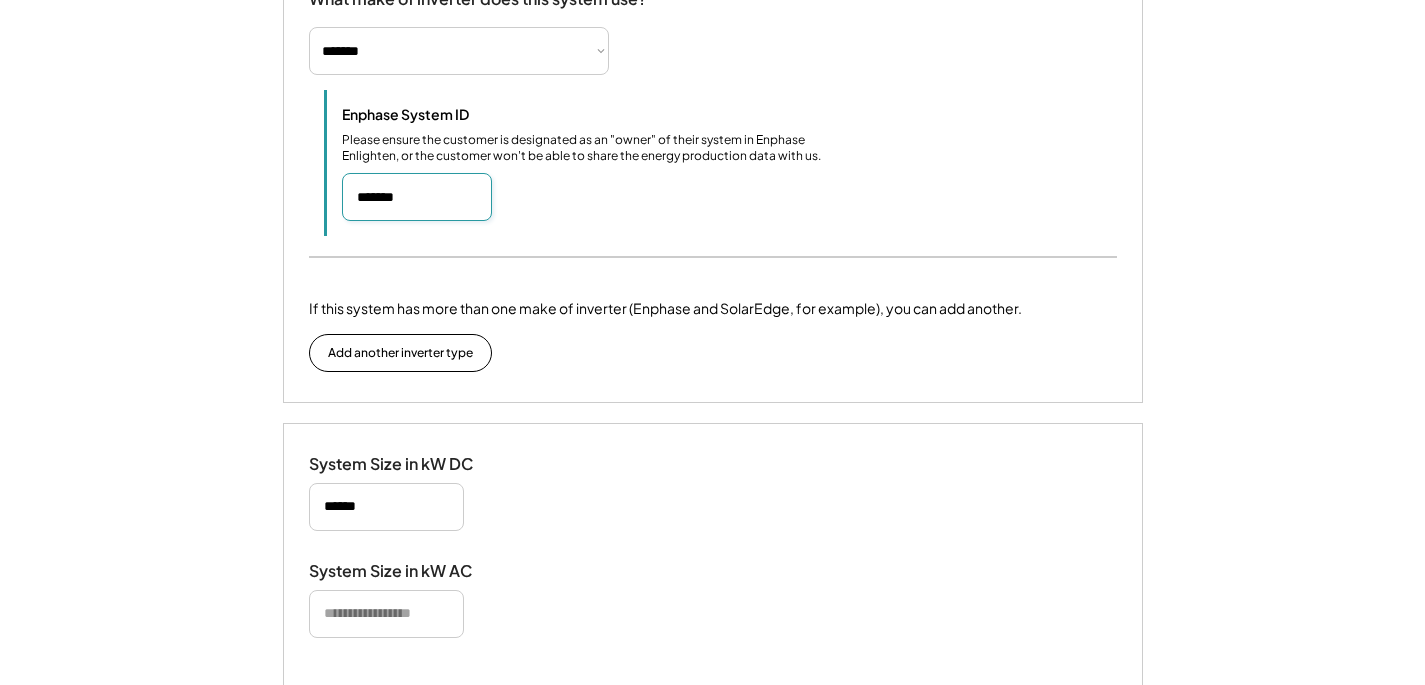 scroll, scrollTop: 1412, scrollLeft: 0, axis: vertical 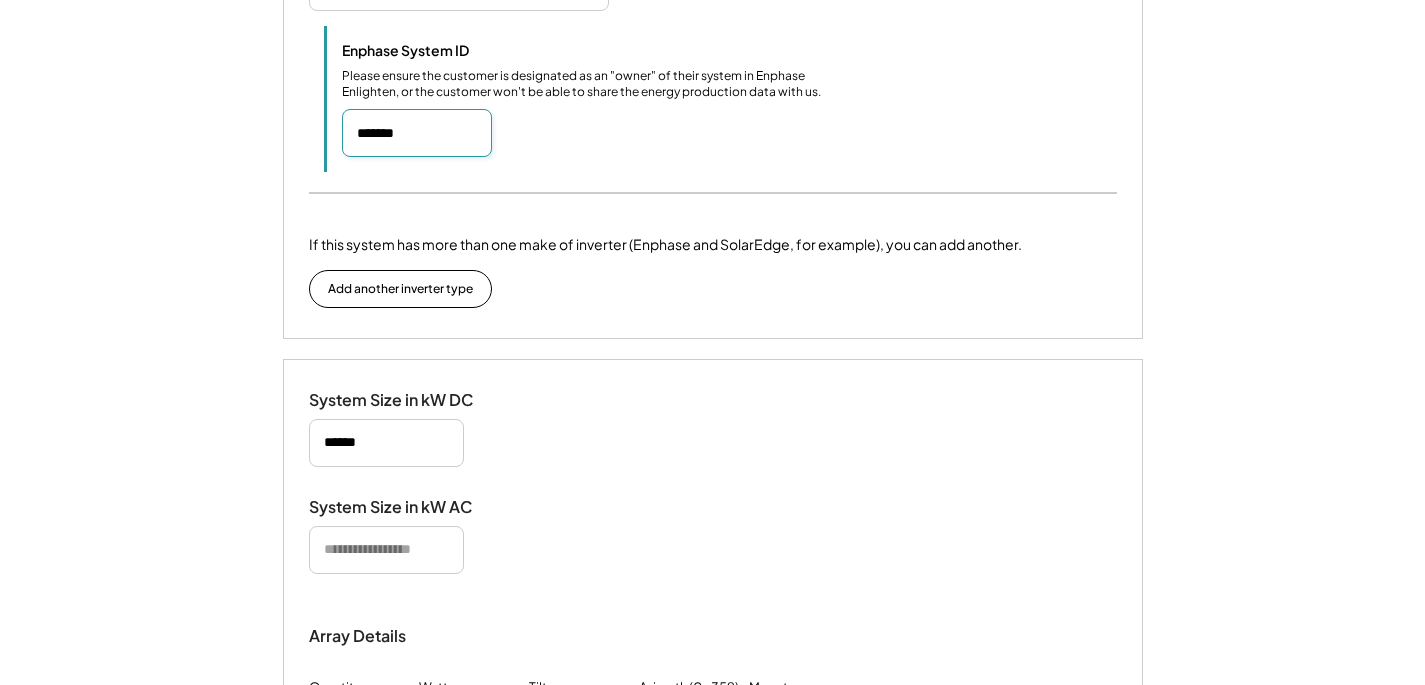 type on "*******" 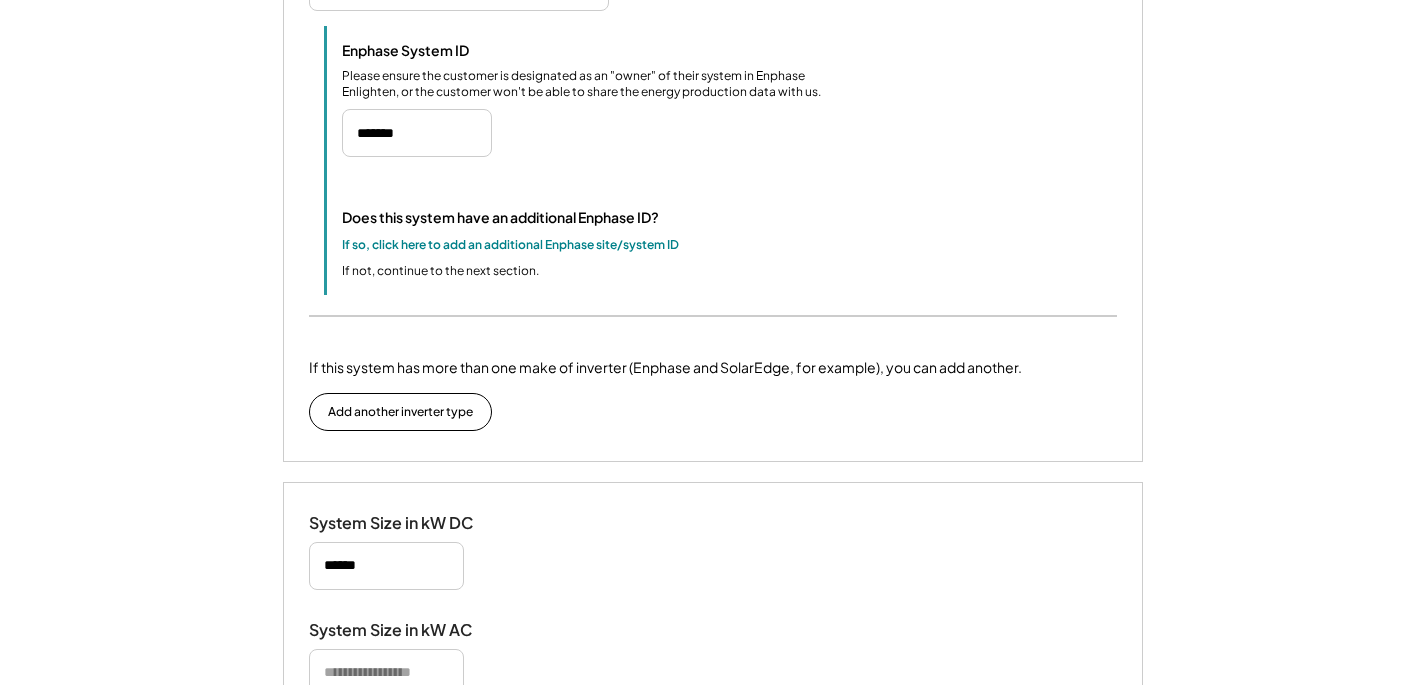 click on "System Size in kW DC" at bounding box center [713, 551] 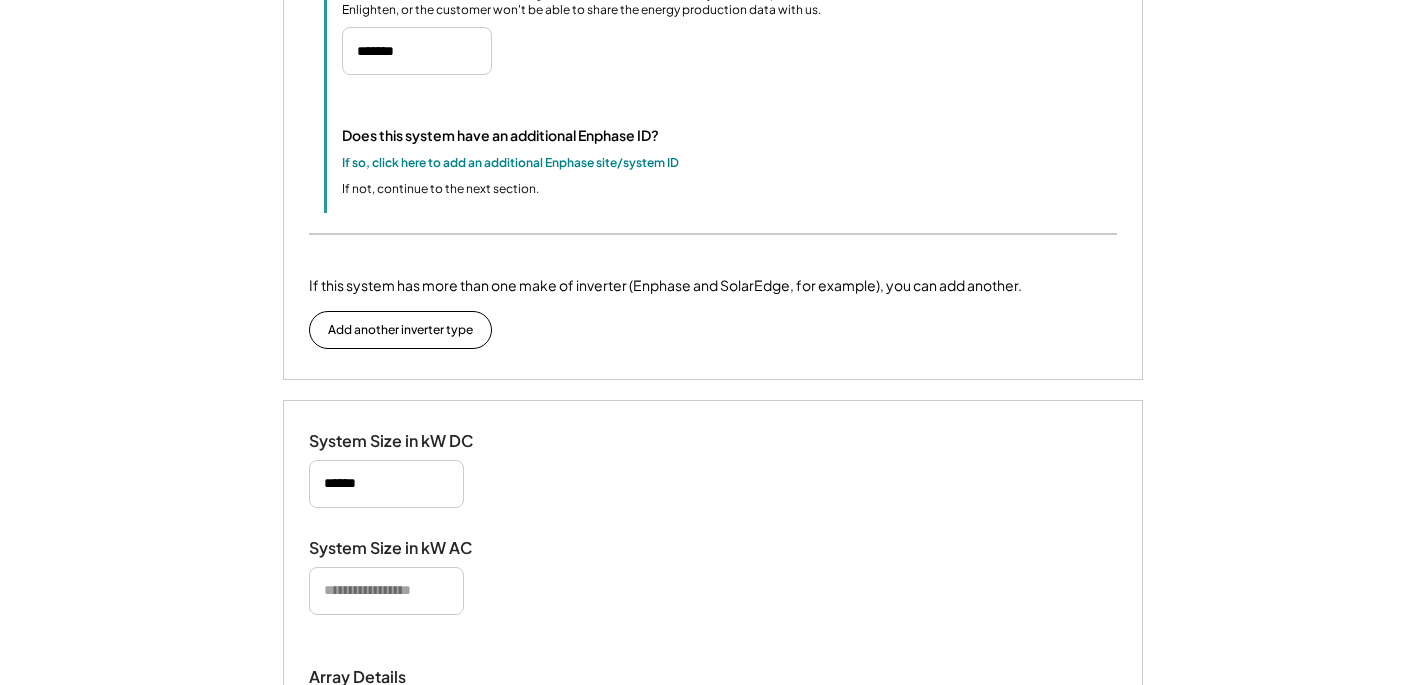 scroll, scrollTop: 1495, scrollLeft: 0, axis: vertical 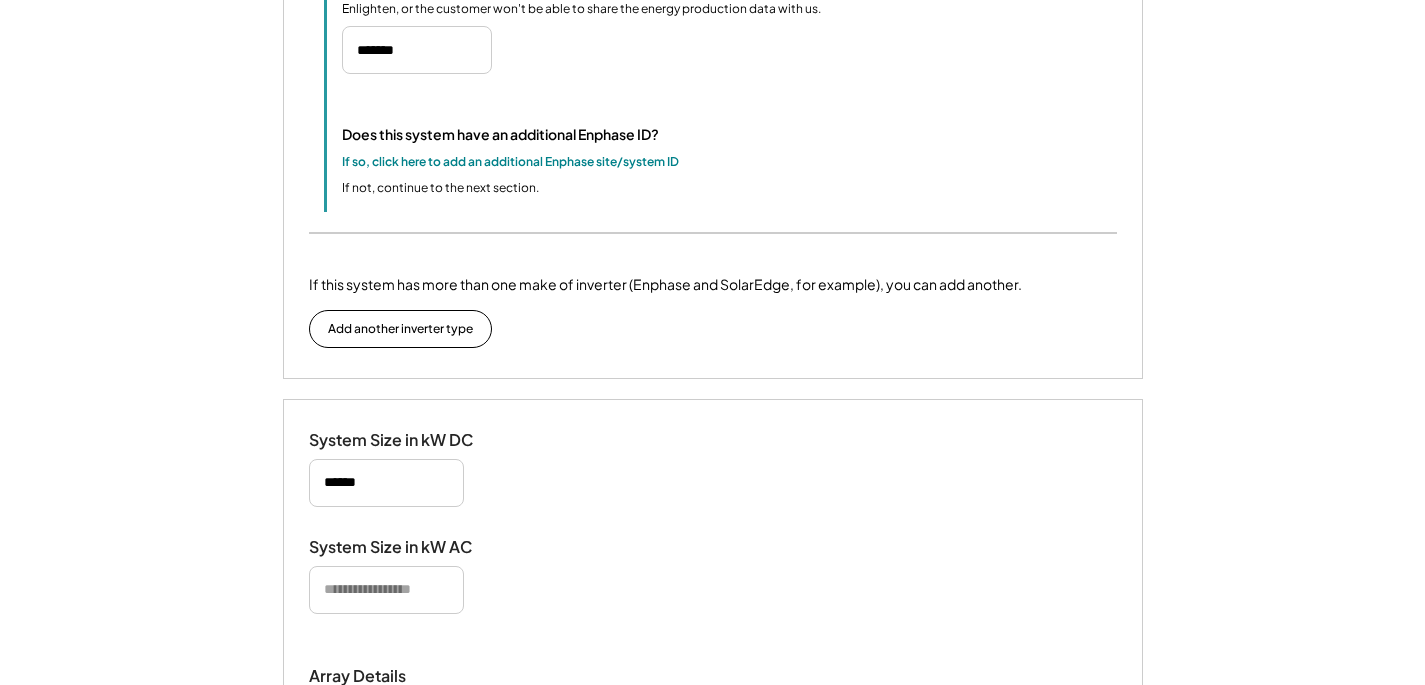 click at bounding box center (386, 590) 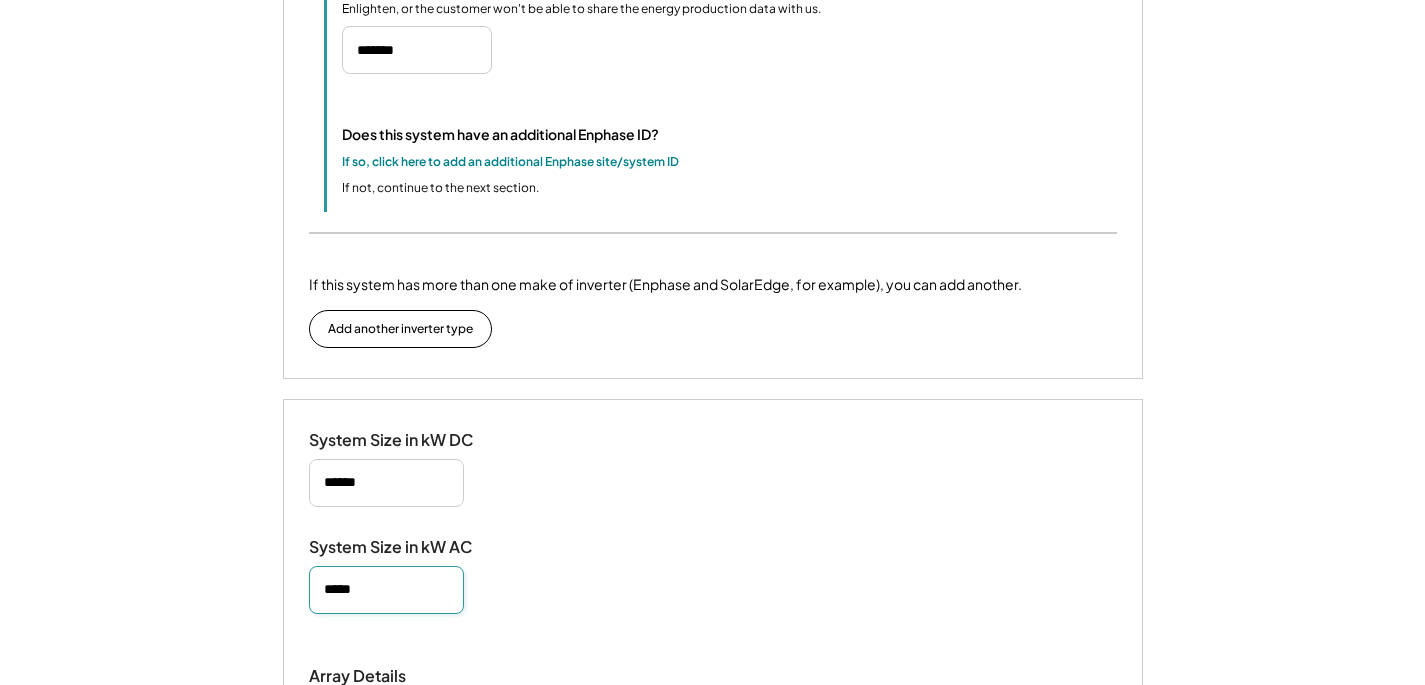 type on "*****" 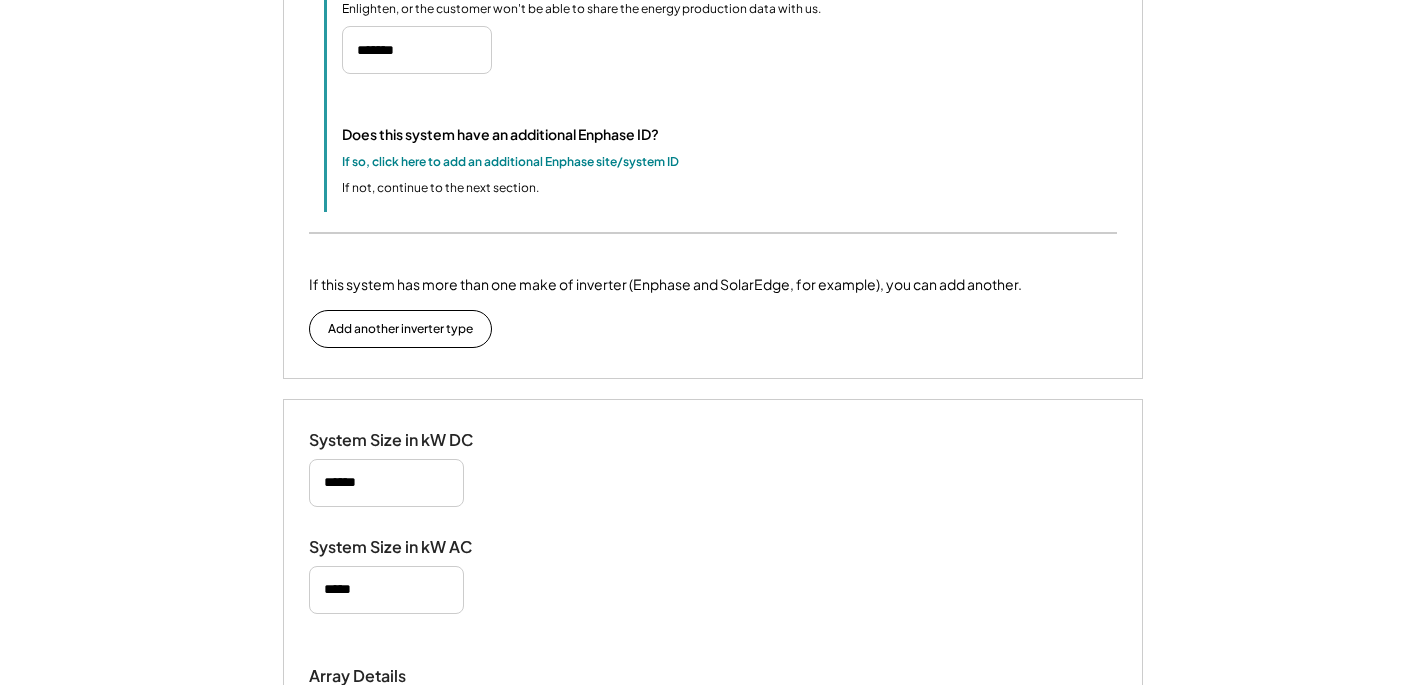 click on "System Size in kW DC" at bounding box center [713, 468] 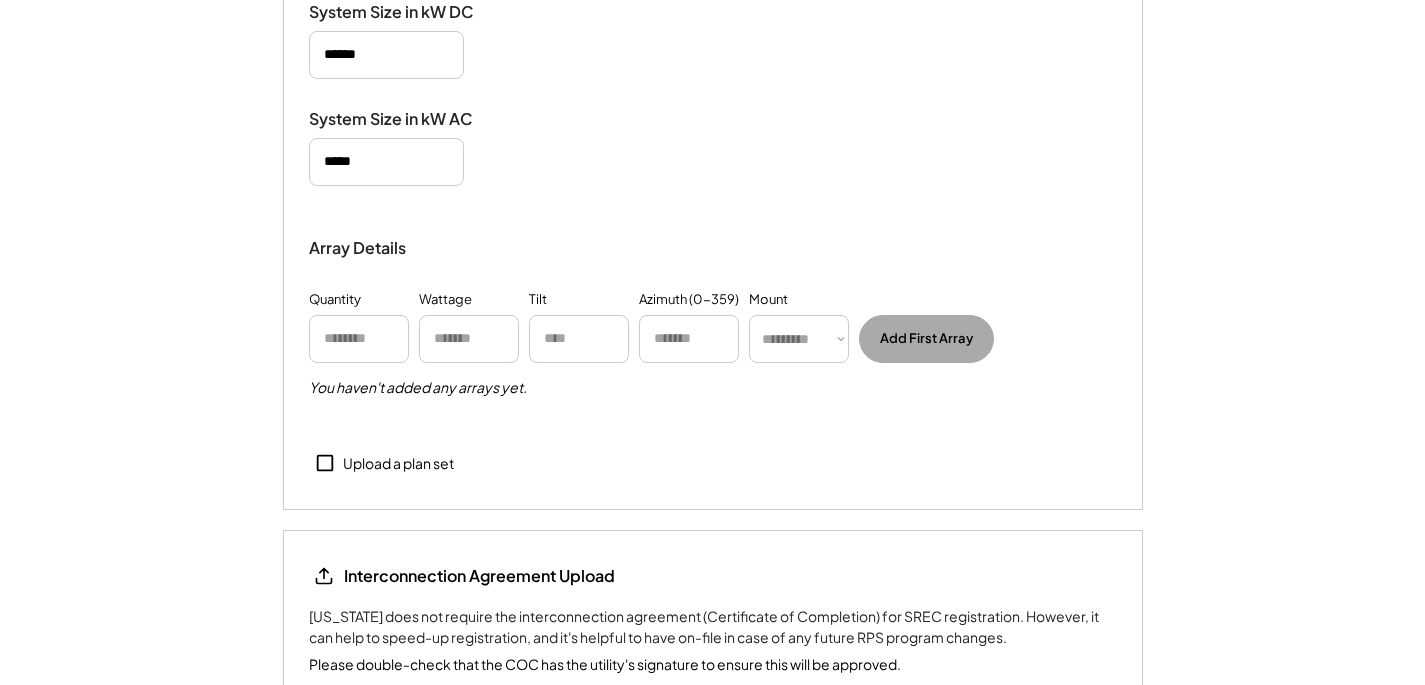 scroll, scrollTop: 1924, scrollLeft: 0, axis: vertical 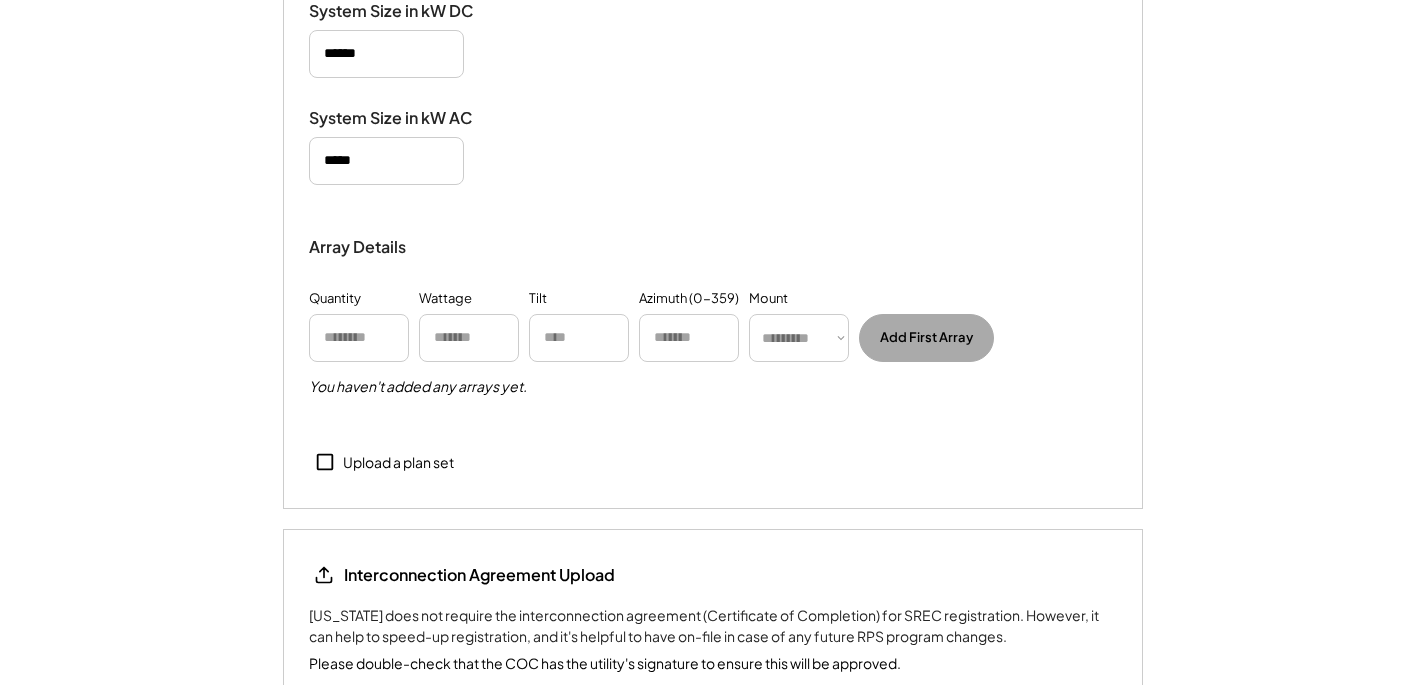click on "Upload a plan set" at bounding box center [398, 463] 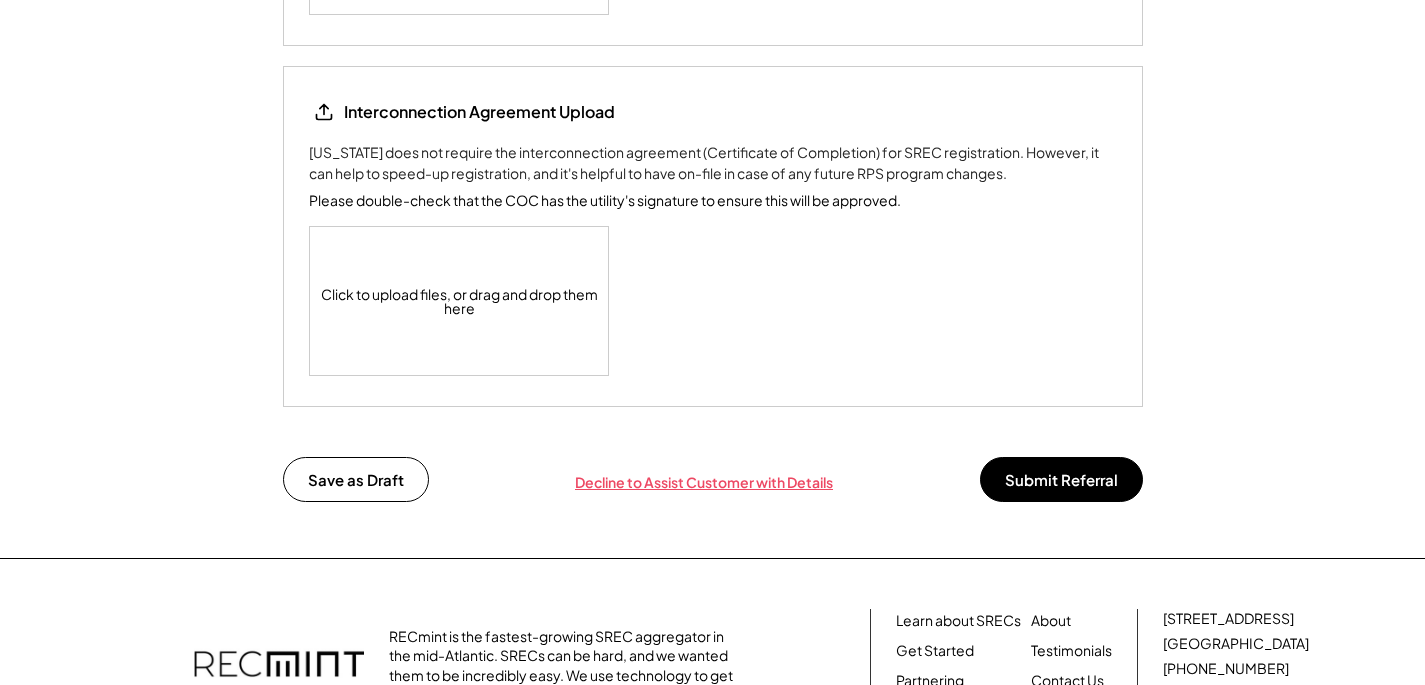 scroll, scrollTop: 2654, scrollLeft: 0, axis: vertical 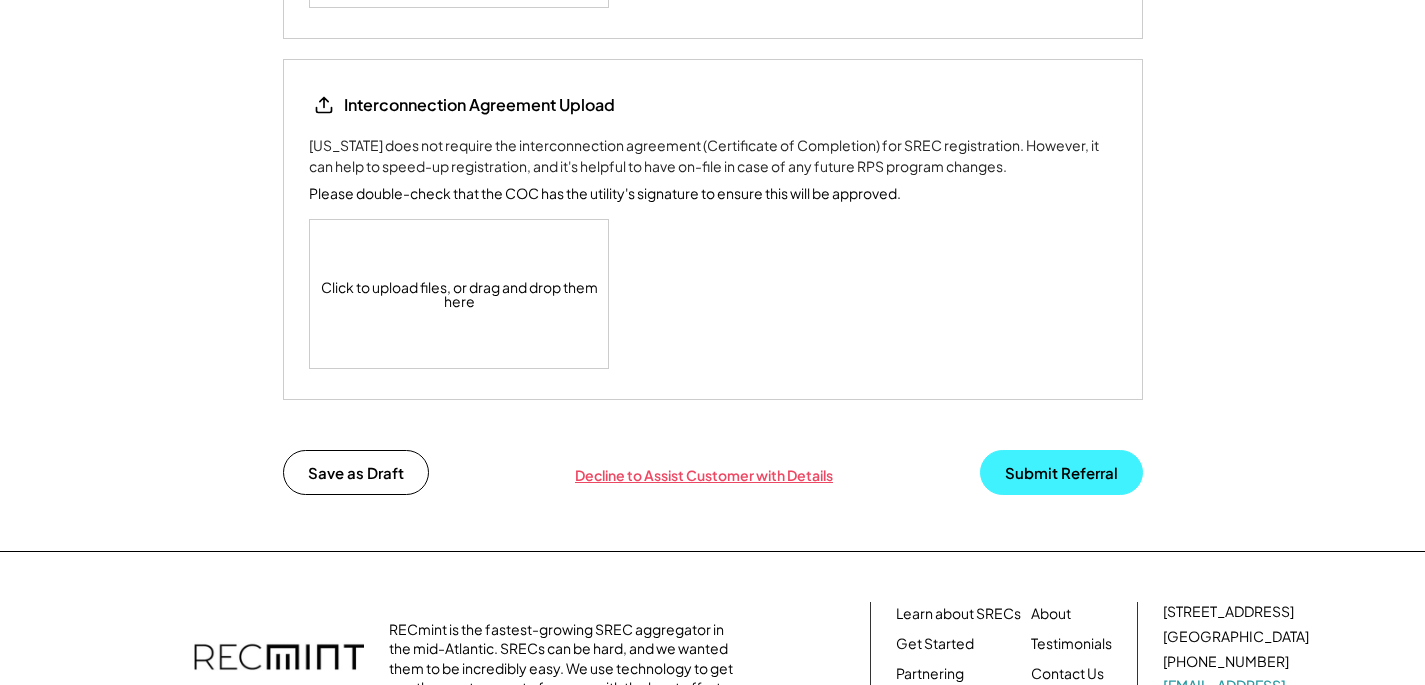 click on "Submit Referral" at bounding box center (1061, 472) 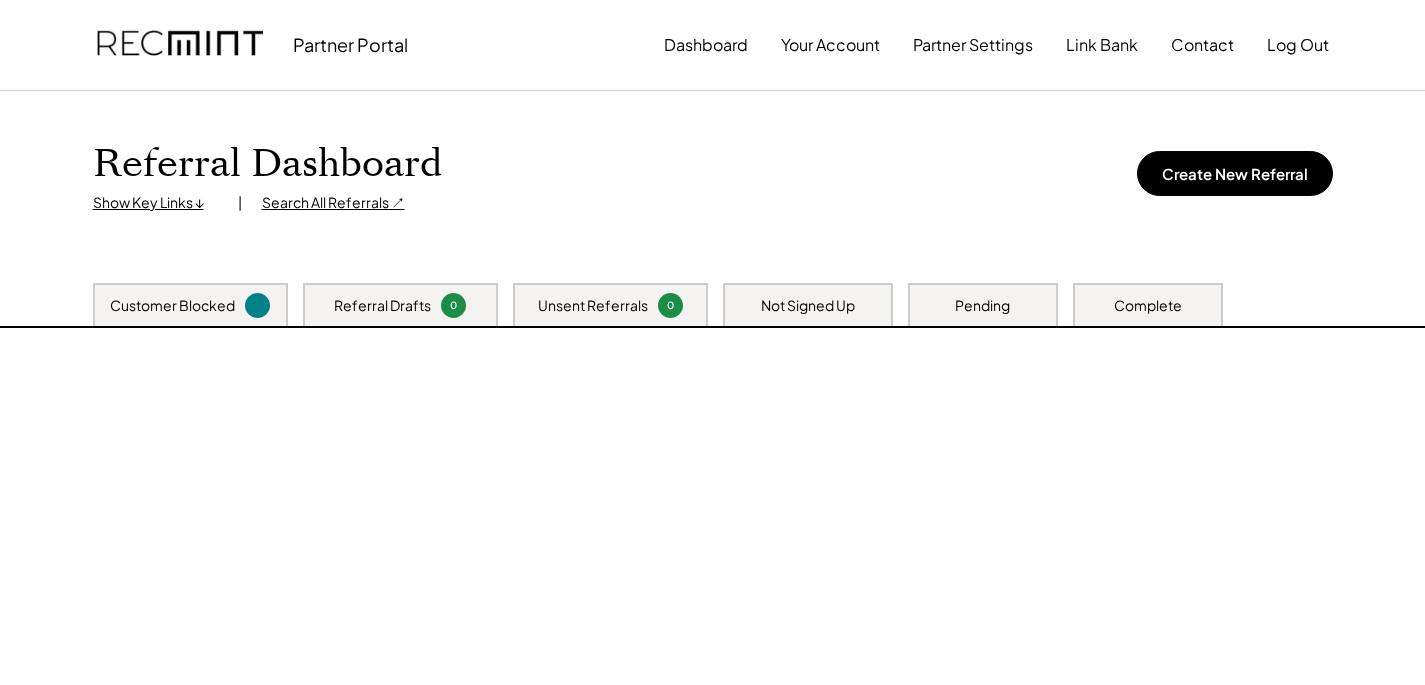scroll, scrollTop: 0, scrollLeft: 0, axis: both 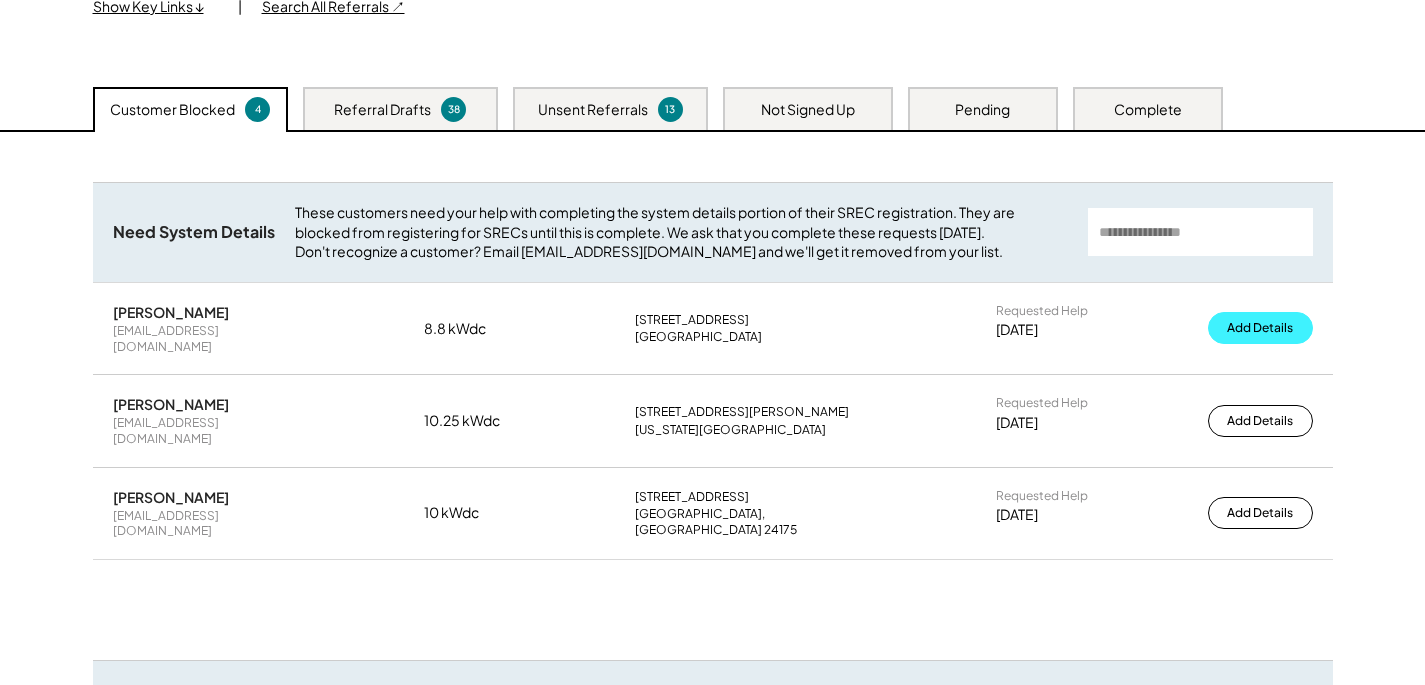 click on "Add Details" at bounding box center [1260, 328] 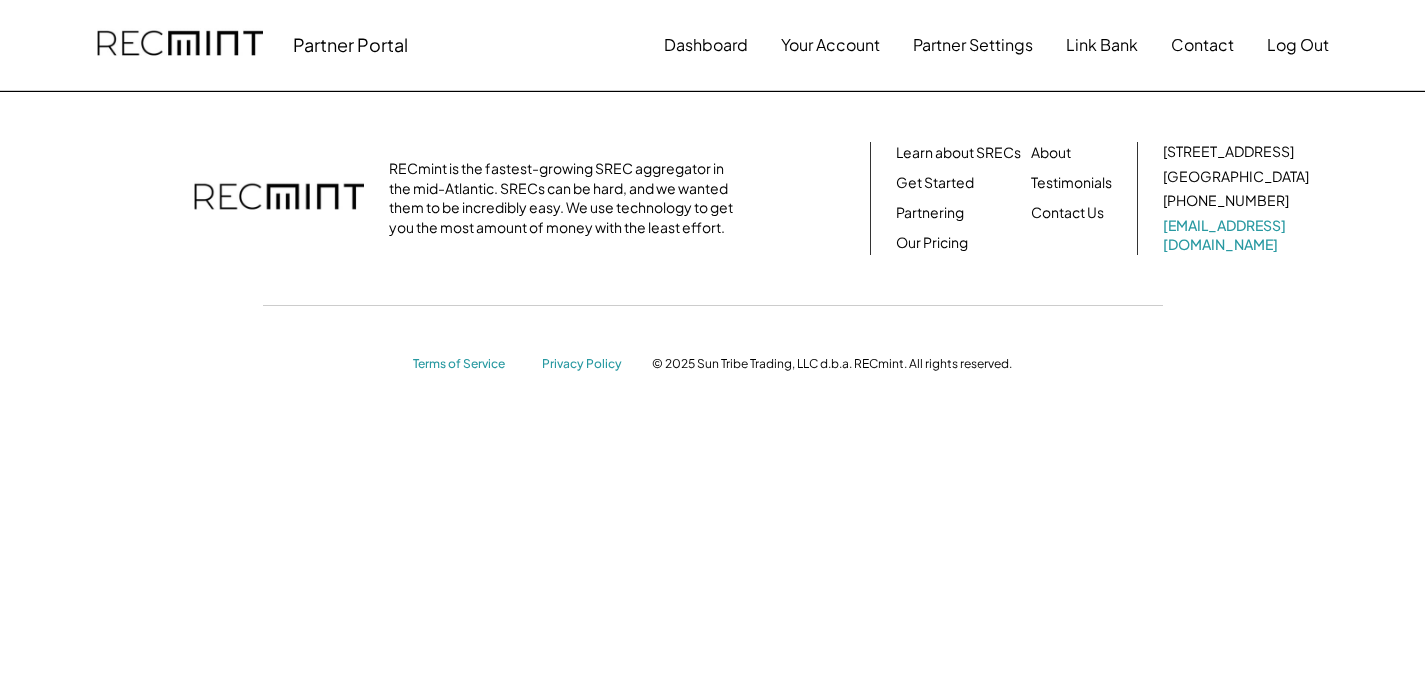 scroll, scrollTop: 0, scrollLeft: 0, axis: both 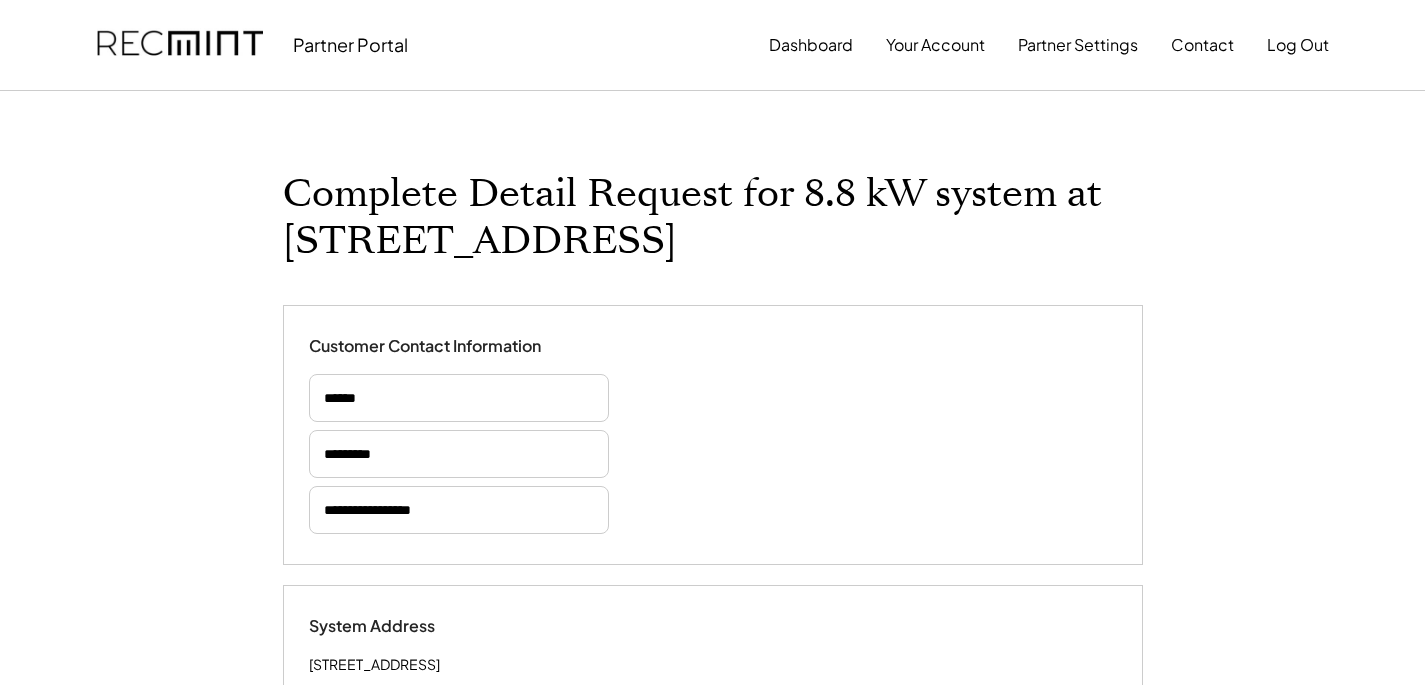 select on "*********" 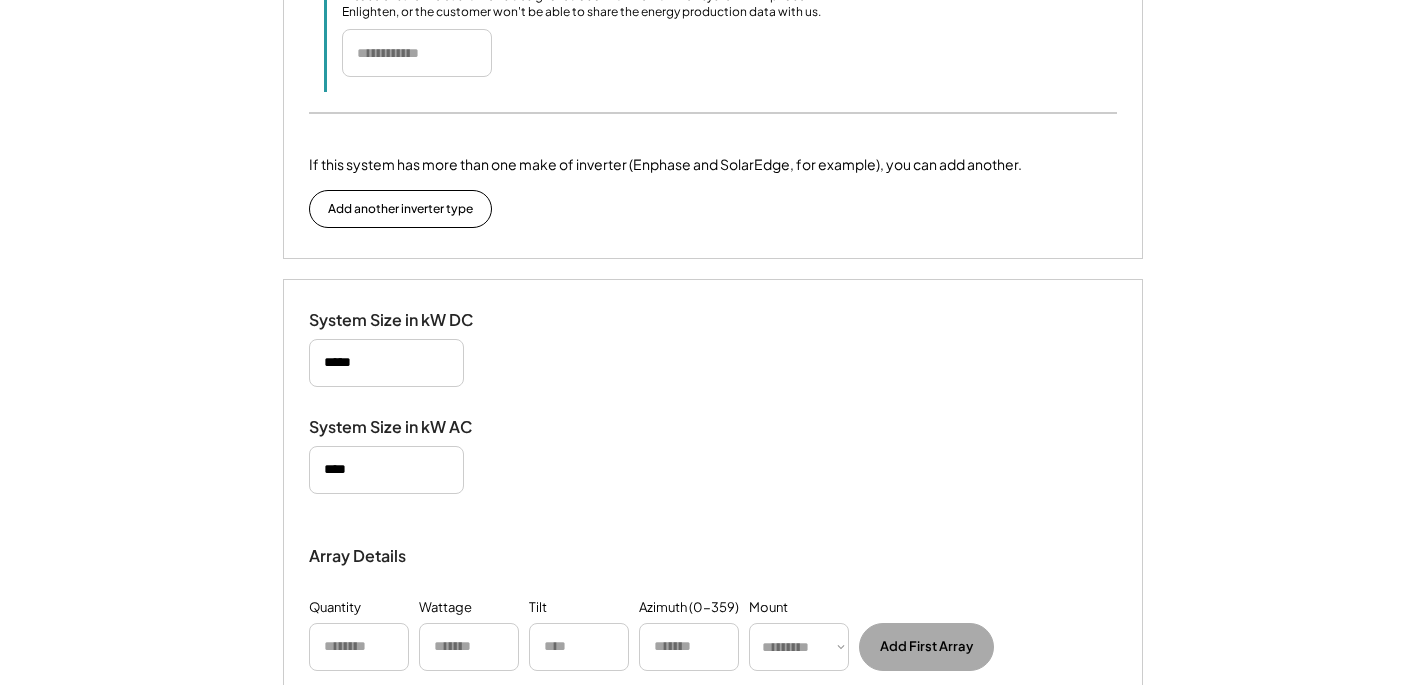 scroll, scrollTop: 1856, scrollLeft: 0, axis: vertical 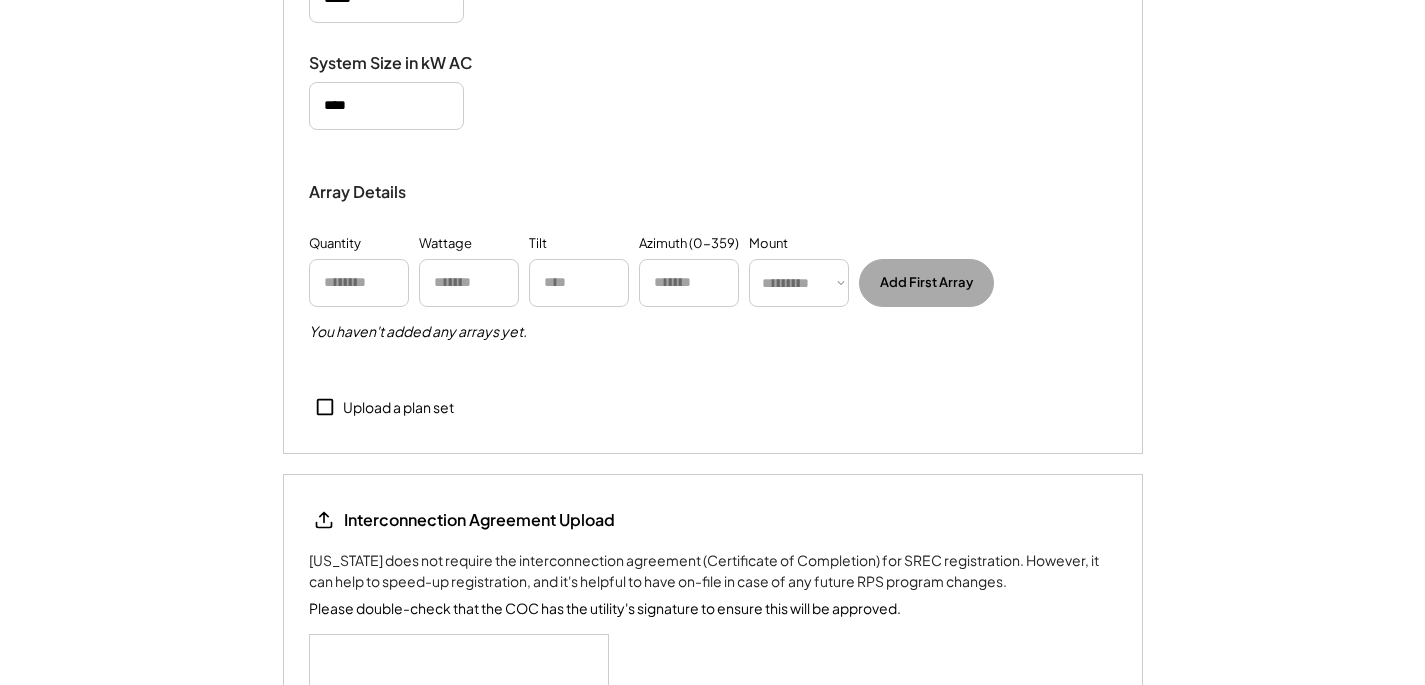 click on "Upload a plan set" at bounding box center (398, 408) 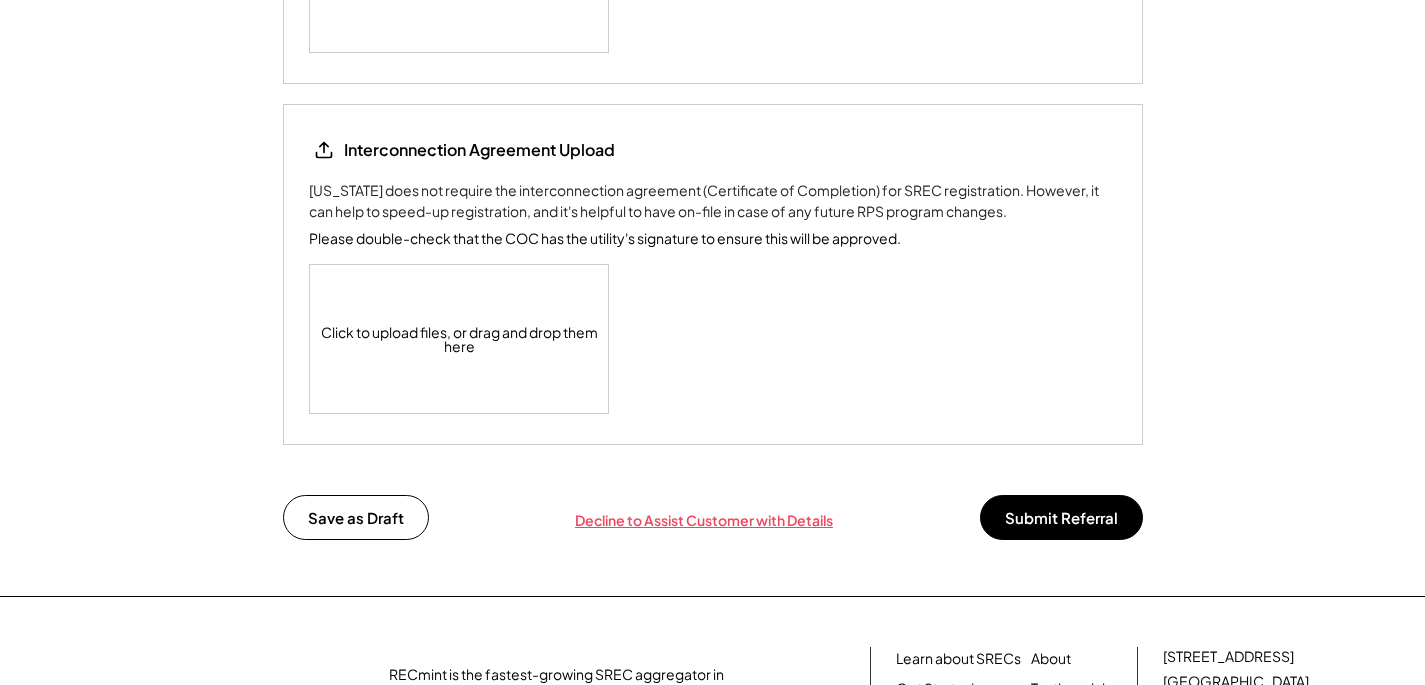 scroll, scrollTop: 2532, scrollLeft: 0, axis: vertical 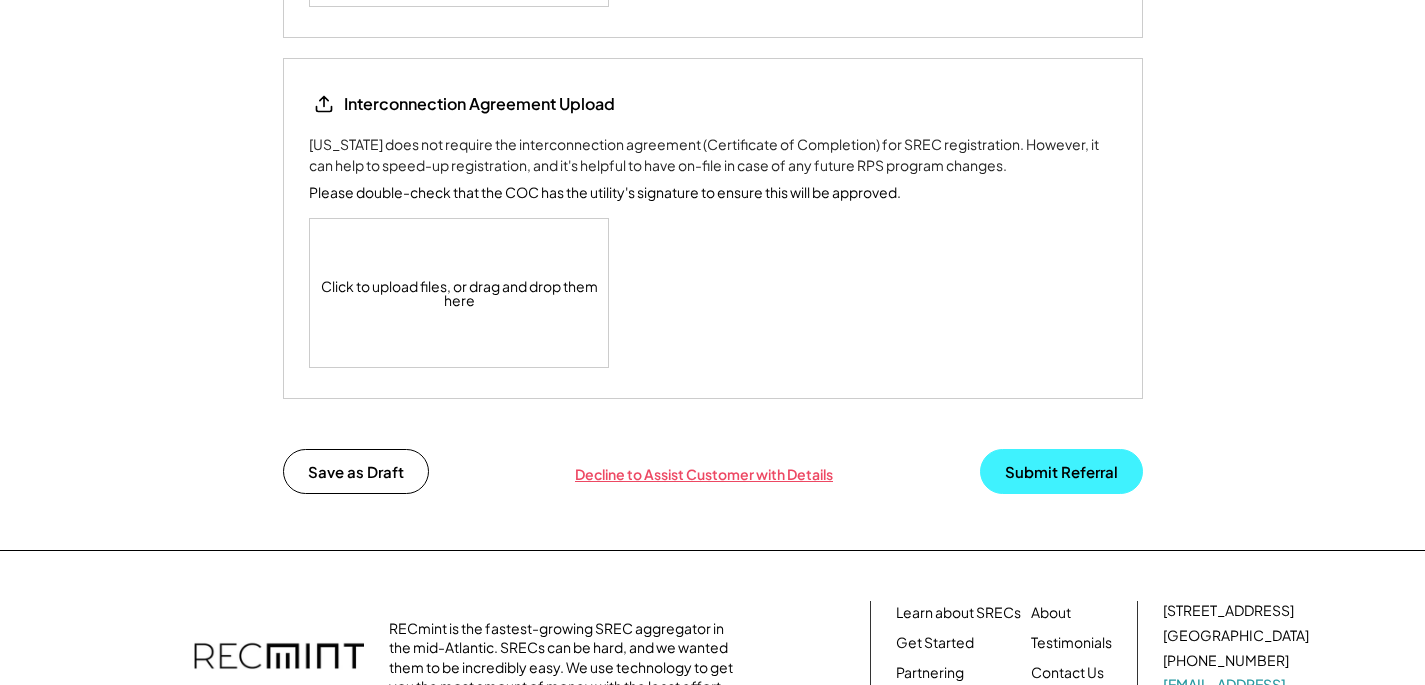 click on "Submit Referral" at bounding box center (1061, 471) 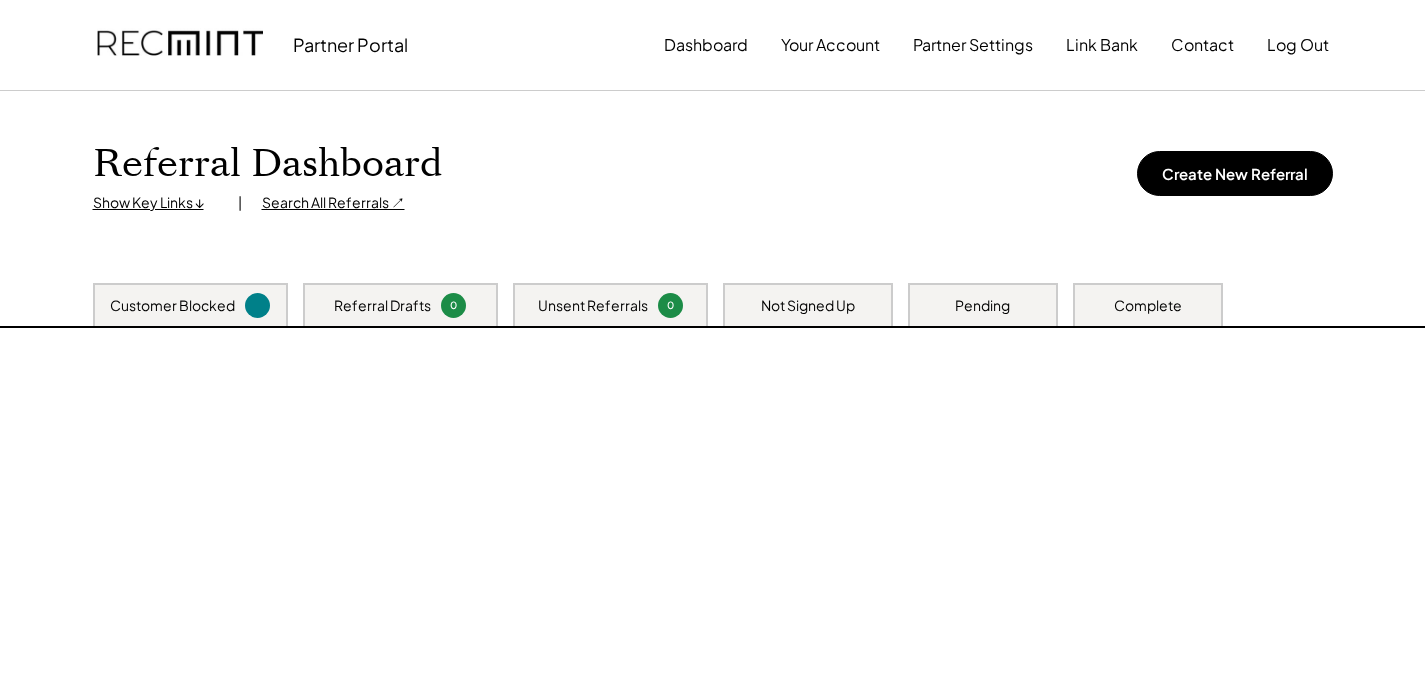 scroll, scrollTop: 0, scrollLeft: 0, axis: both 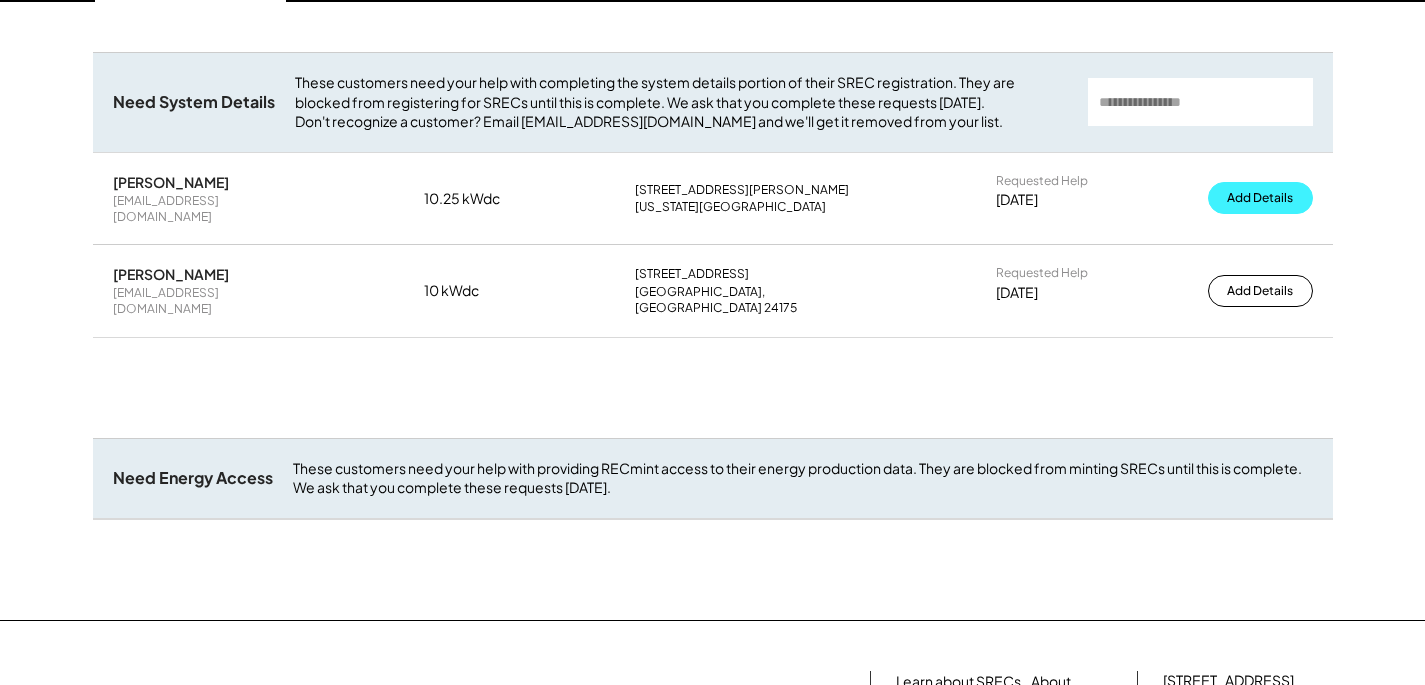 drag, startPoint x: 1266, startPoint y: 209, endPoint x: 1423, endPoint y: 170, distance: 161.77144 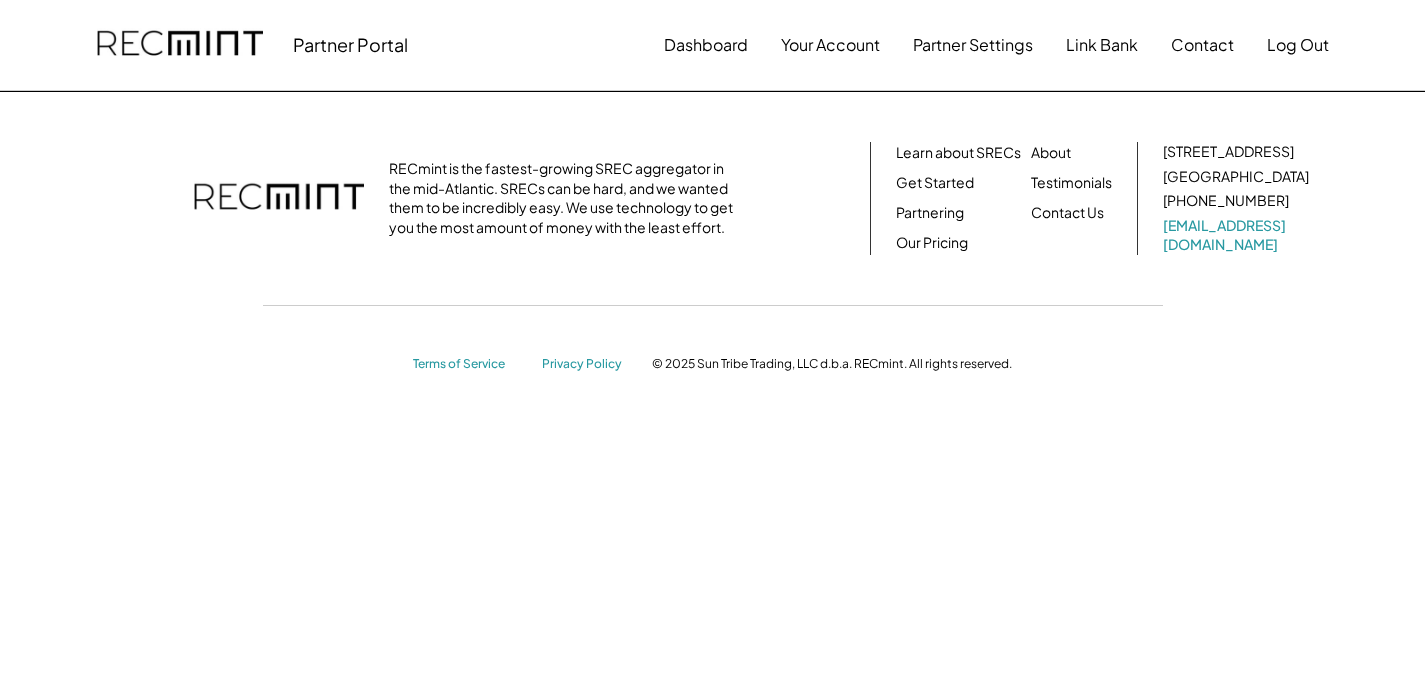 scroll, scrollTop: 0, scrollLeft: 0, axis: both 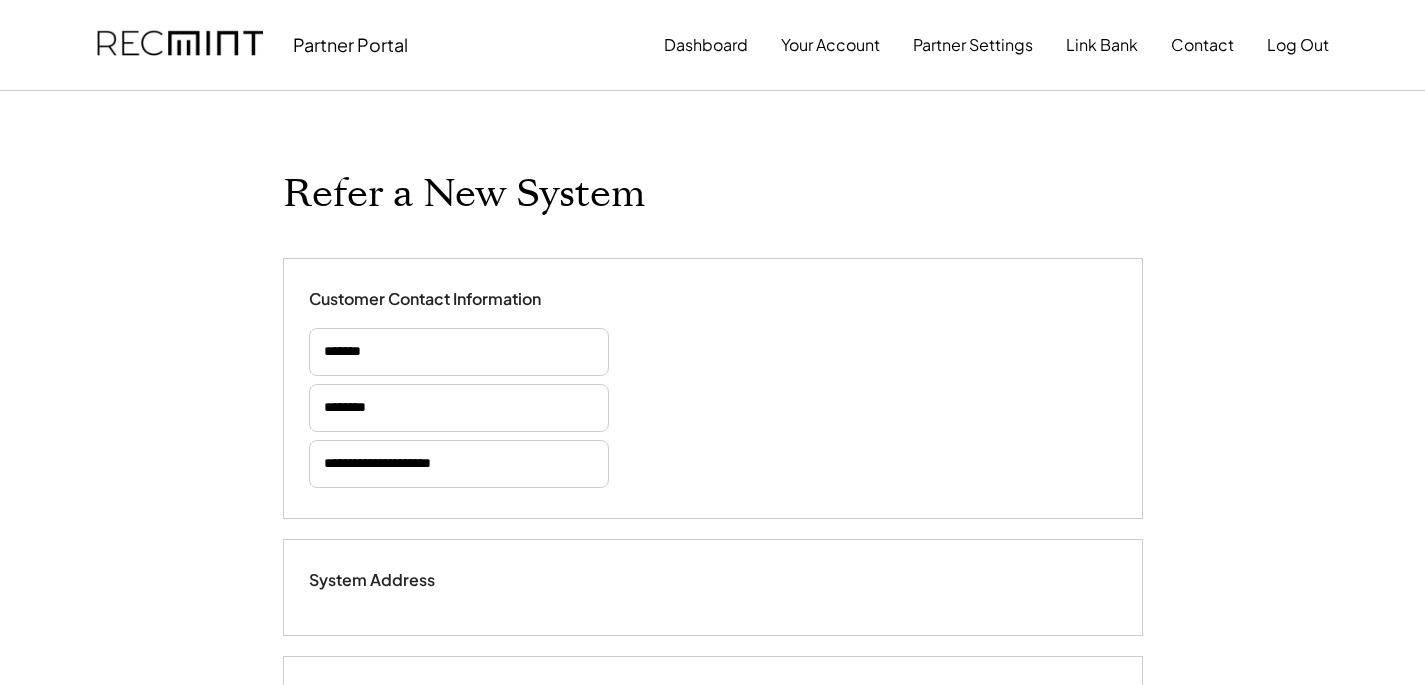 select on "**********" 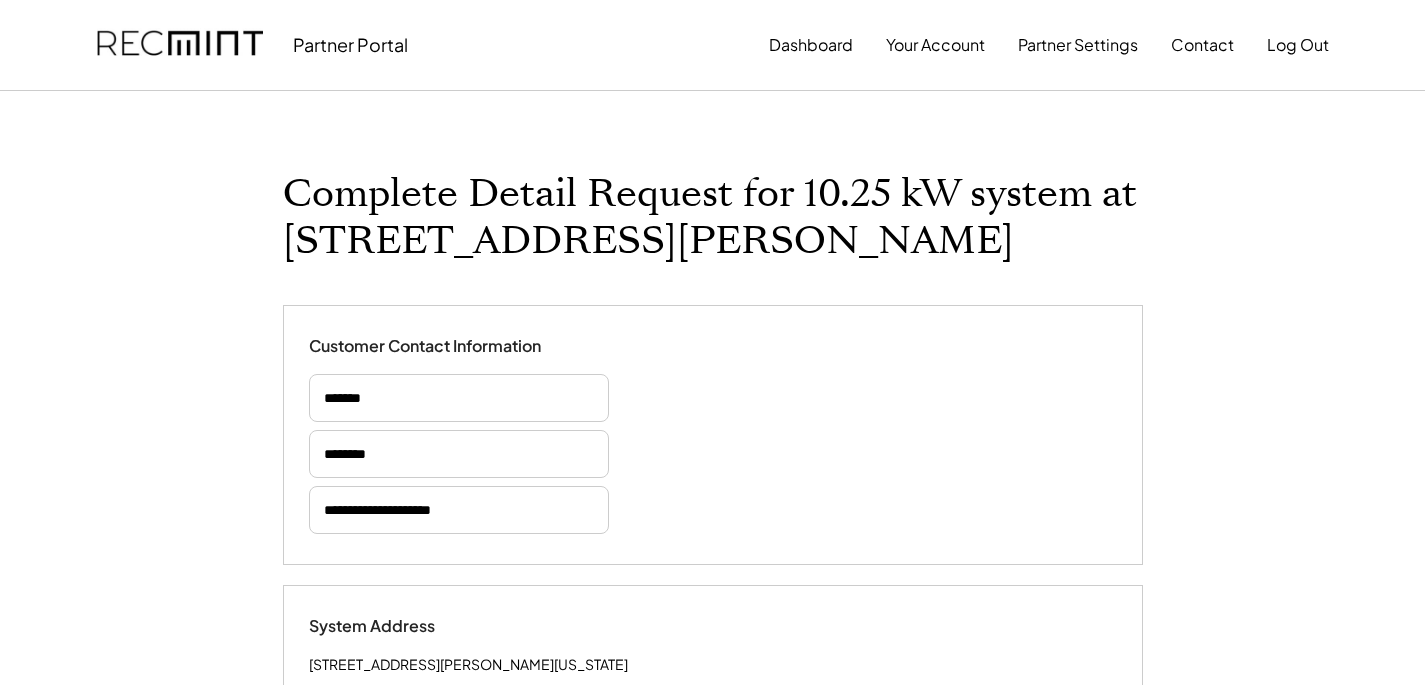 select on "**********" 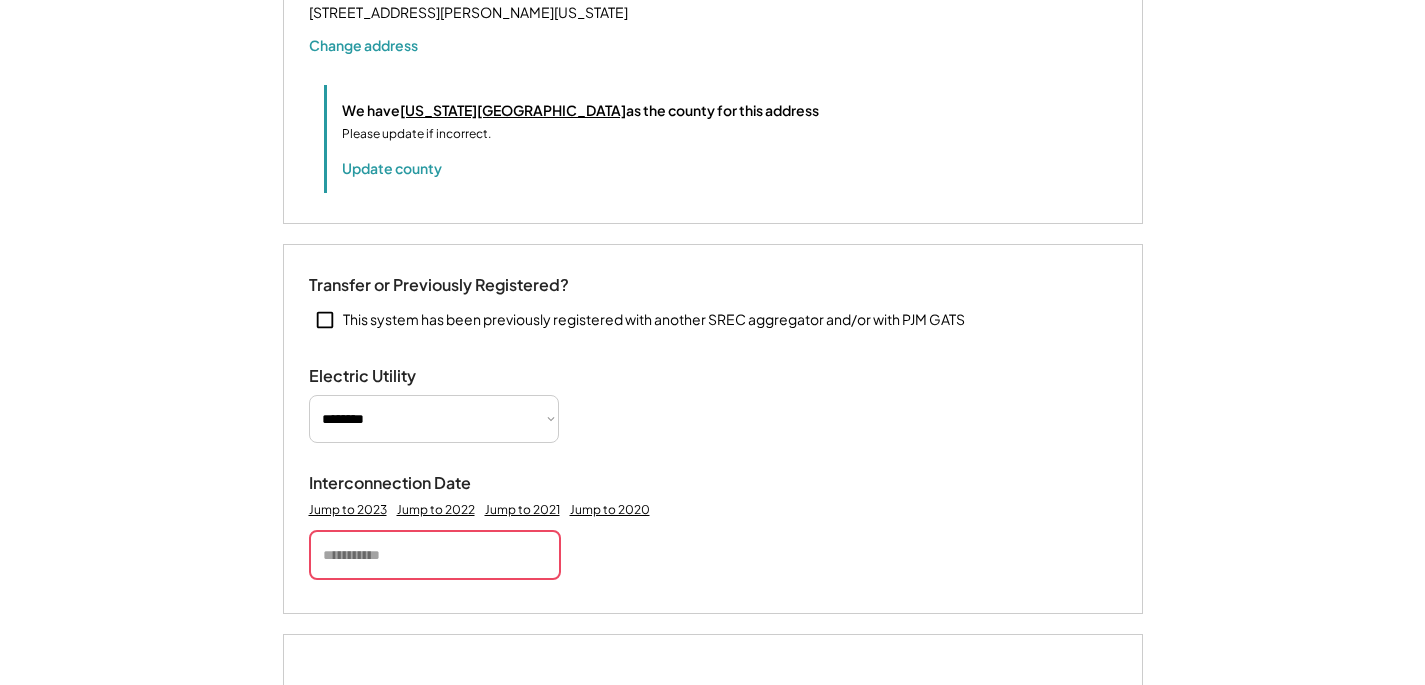 scroll, scrollTop: 793, scrollLeft: 0, axis: vertical 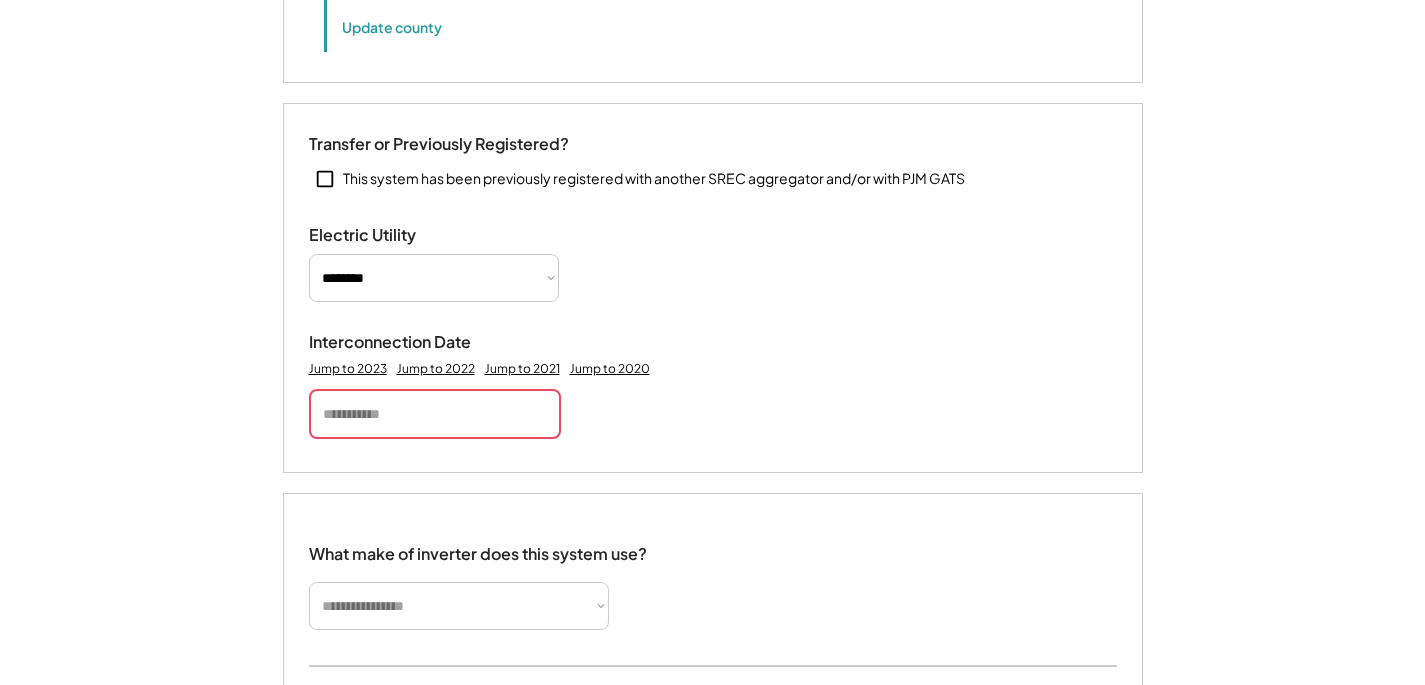 click at bounding box center (435, 414) 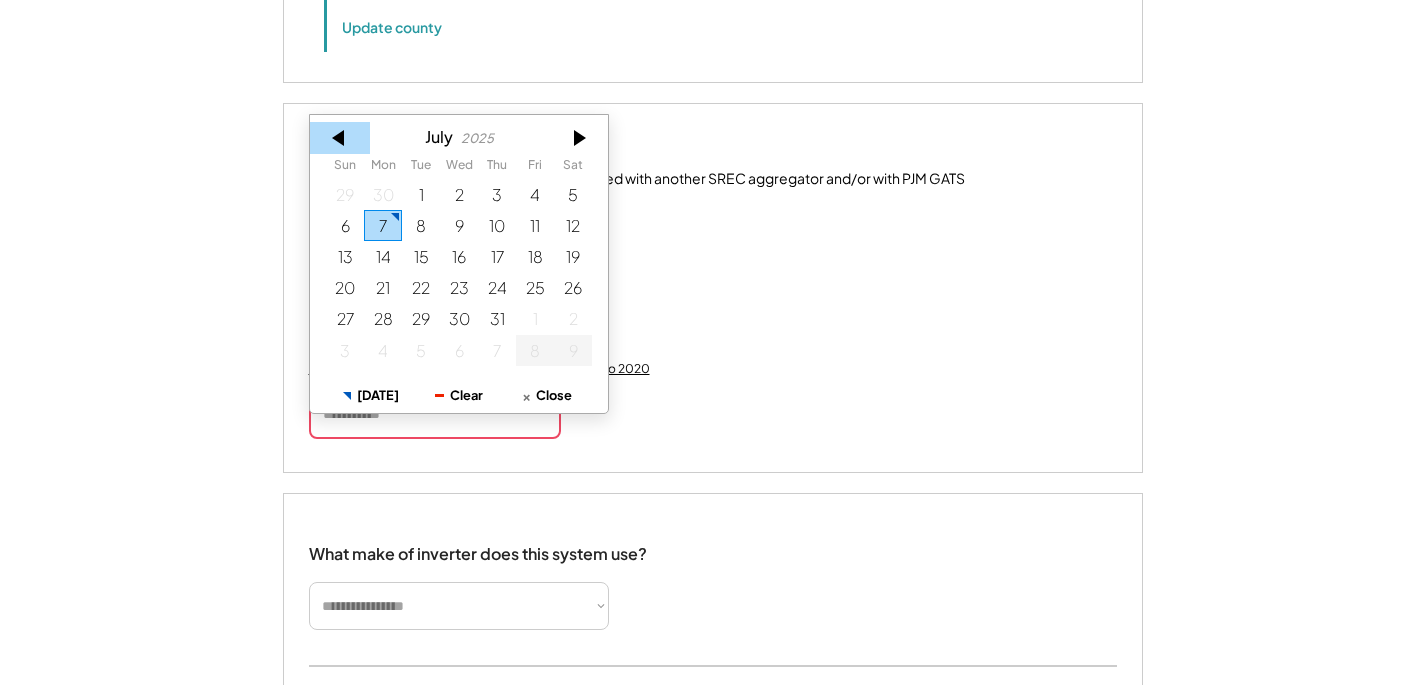 click at bounding box center (340, 138) 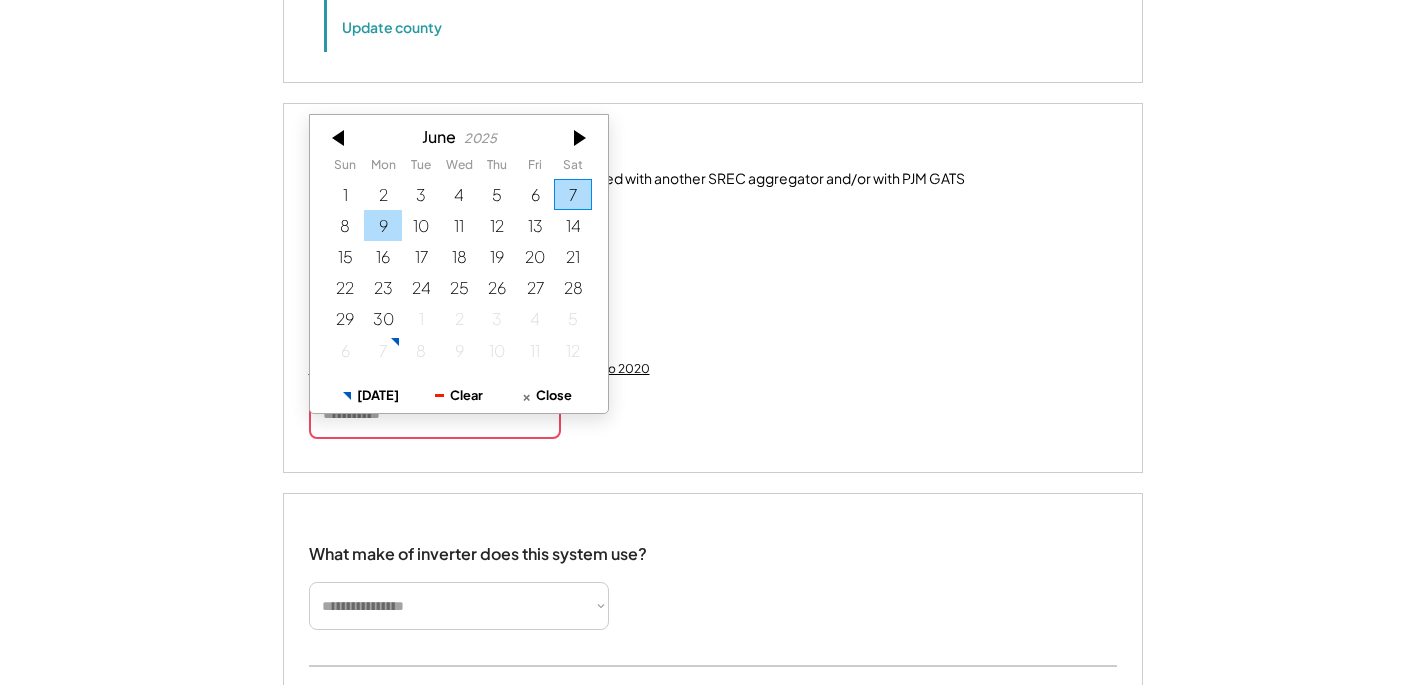 click on "9" at bounding box center [383, 225] 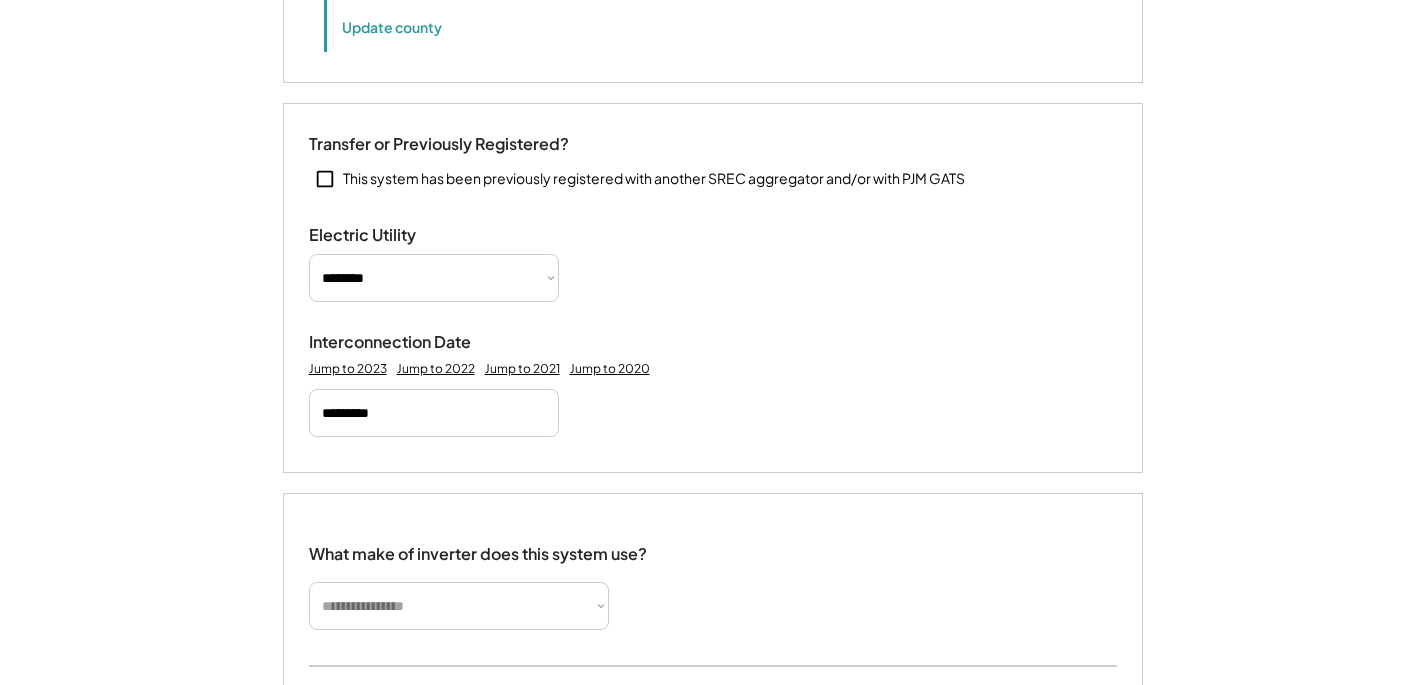 type 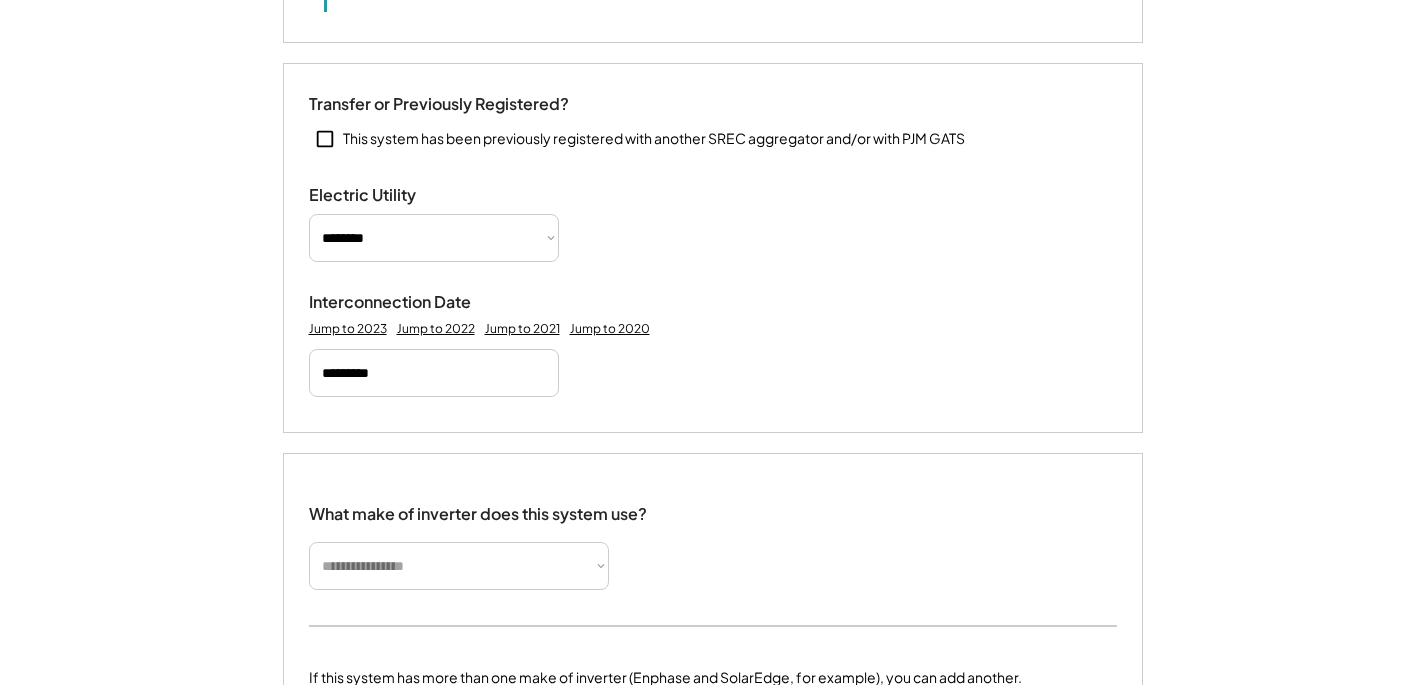 scroll, scrollTop: 958, scrollLeft: 0, axis: vertical 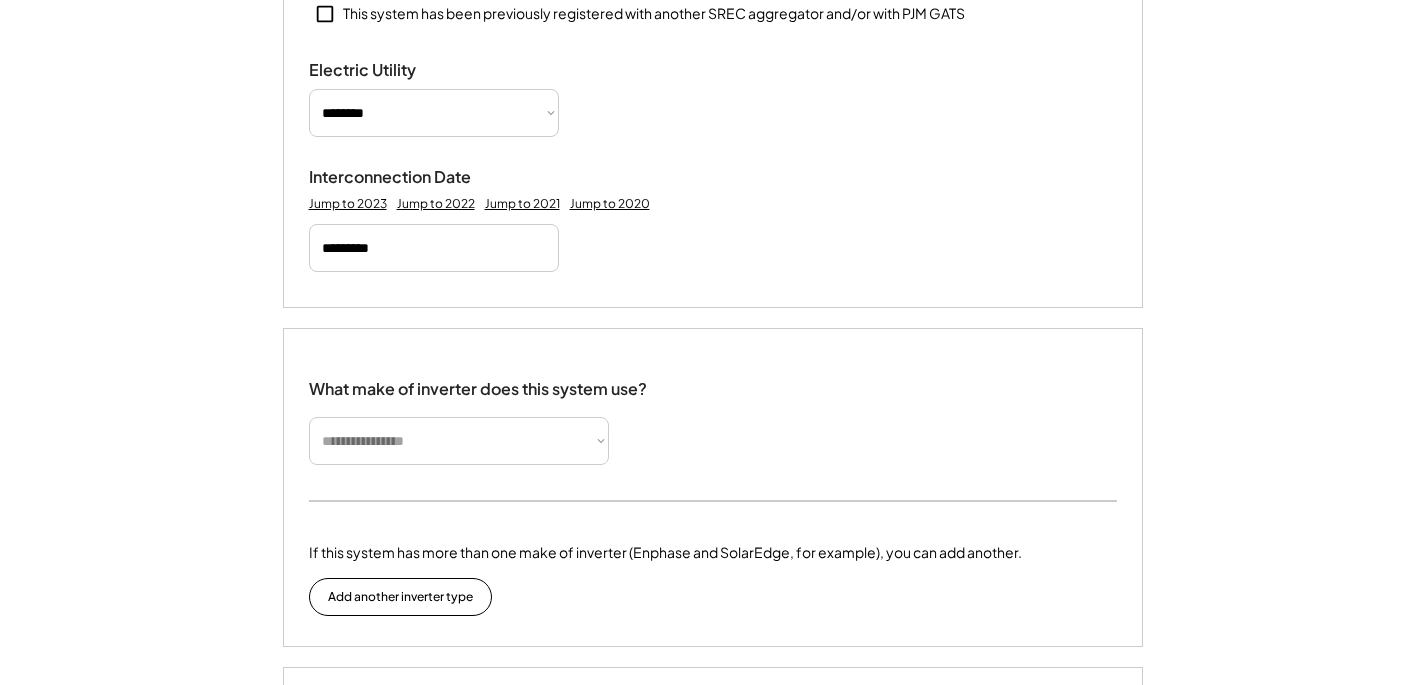 click on "**********" at bounding box center [459, 441] 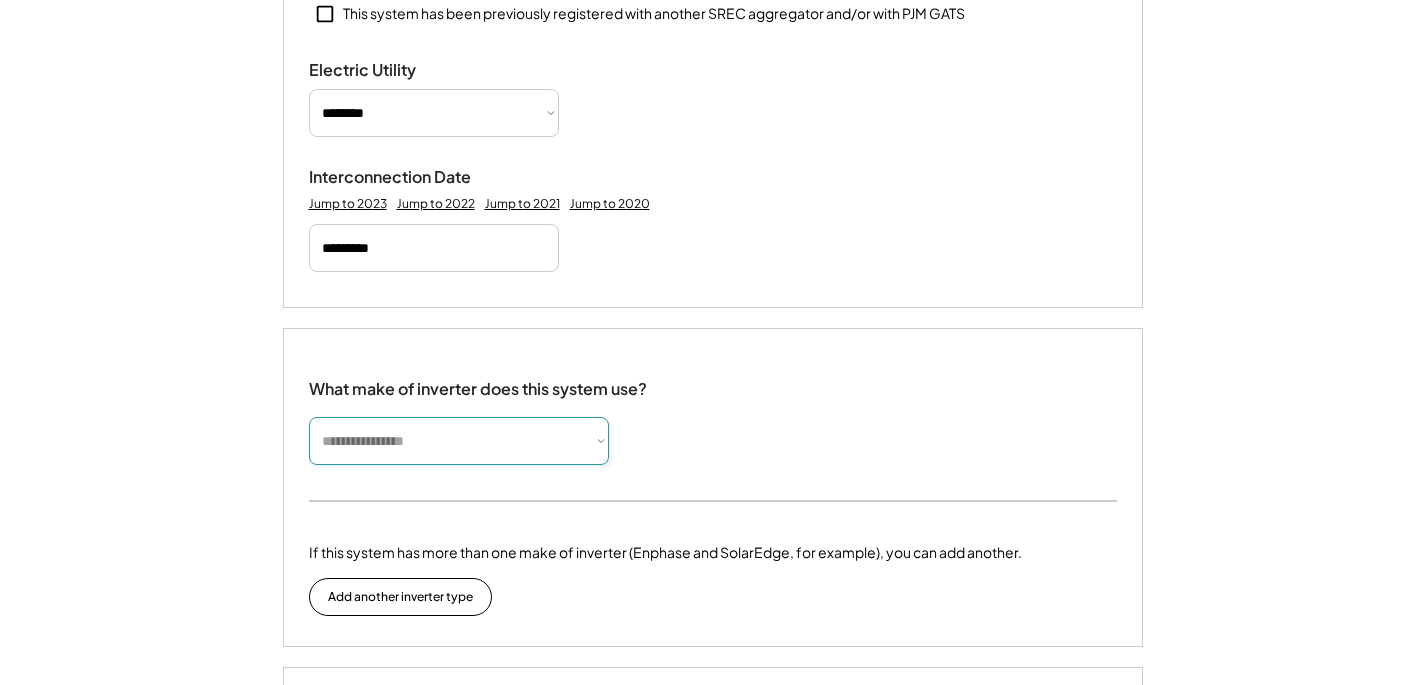 select on "*********" 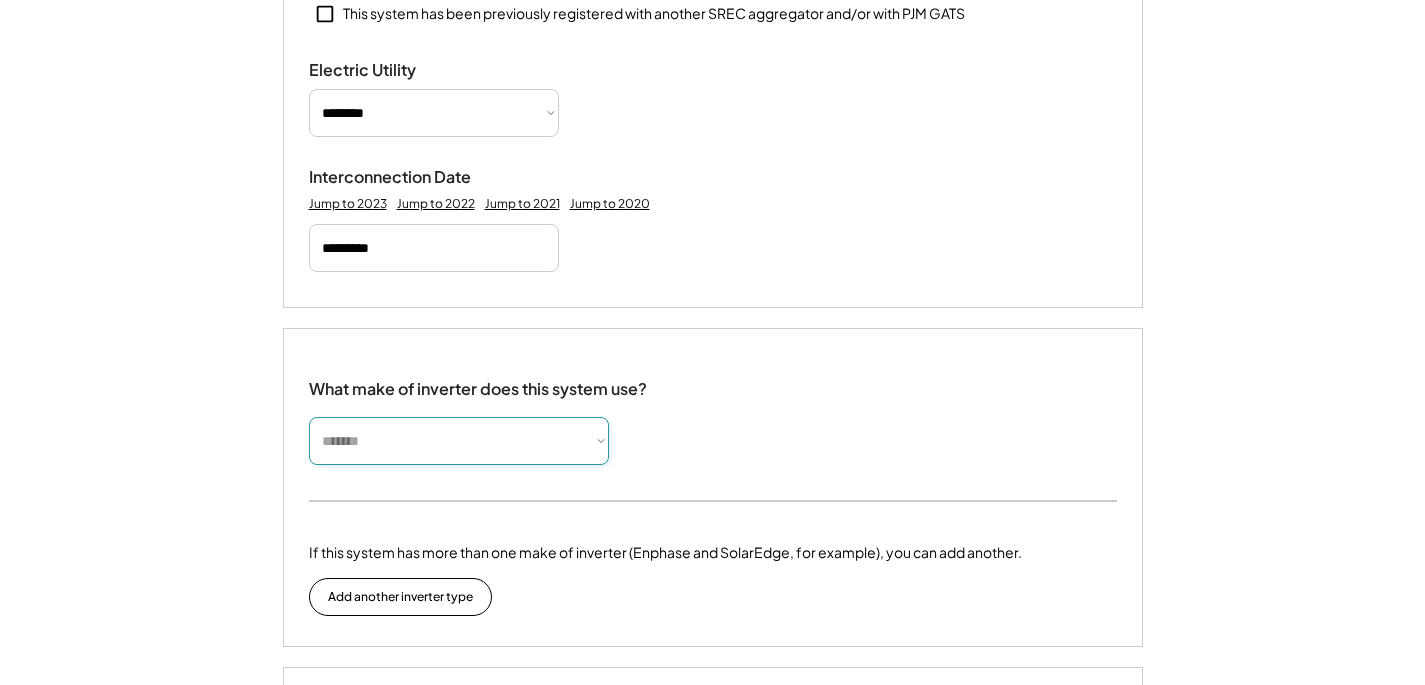 type 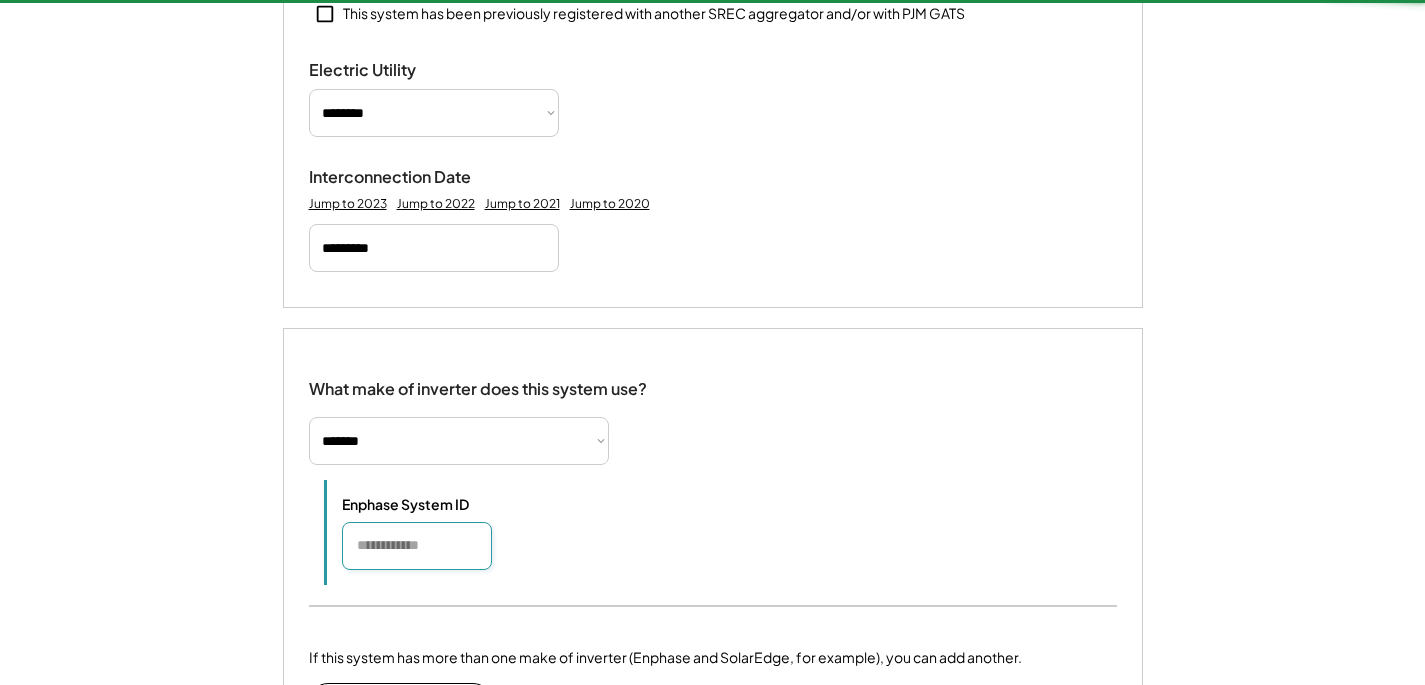 click at bounding box center [417, 546] 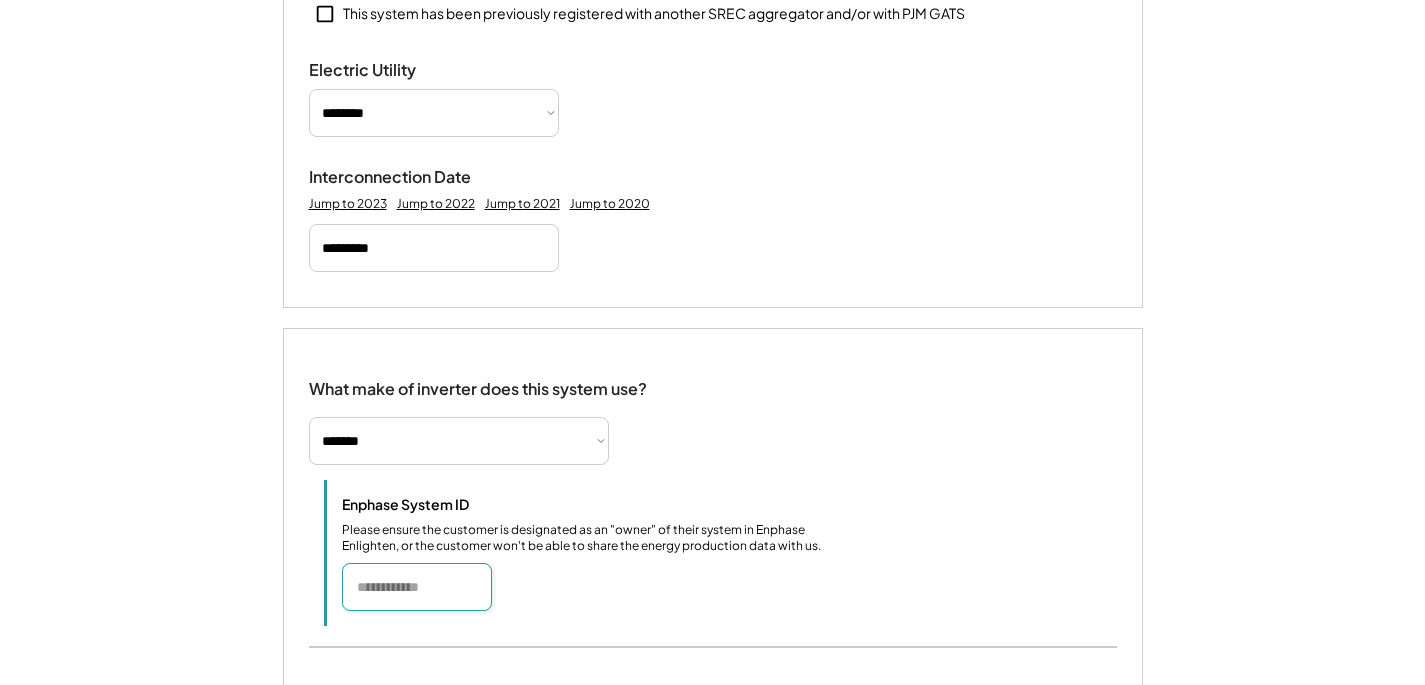 click at bounding box center [417, 587] 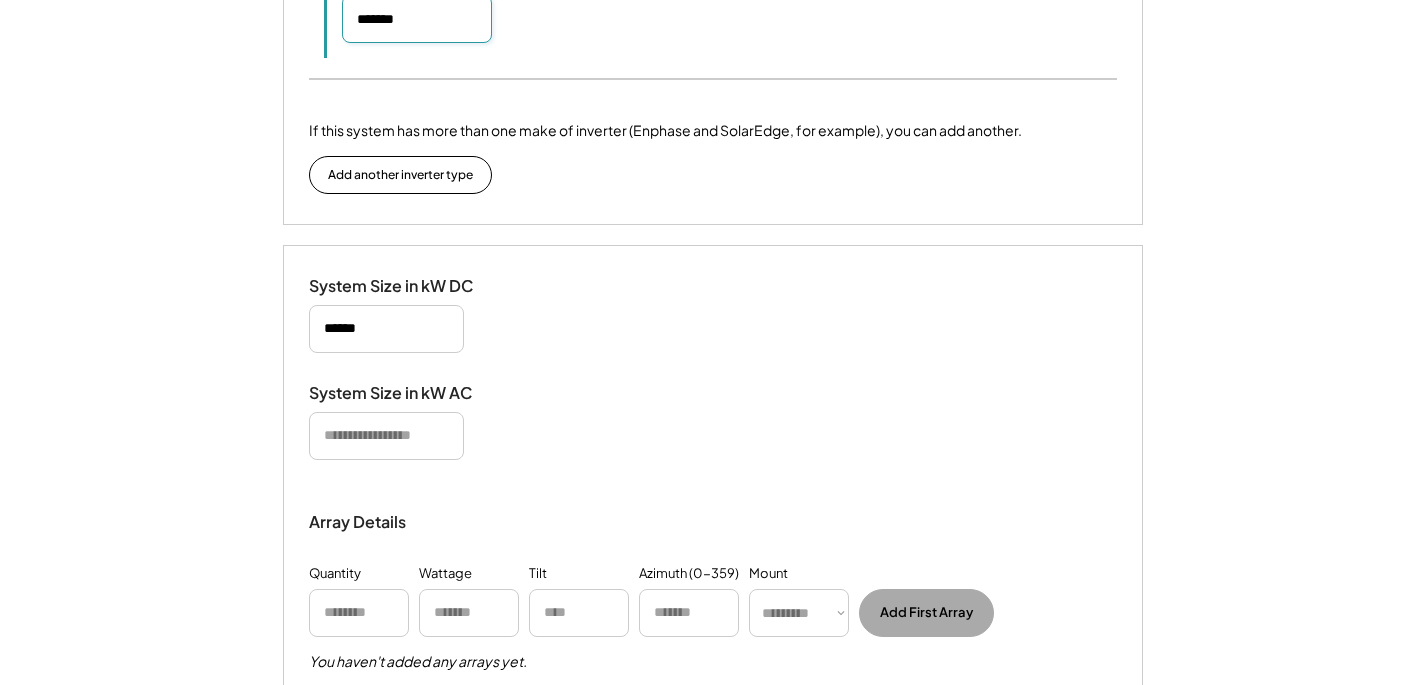 scroll, scrollTop: 1579, scrollLeft: 0, axis: vertical 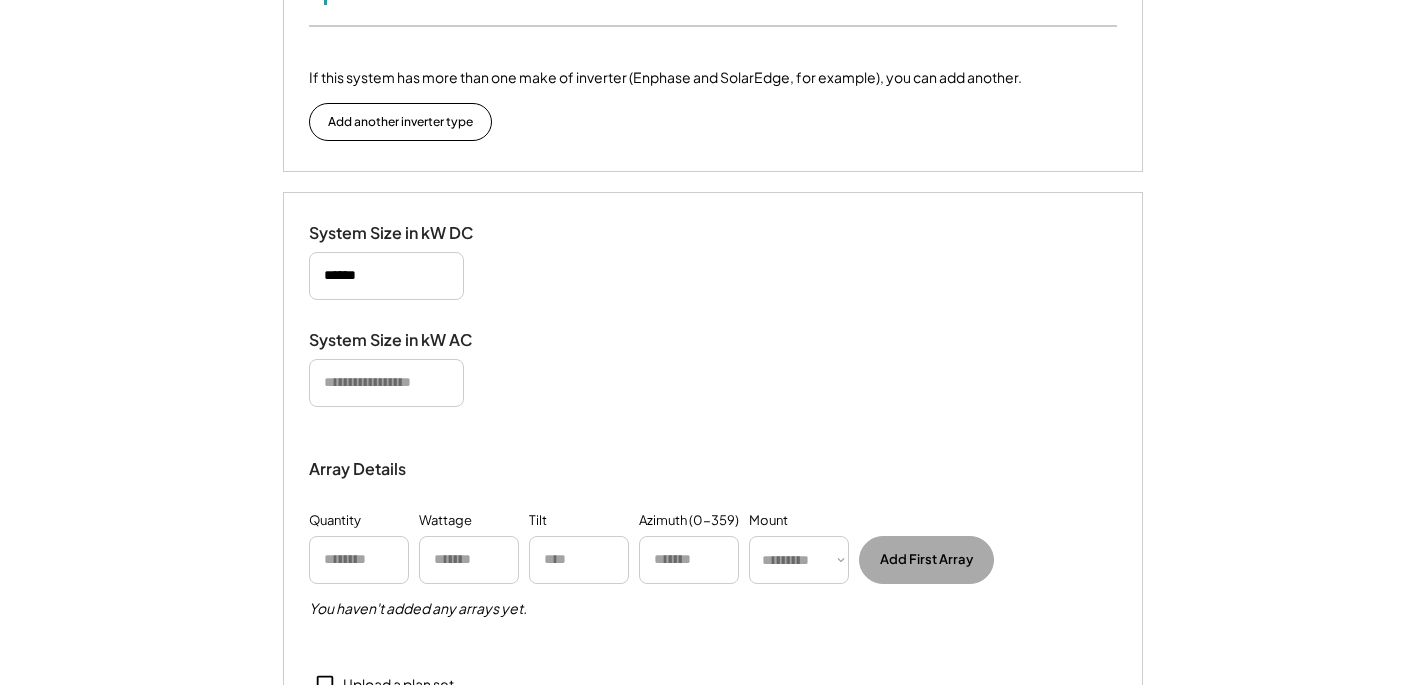 type on "*******" 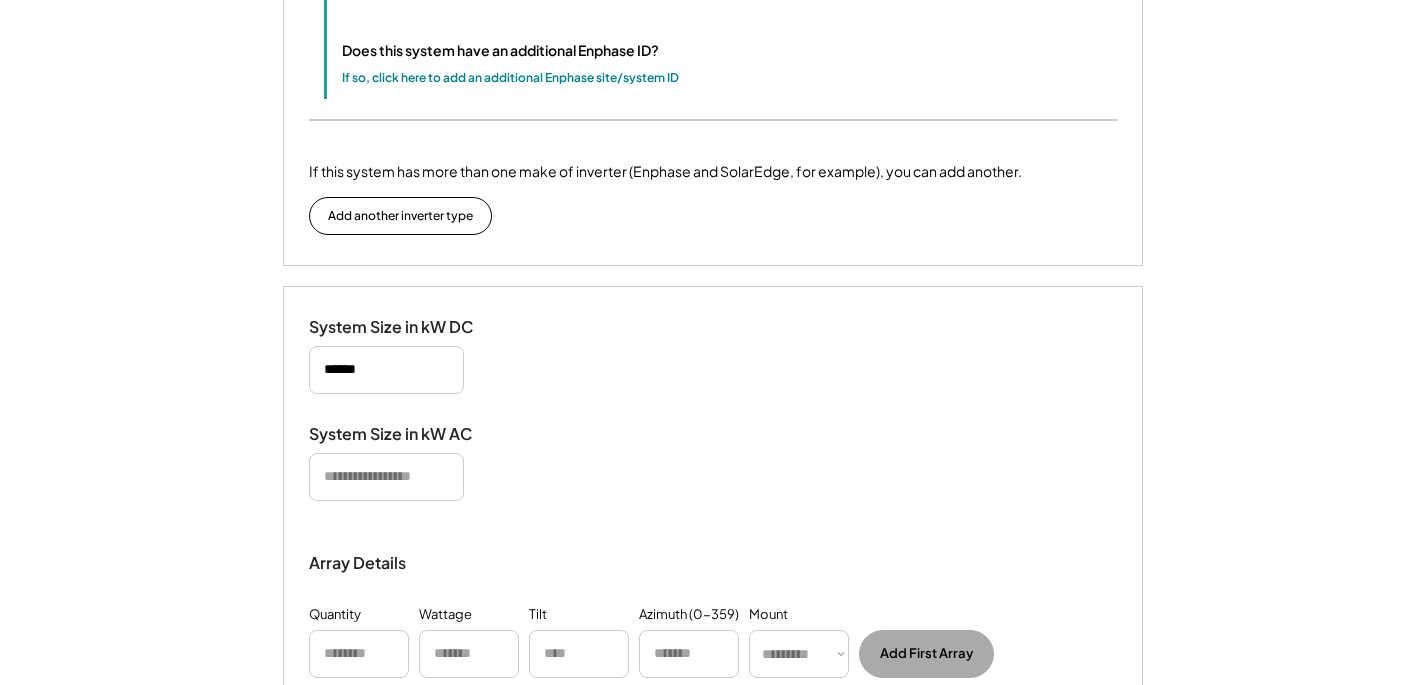 drag, startPoint x: 697, startPoint y: 386, endPoint x: 1411, endPoint y: 71, distance: 780.39795 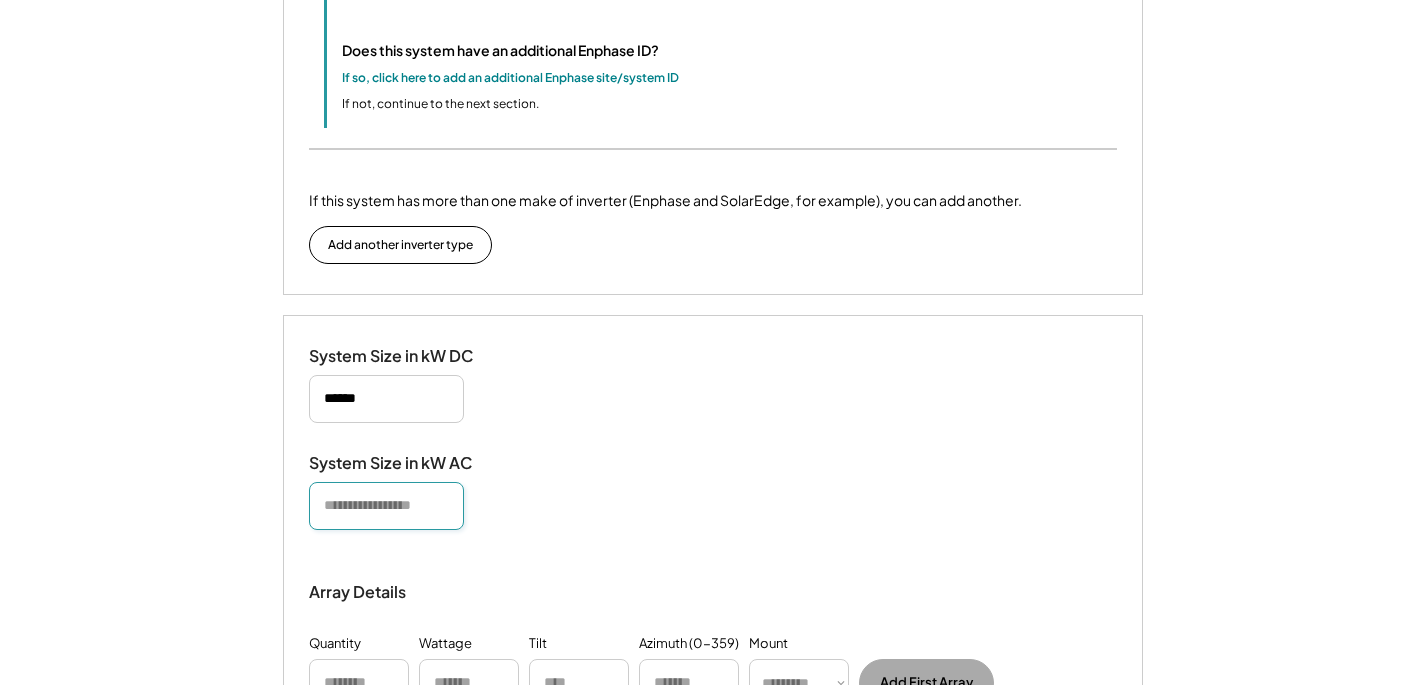 click at bounding box center [386, 506] 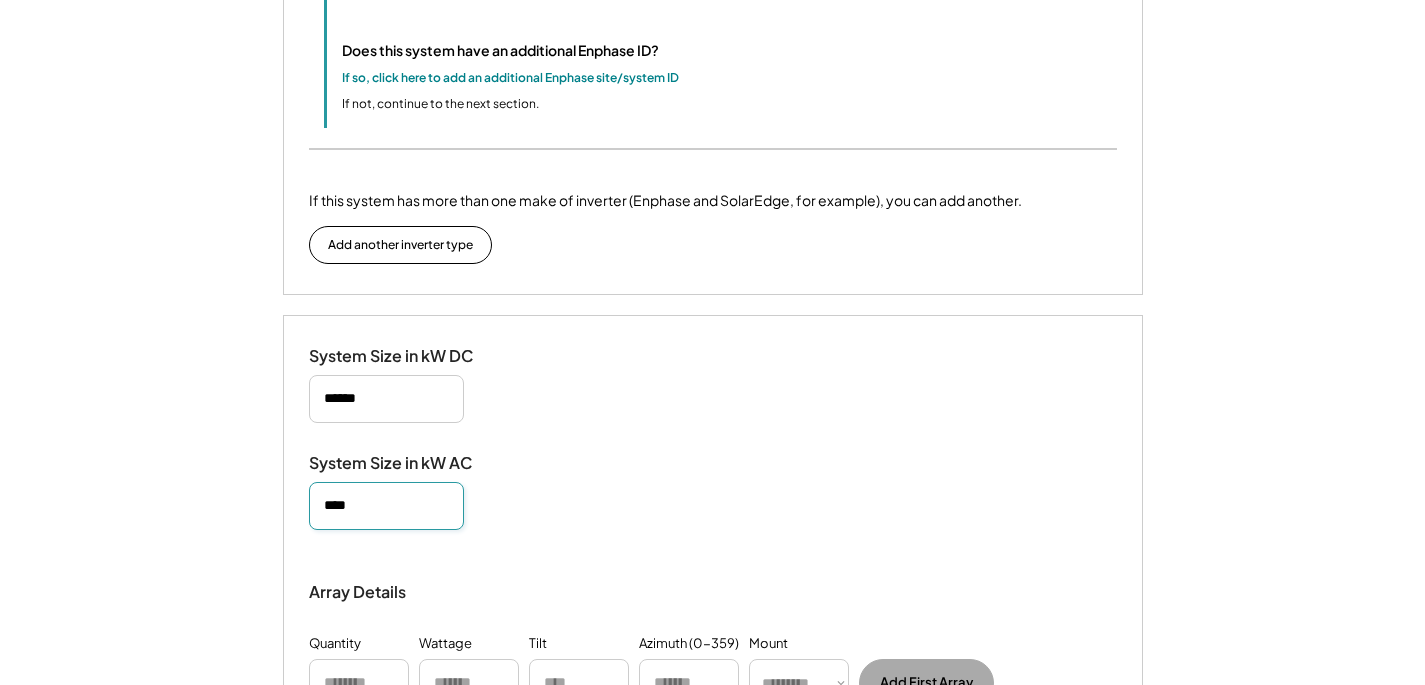 type on "****" 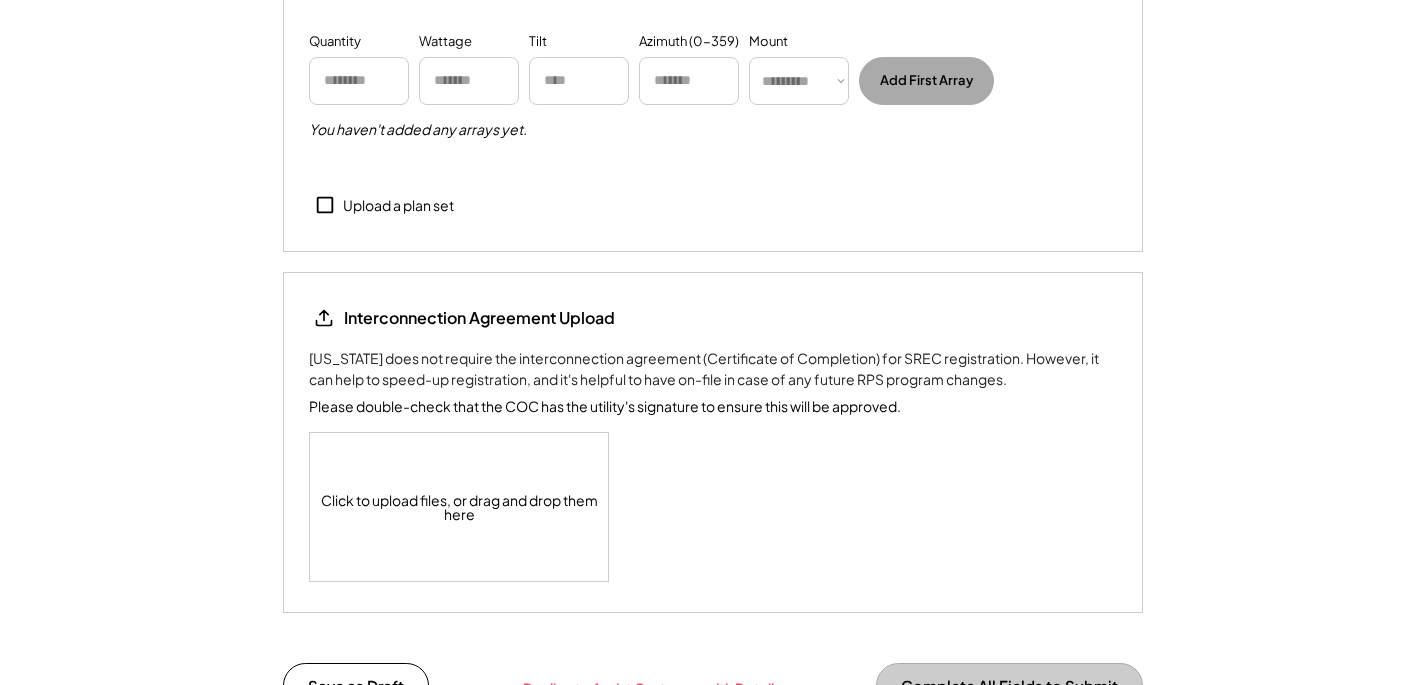scroll, scrollTop: 2172, scrollLeft: 0, axis: vertical 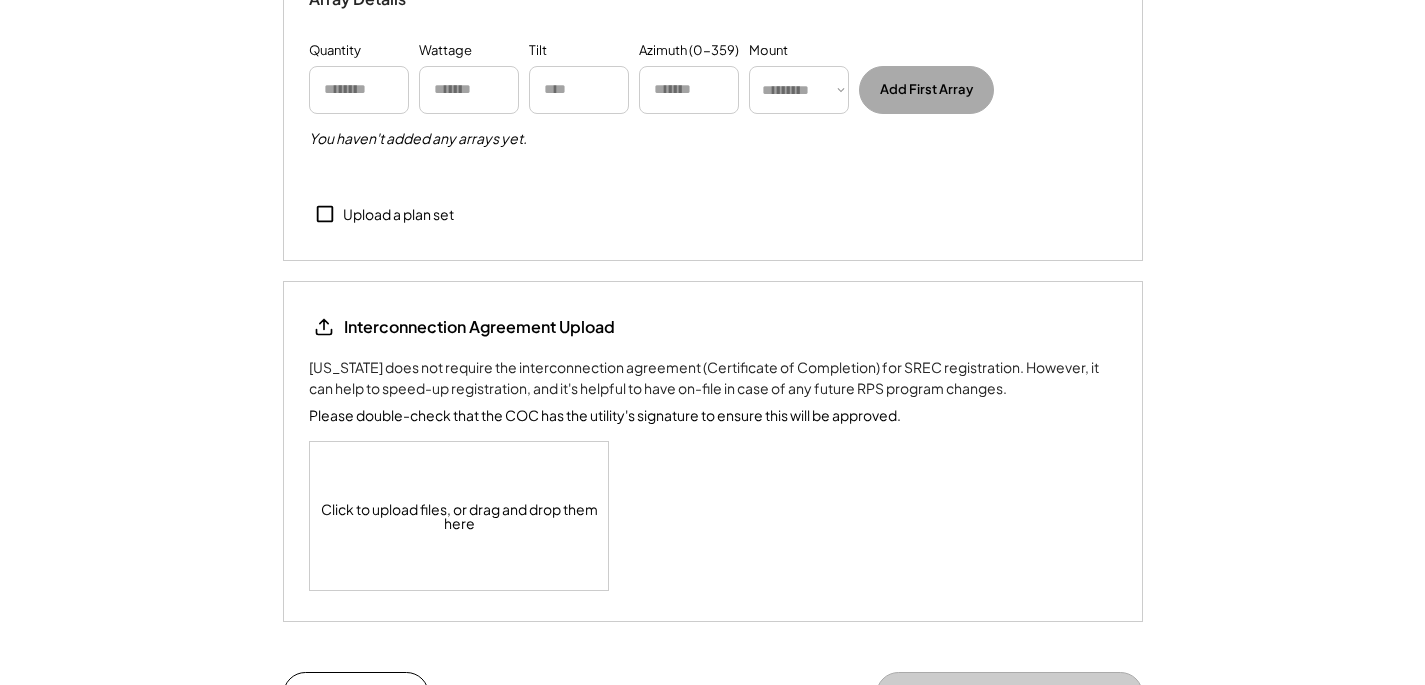 click on "Upload a plan set" at bounding box center (398, 215) 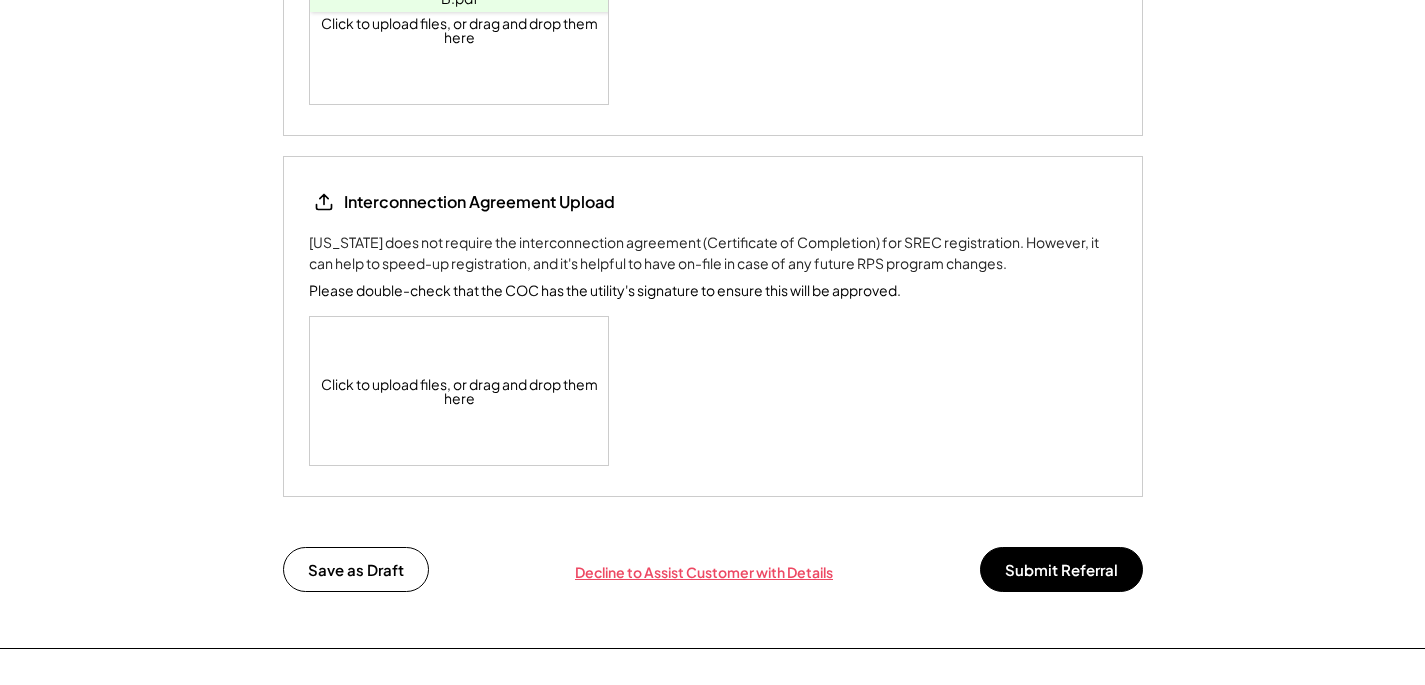 scroll, scrollTop: 2676, scrollLeft: 0, axis: vertical 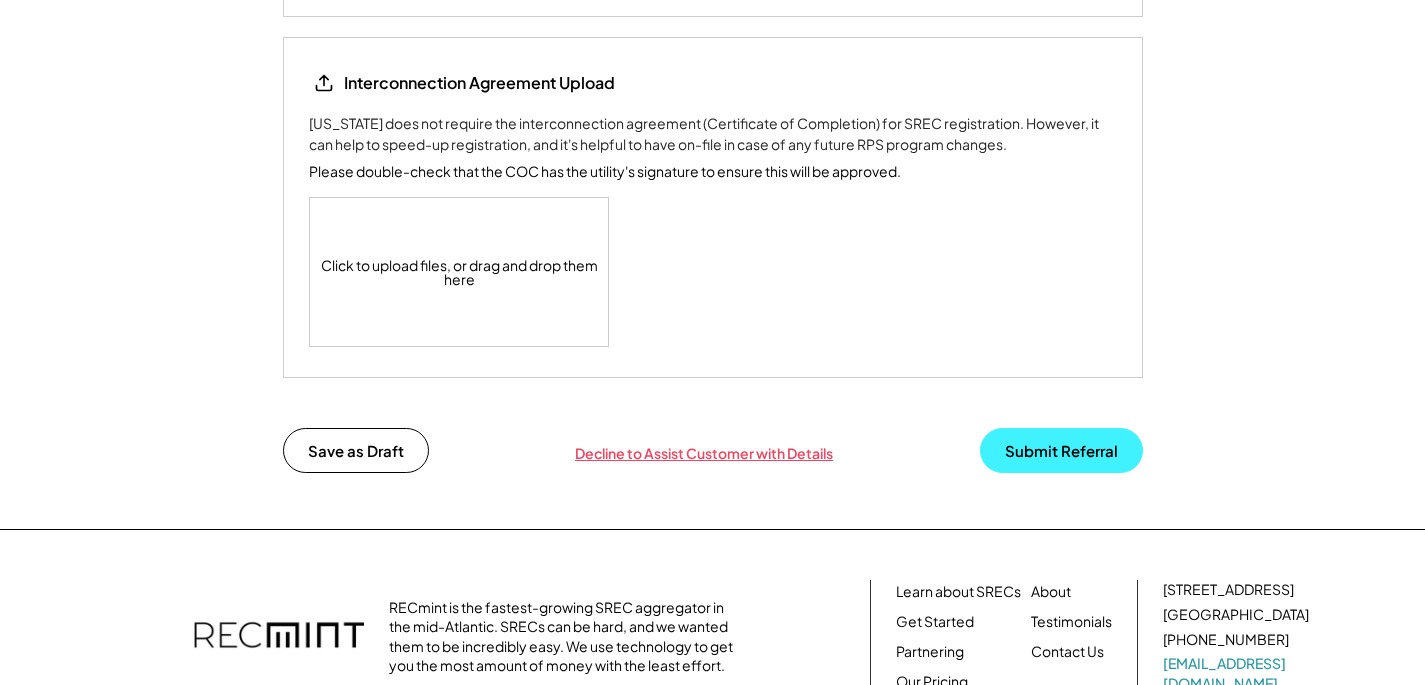 click on "Submit Referral" at bounding box center (1061, 450) 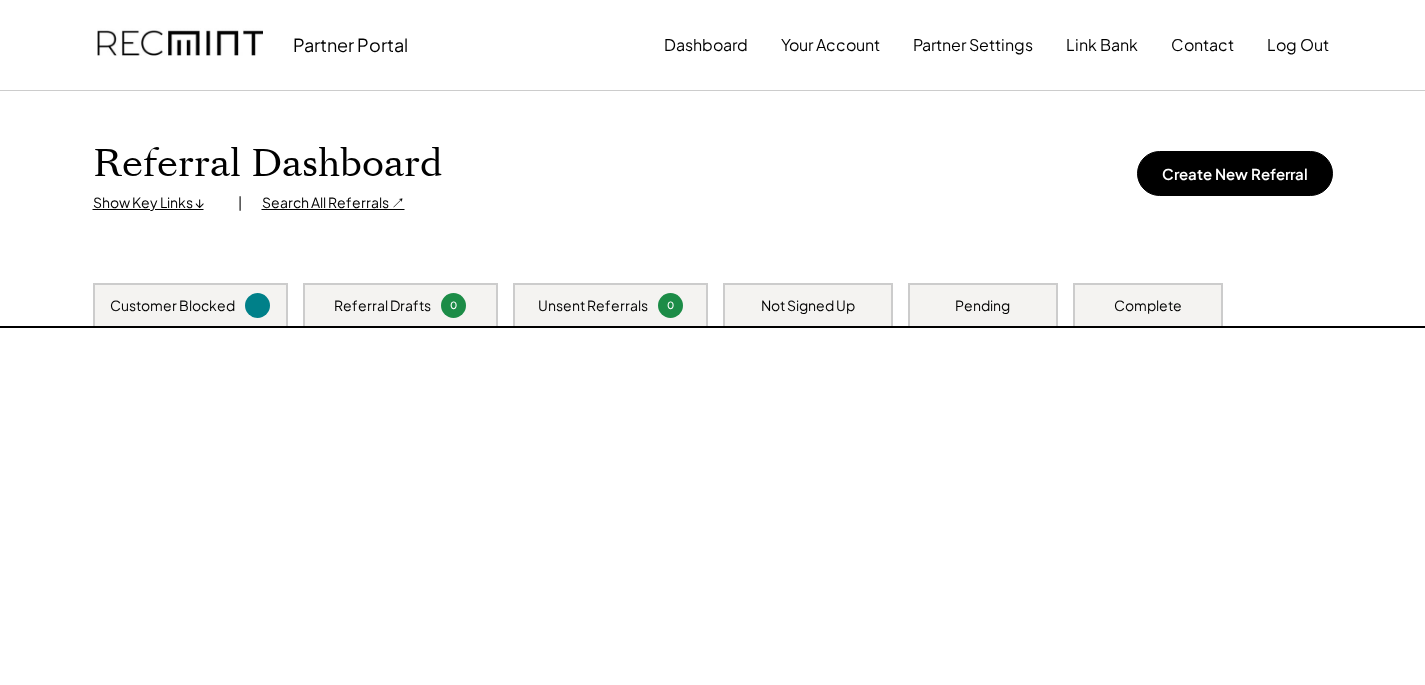 scroll, scrollTop: 0, scrollLeft: 0, axis: both 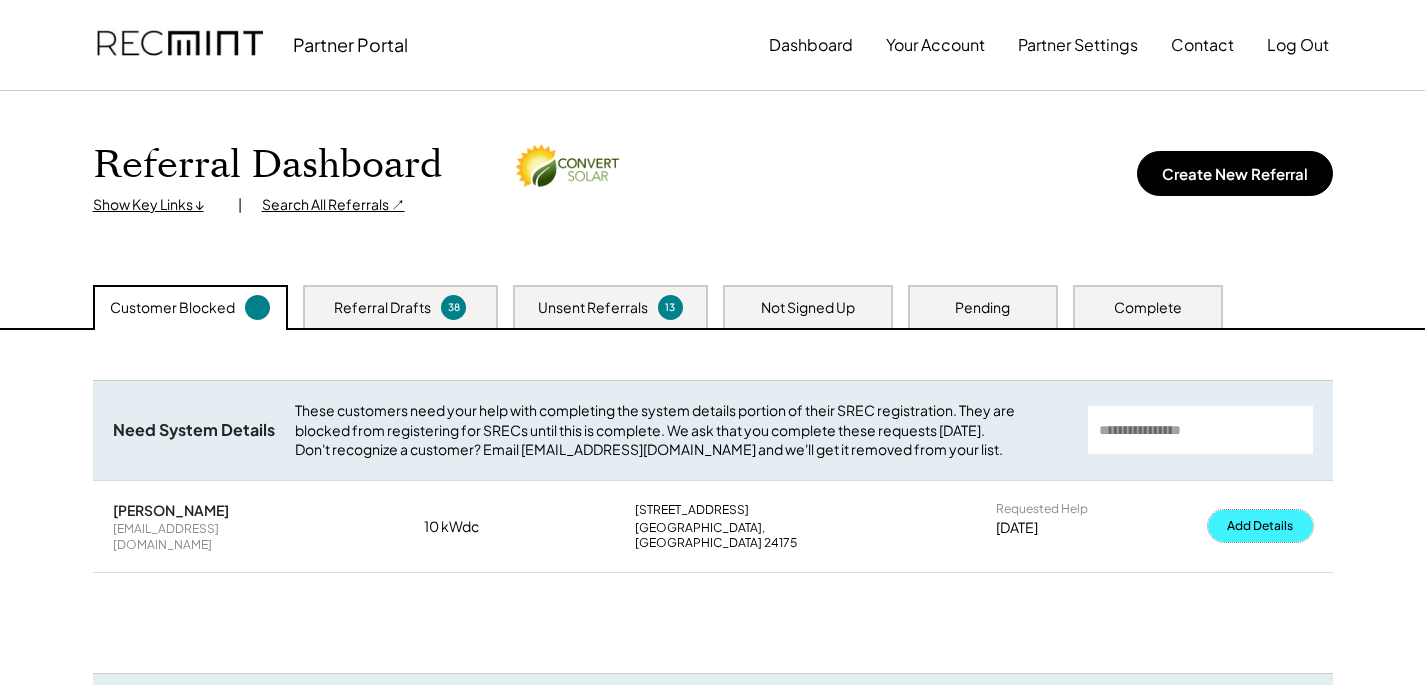 drag, startPoint x: 1267, startPoint y: 532, endPoint x: 1304, endPoint y: 526, distance: 37.48333 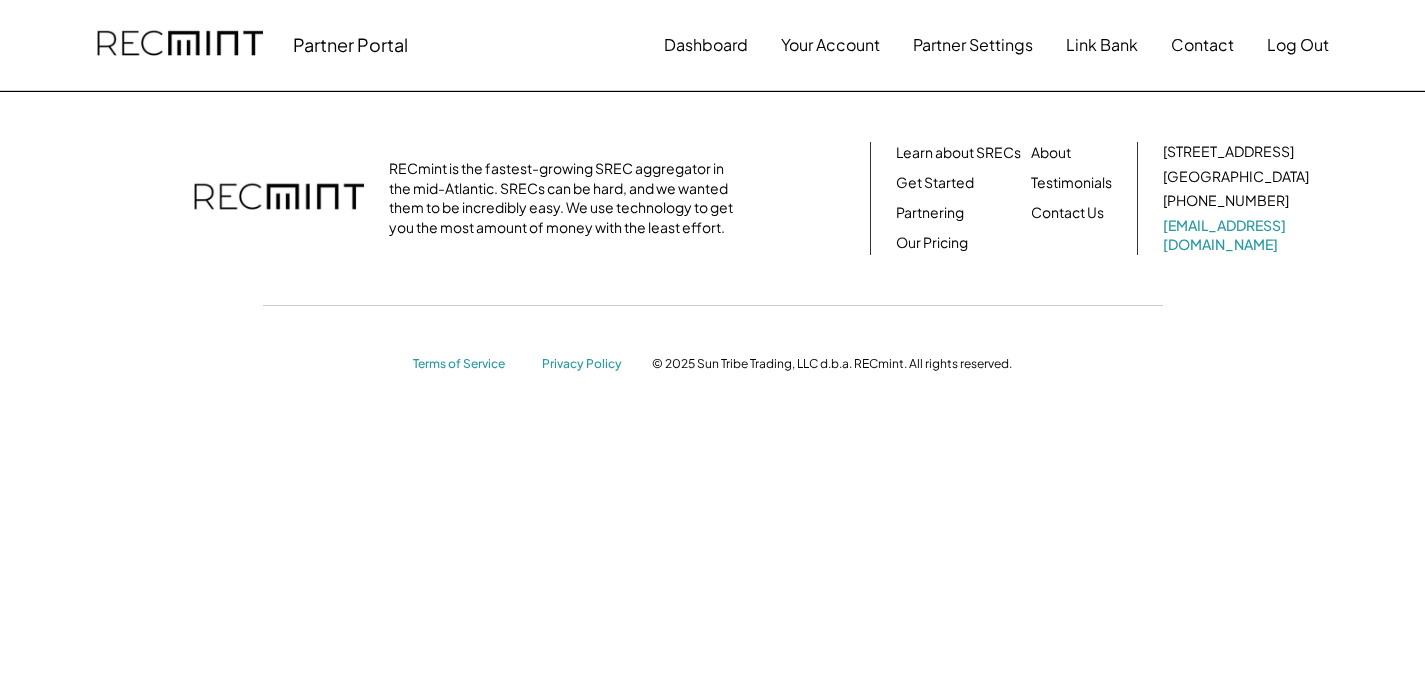 scroll, scrollTop: 0, scrollLeft: 0, axis: both 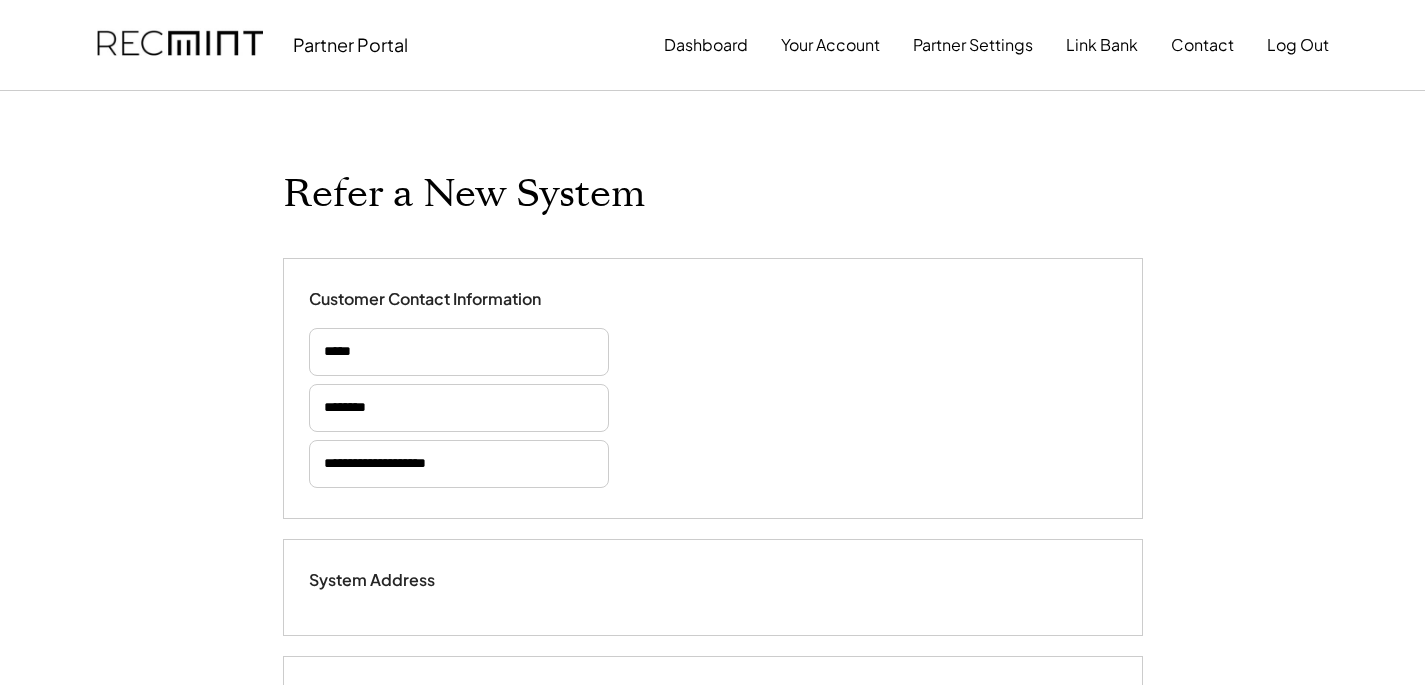 select on "**********" 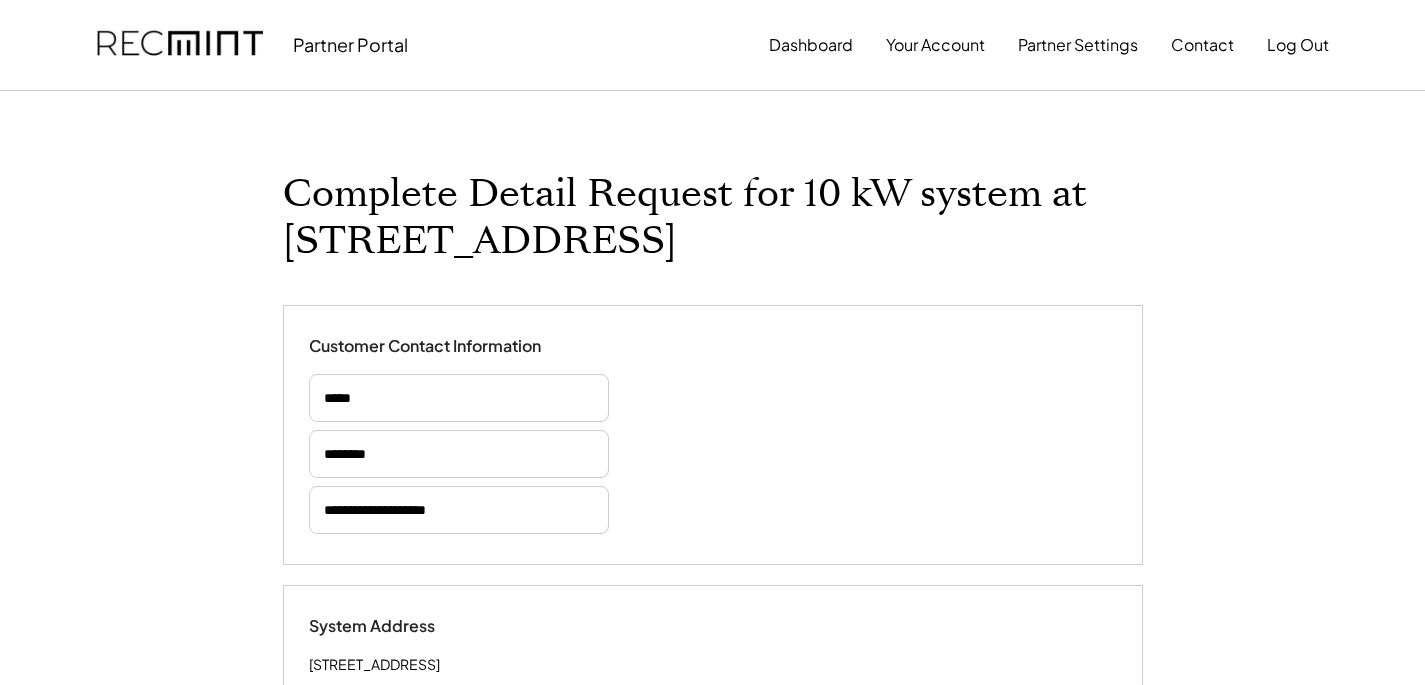 select on "**********" 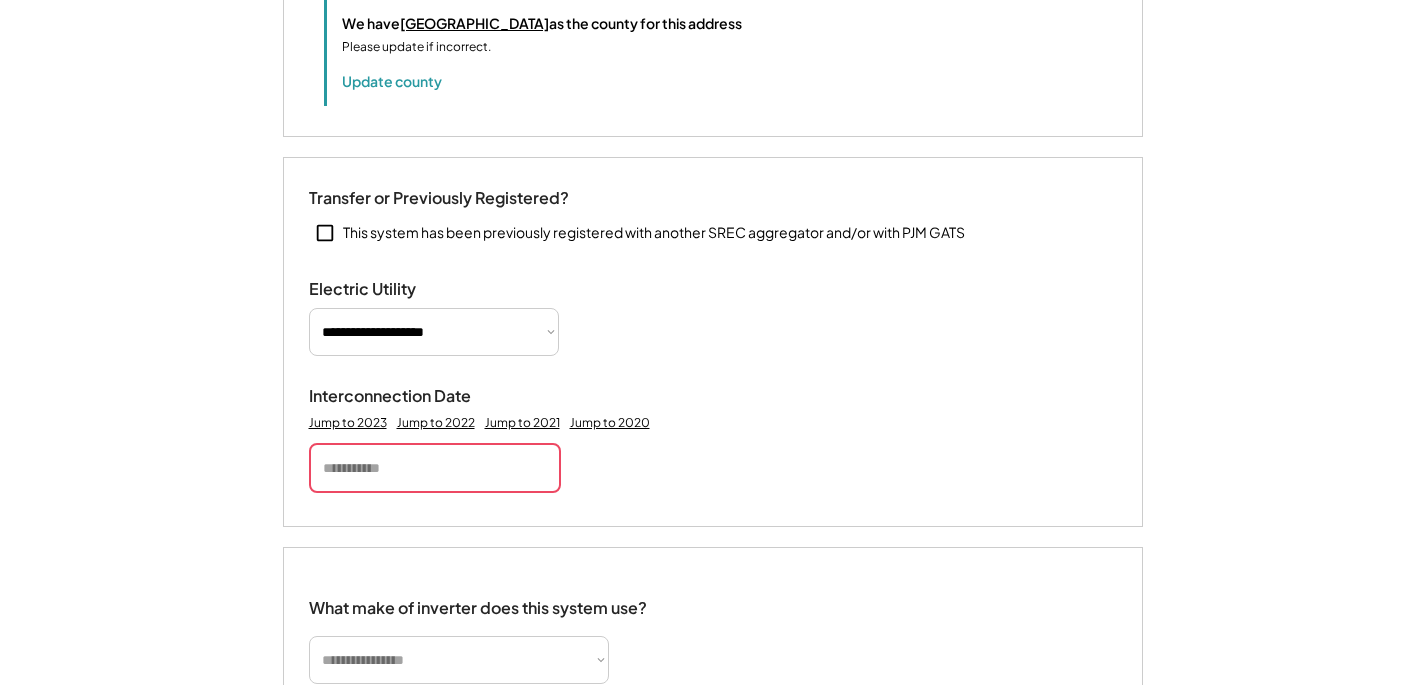 scroll, scrollTop: 761, scrollLeft: 0, axis: vertical 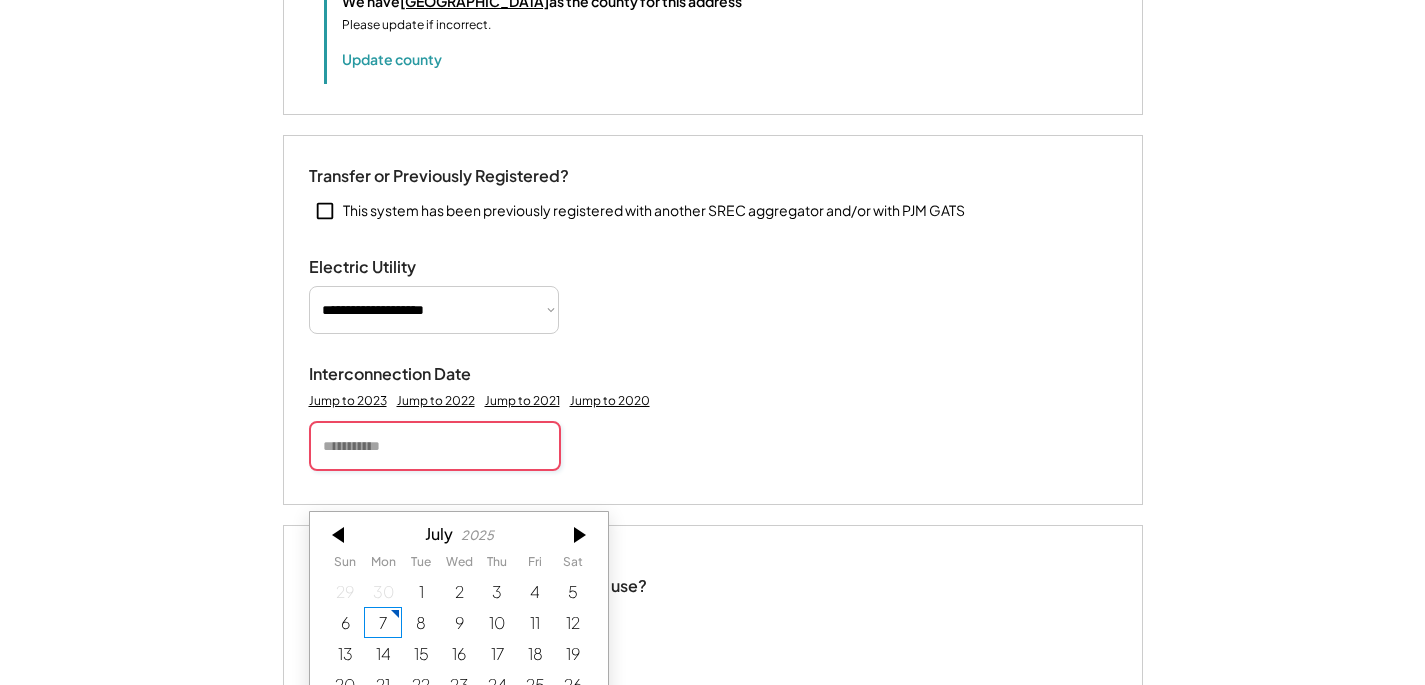 click on "**********" at bounding box center [712, -419] 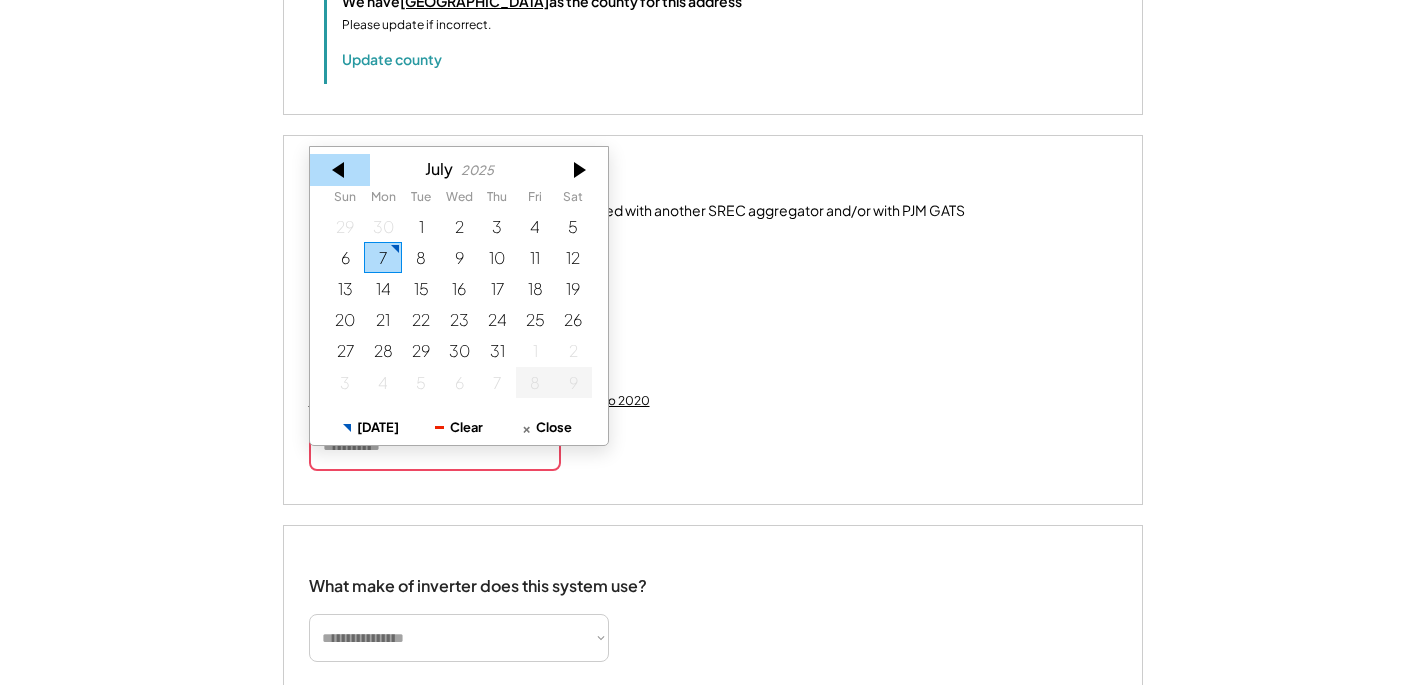 click at bounding box center [340, 170] 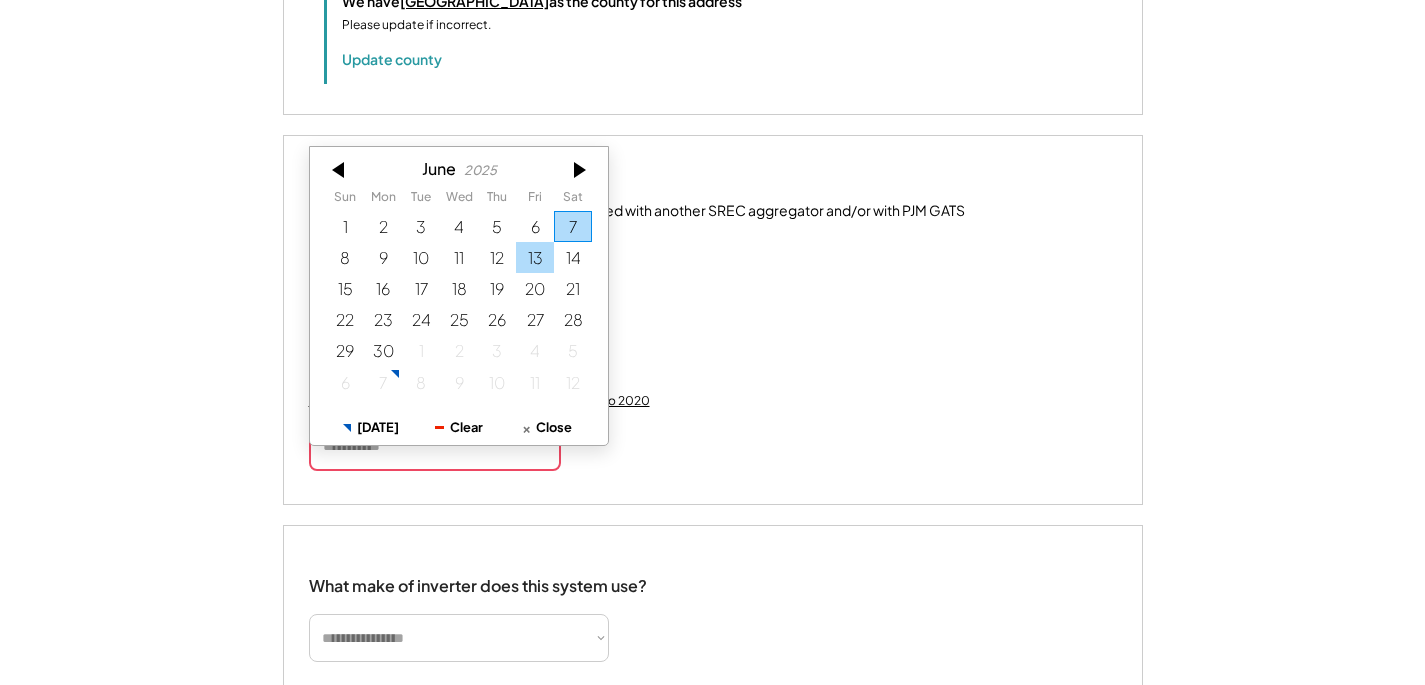 click on "13" at bounding box center (535, 257) 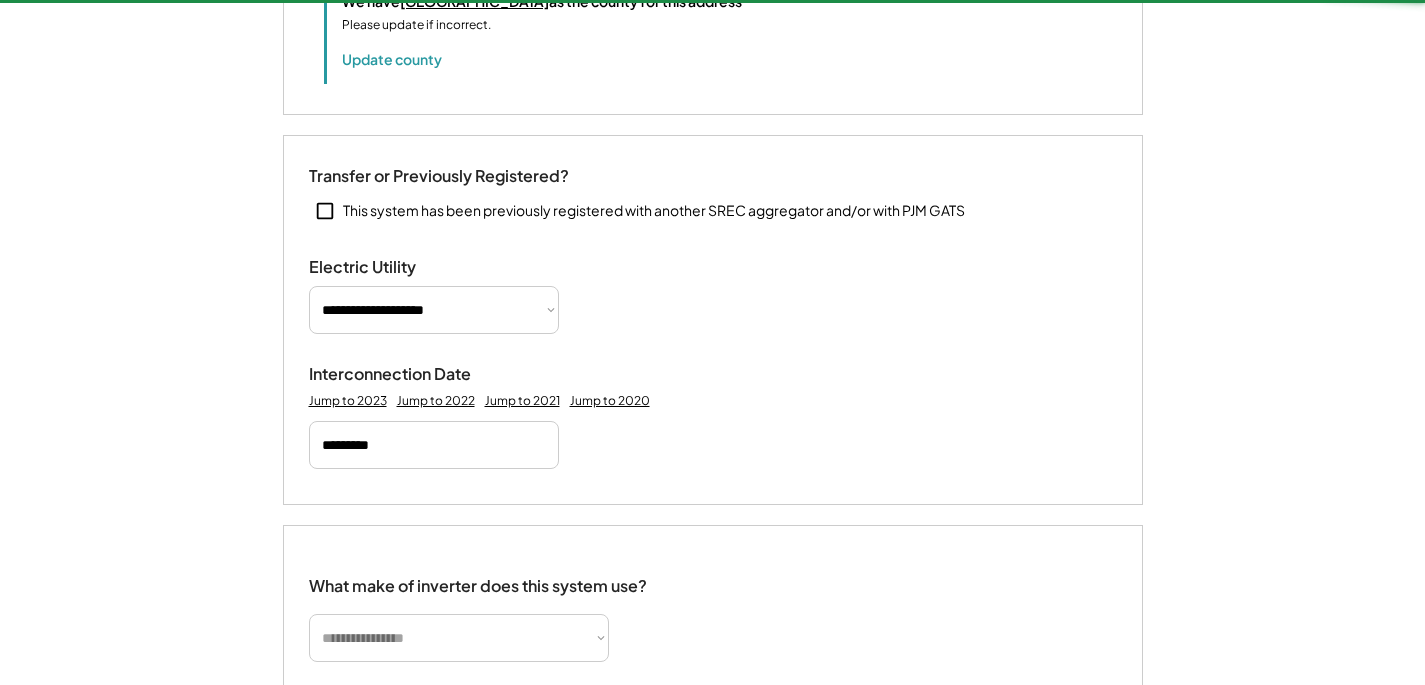 type 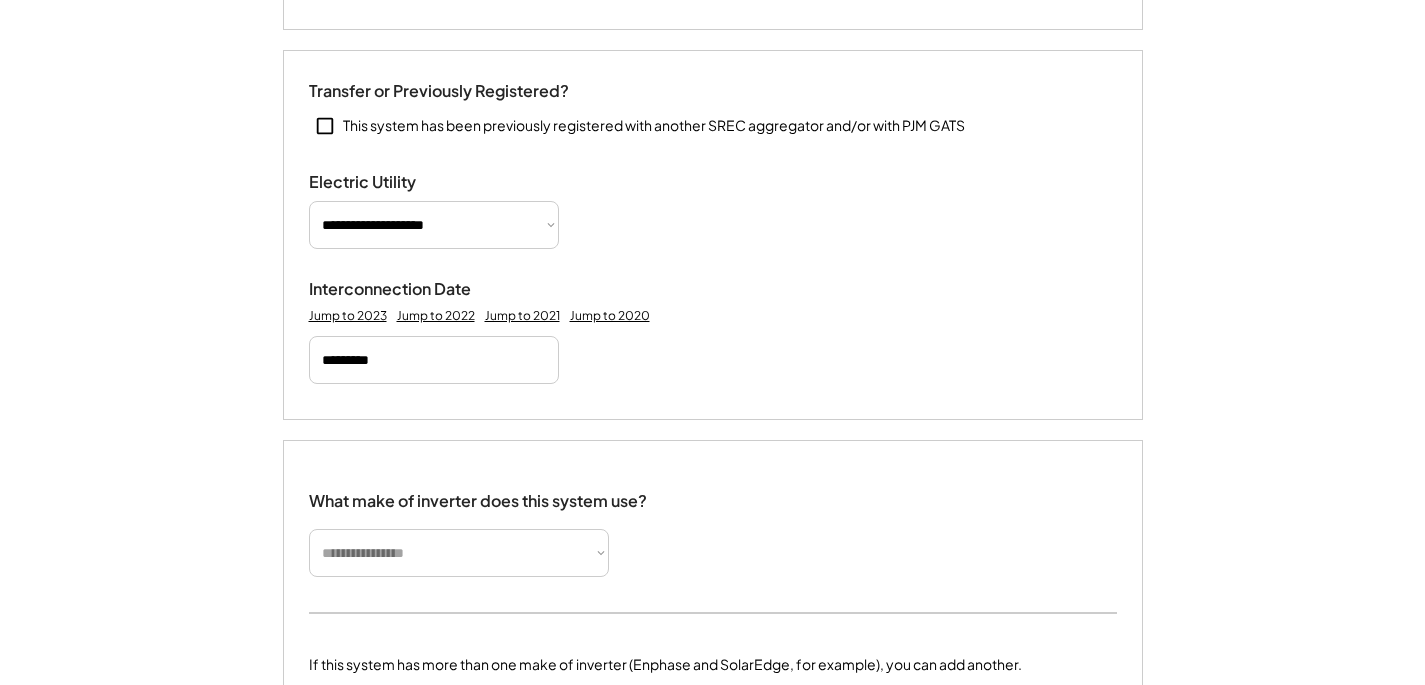 scroll, scrollTop: 849, scrollLeft: 0, axis: vertical 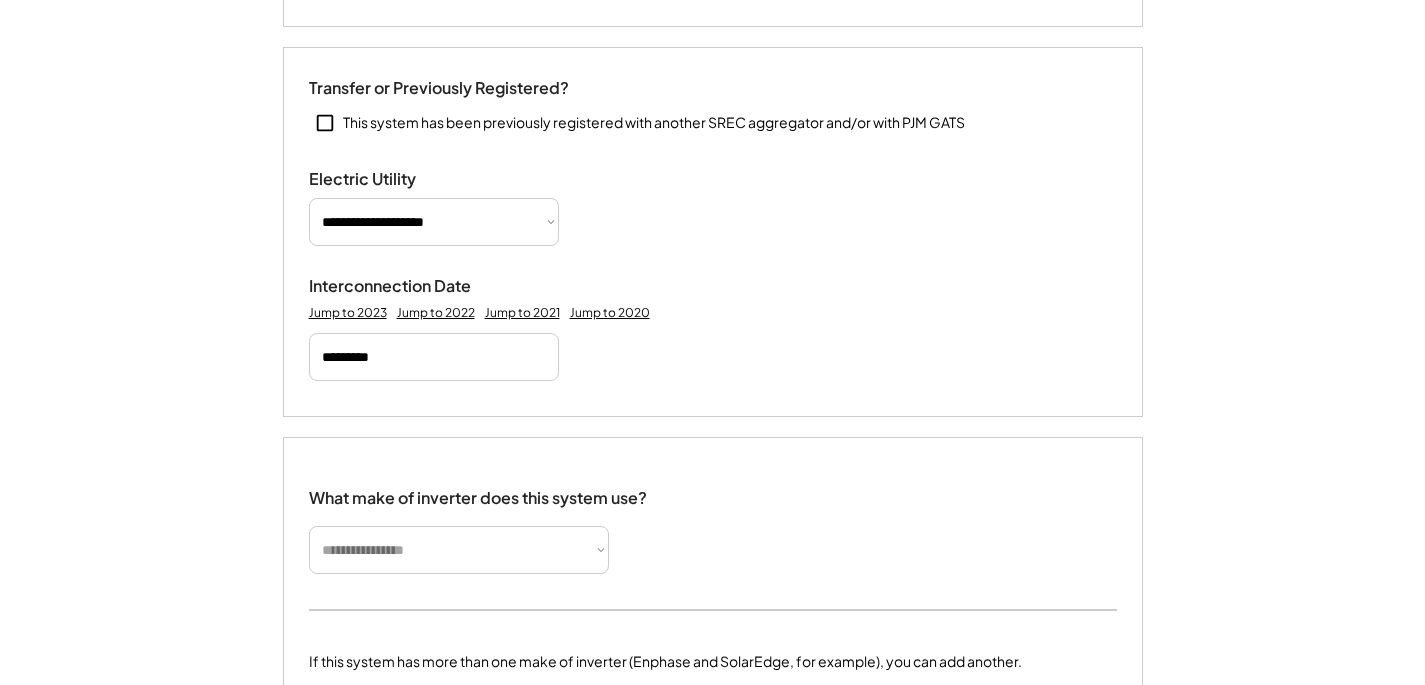 click on "**********" at bounding box center (459, 550) 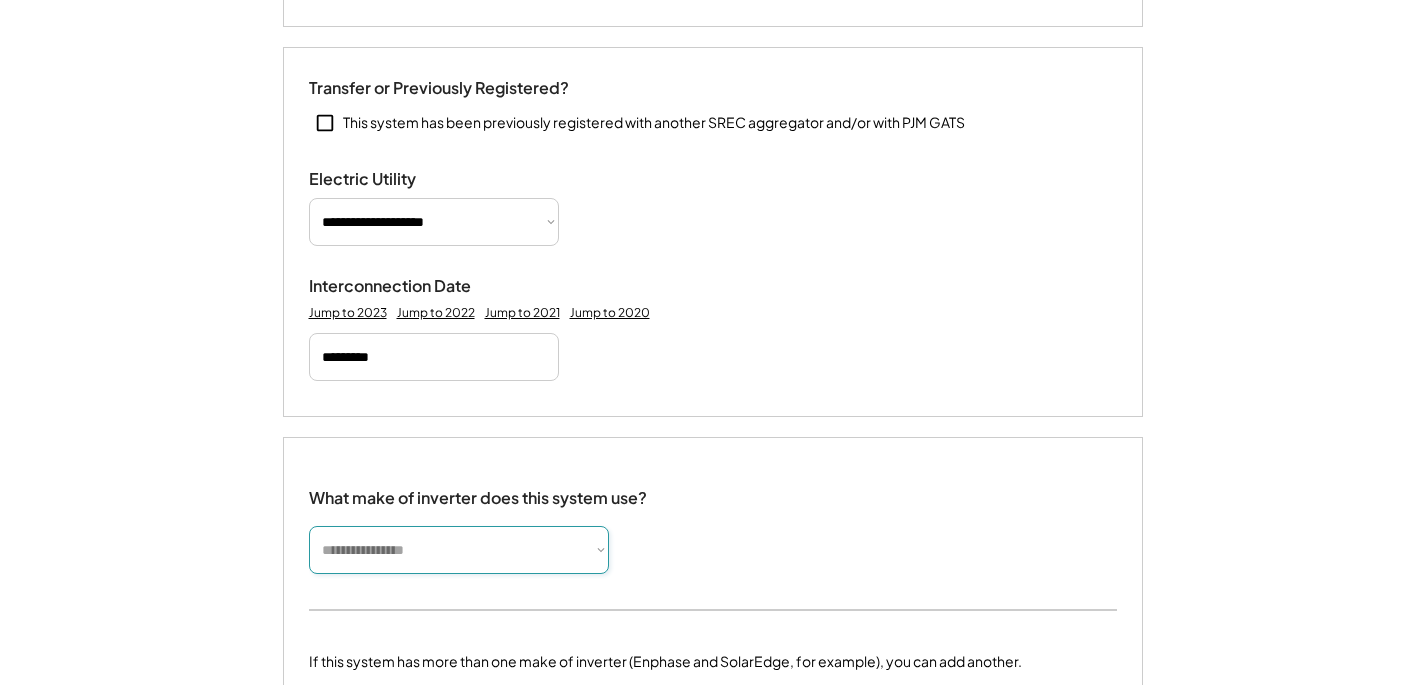 select on "*********" 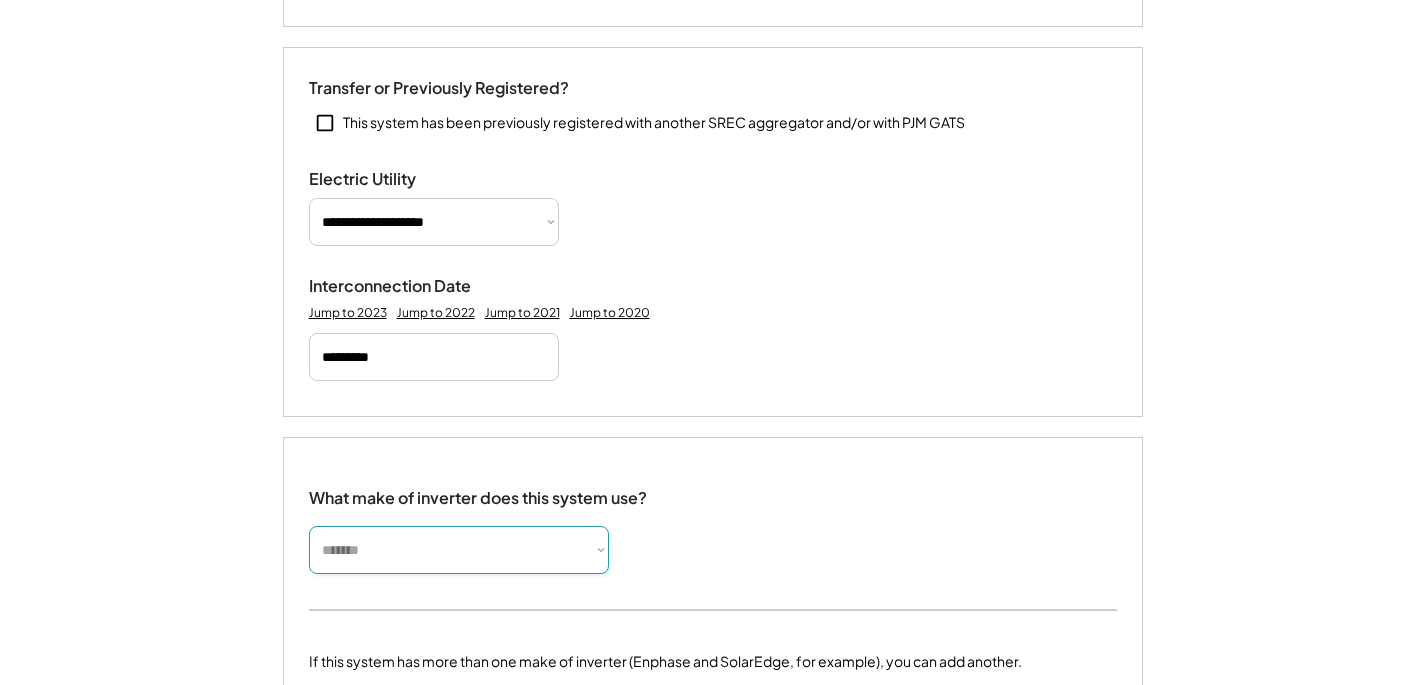 type 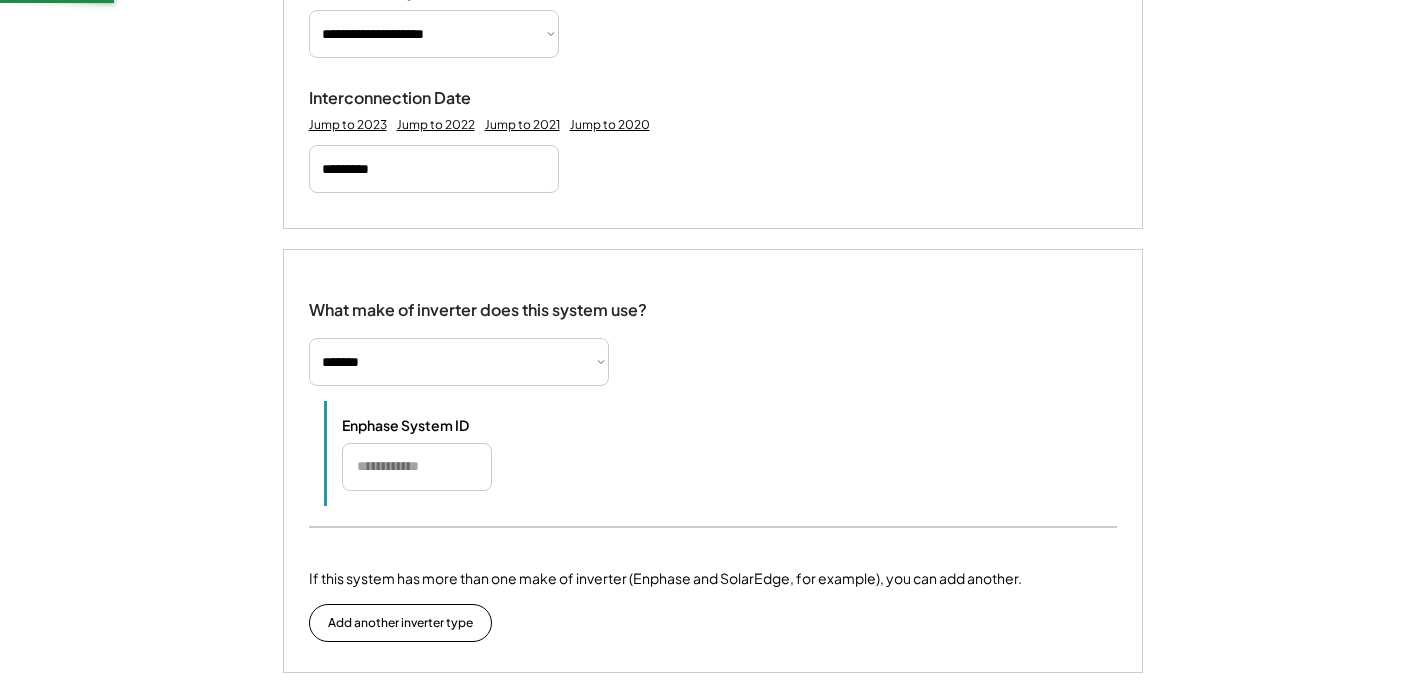 scroll, scrollTop: 1088, scrollLeft: 0, axis: vertical 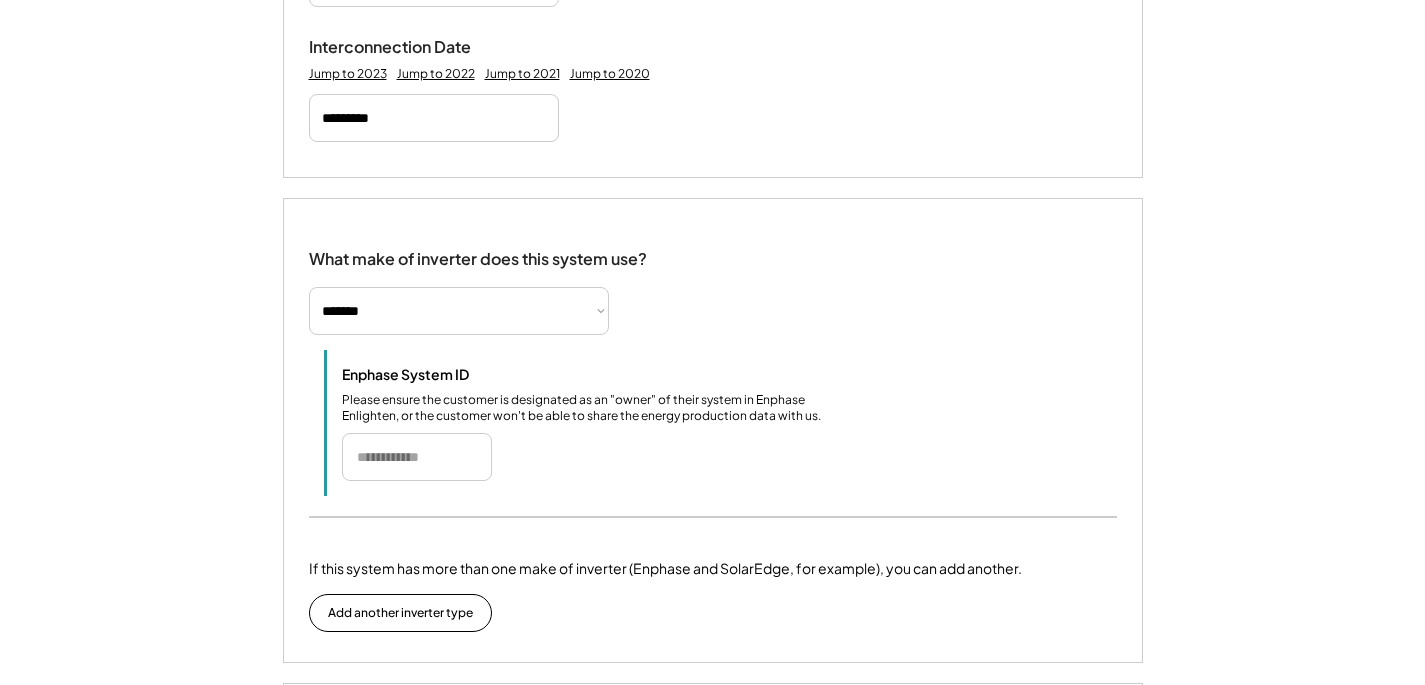 click on "Enphase System ID Please ensure the customer is designated as an "owner" of their system in Enphase Enlighten, or the customer won't be able to share the energy production data with us." at bounding box center [729, 423] 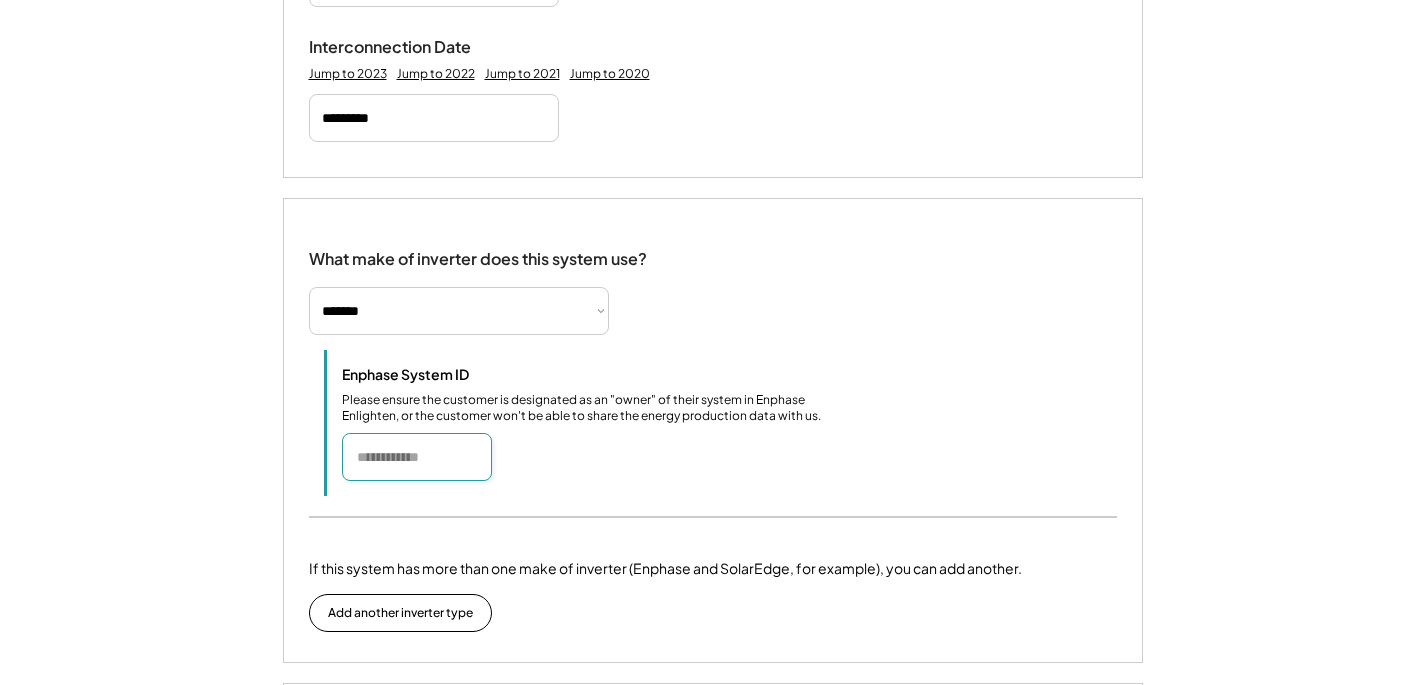 drag, startPoint x: 437, startPoint y: 479, endPoint x: 571, endPoint y: 480, distance: 134.00374 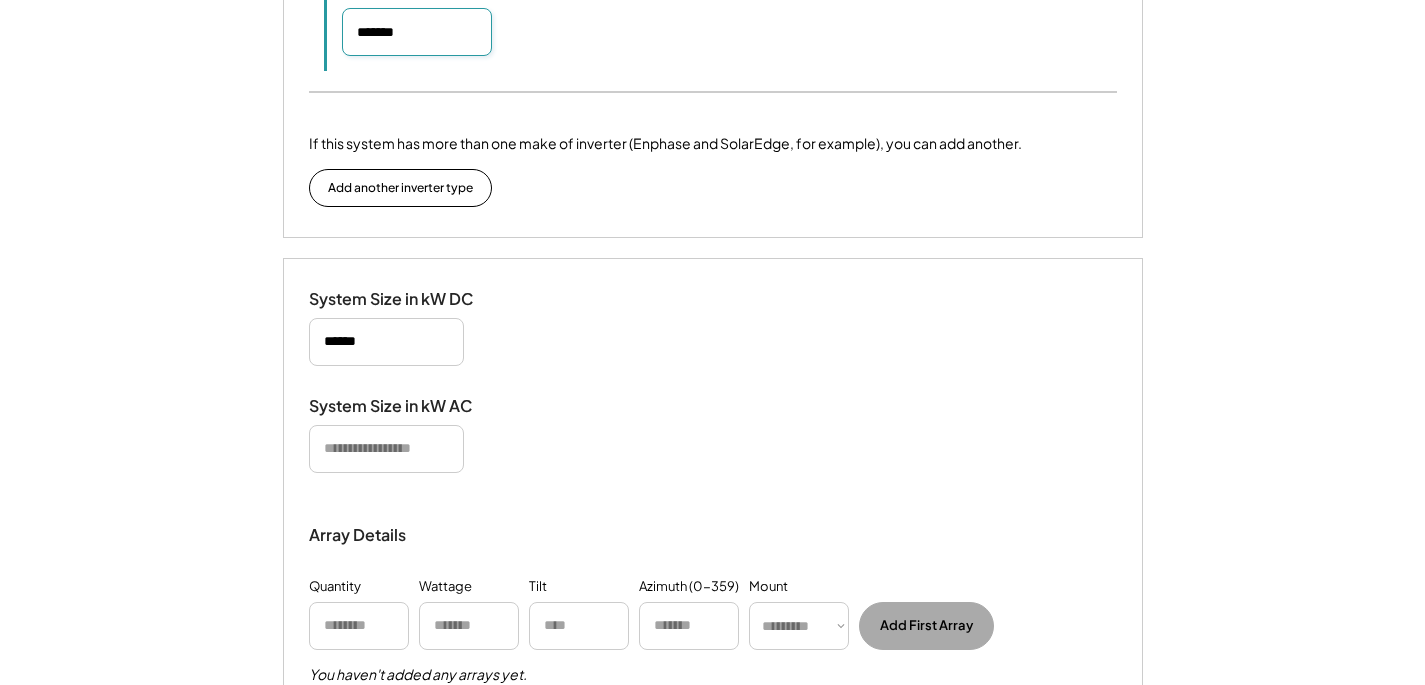 scroll, scrollTop: 1754, scrollLeft: 0, axis: vertical 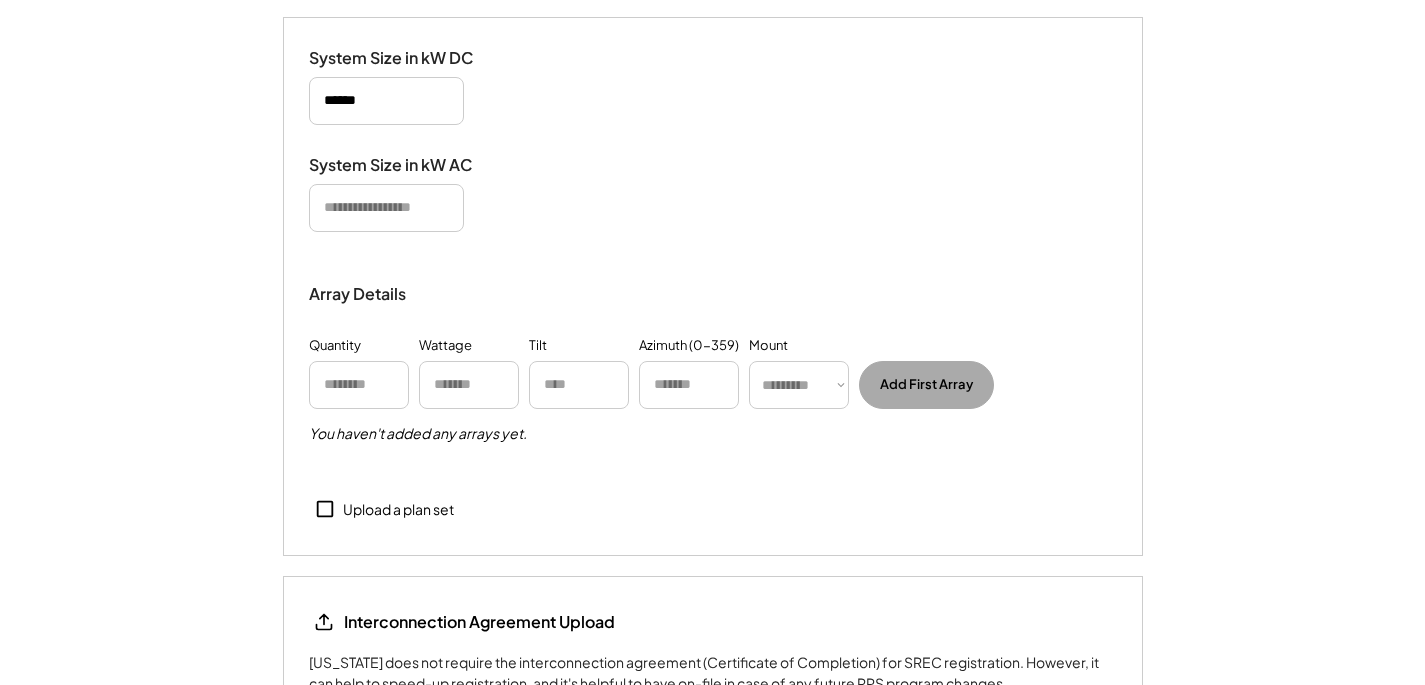 type on "*******" 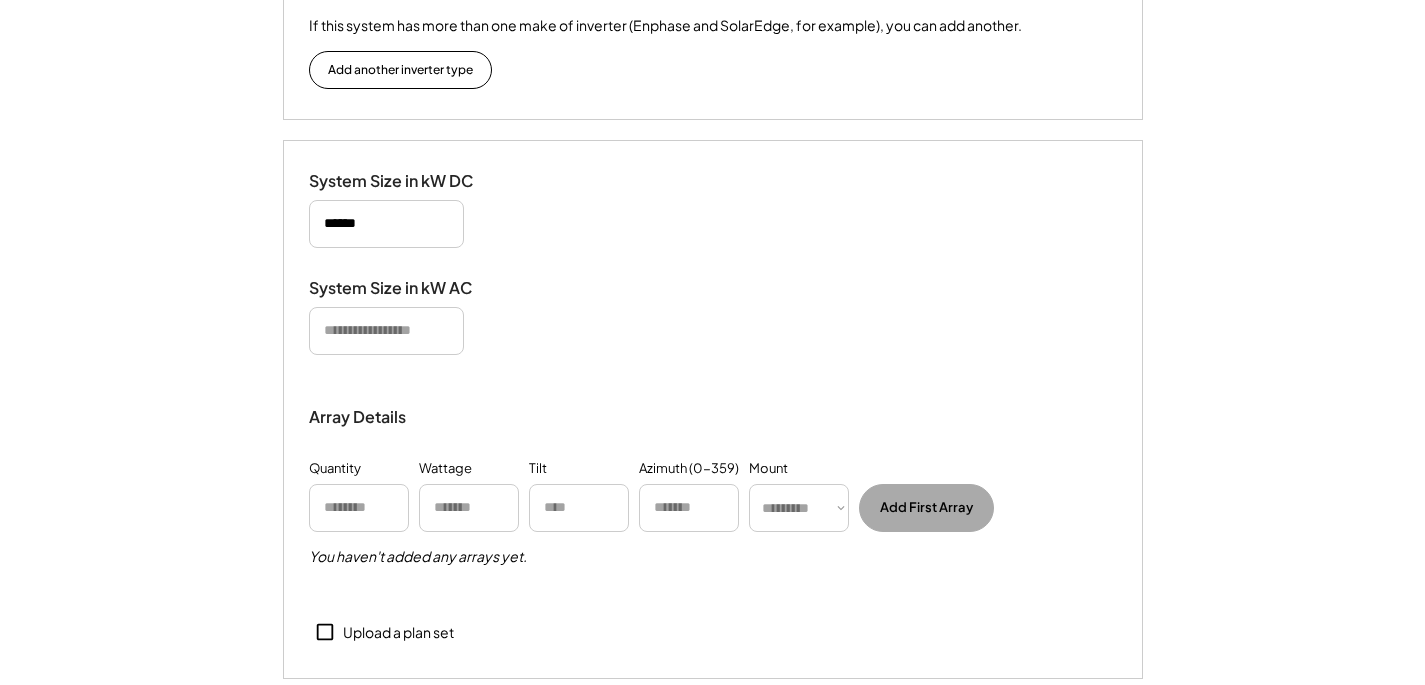 click on "Upload a plan set" at bounding box center [398, 633] 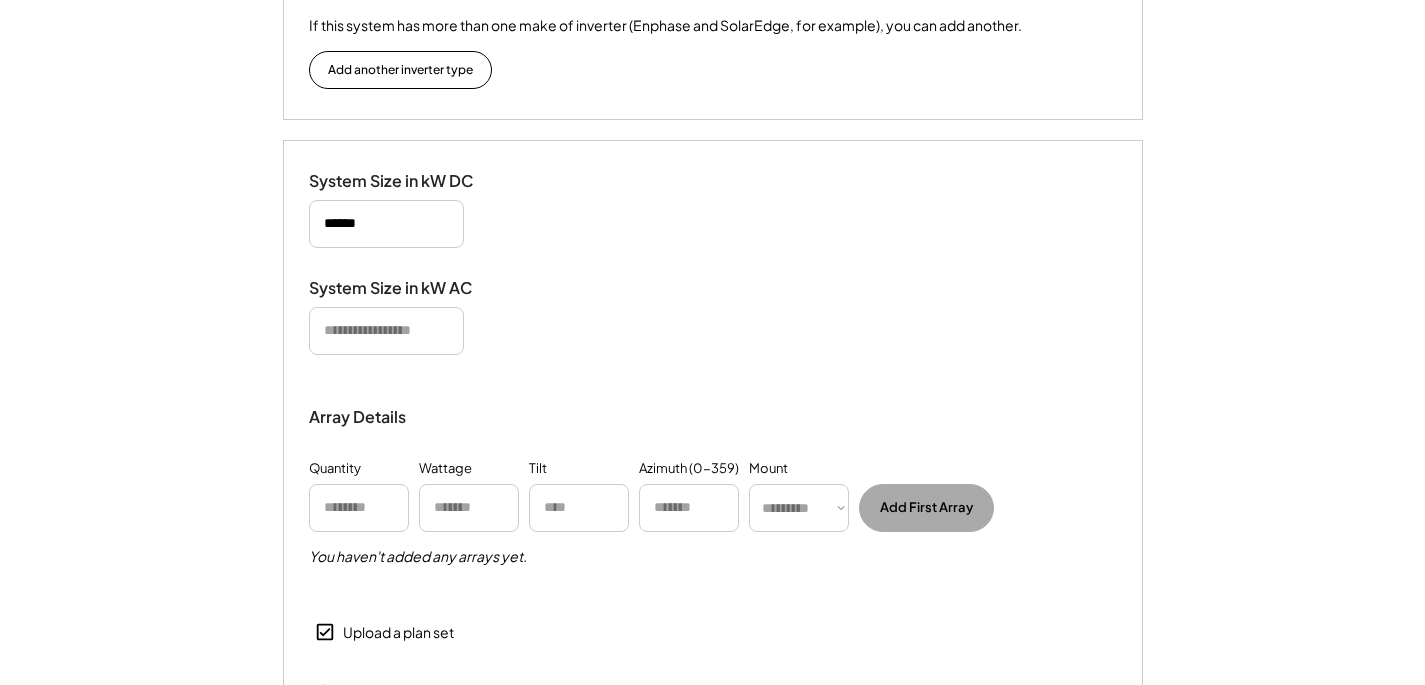 click at bounding box center [386, 224] 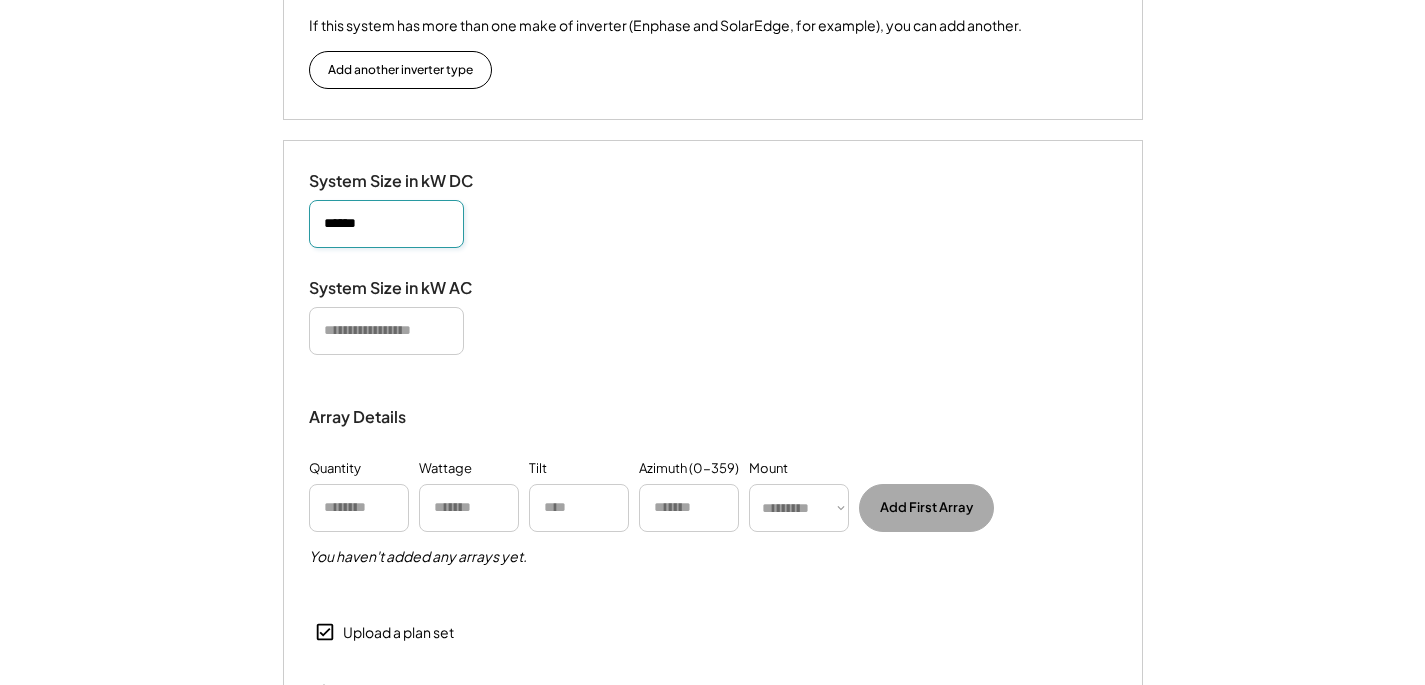 type on "******" 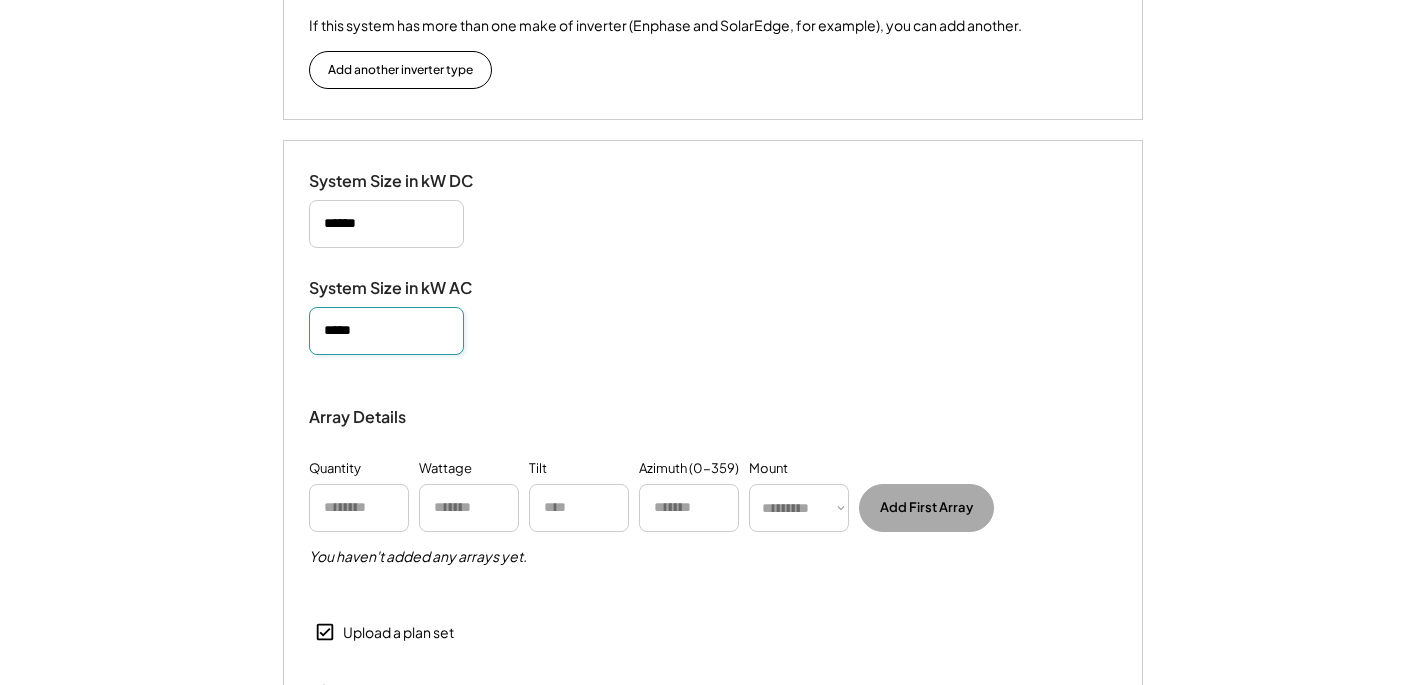 type on "*****" 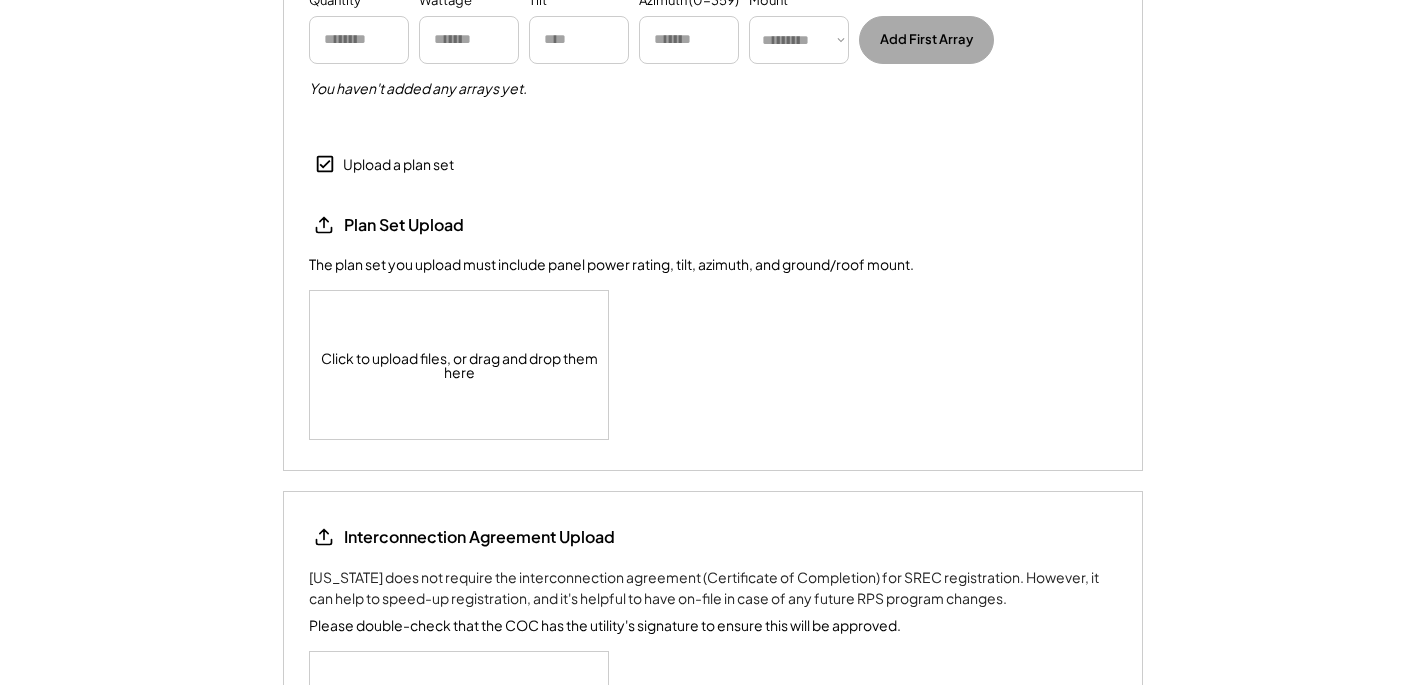 scroll, scrollTop: 2353, scrollLeft: 0, axis: vertical 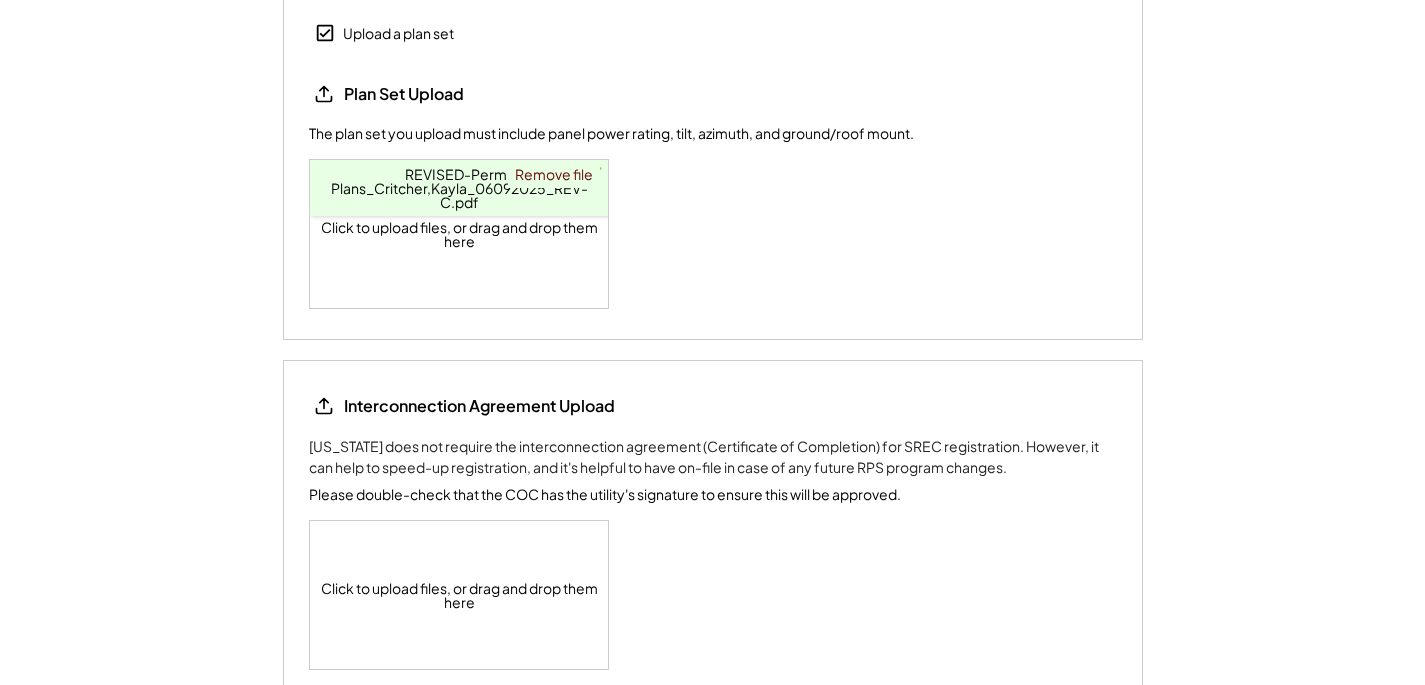 click on "Plan Set Upload The plan set you upload must include panel power rating, tilt, azimuth, and ground/roof mount.  Click to upload files, or drag and drop them here         REVISED-Permit Plans_Critcher,Kayla_06092025_REV-C.pdf      6.5  MiB               ✔    ✘    Remove file" at bounding box center [713, 194] 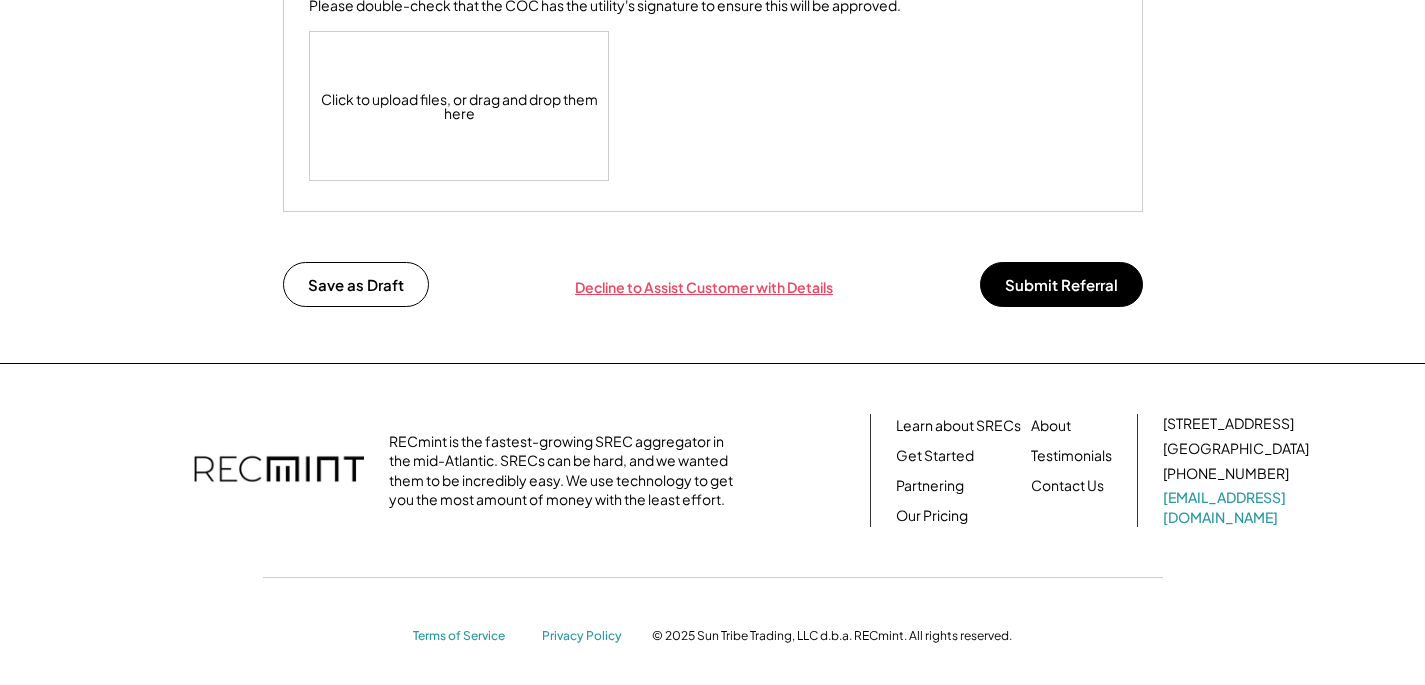 scroll, scrollTop: 2874, scrollLeft: 0, axis: vertical 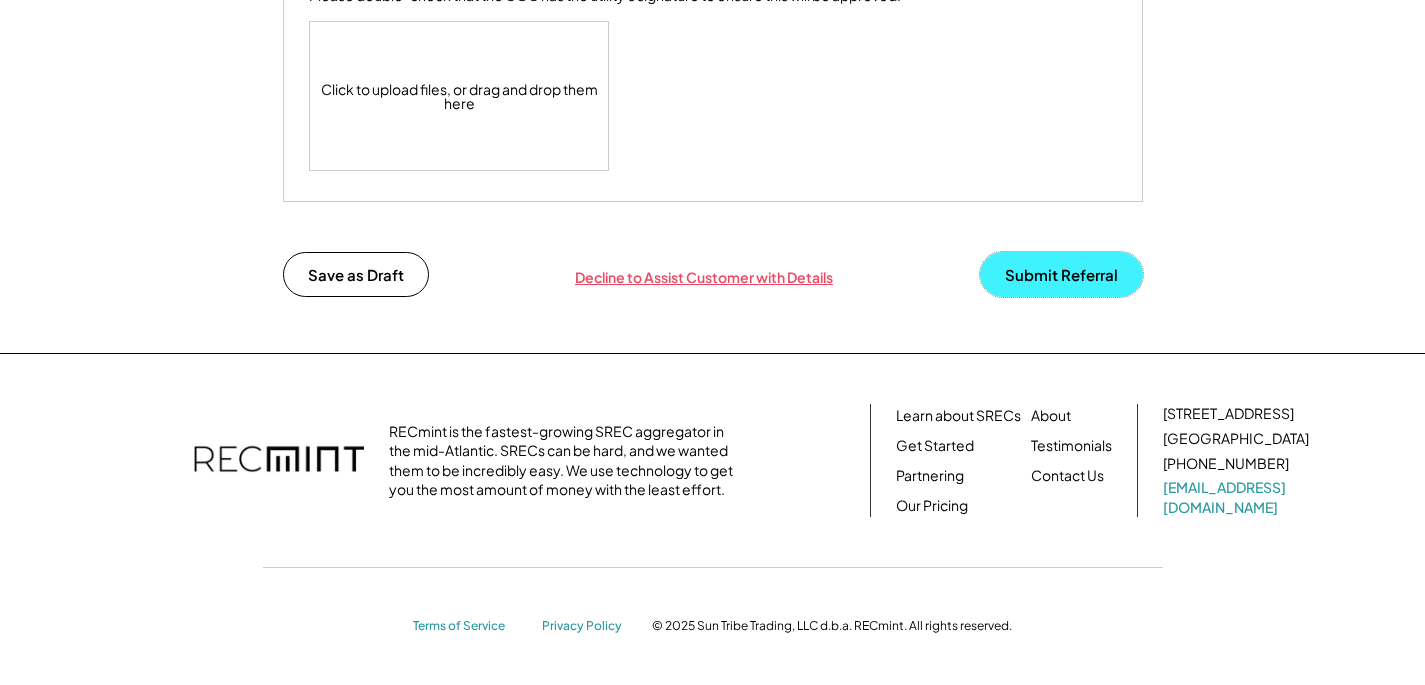 click on "Submit Referral" at bounding box center (1061, 274) 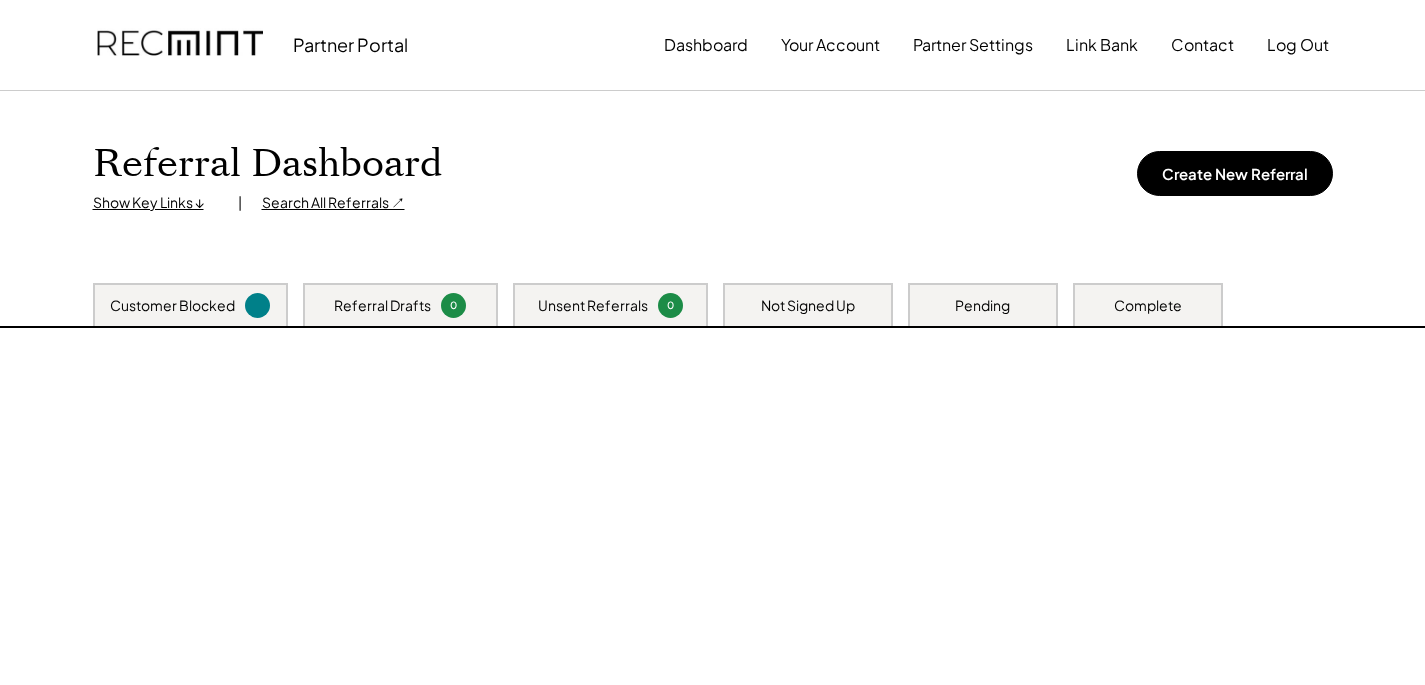 scroll, scrollTop: 0, scrollLeft: 0, axis: both 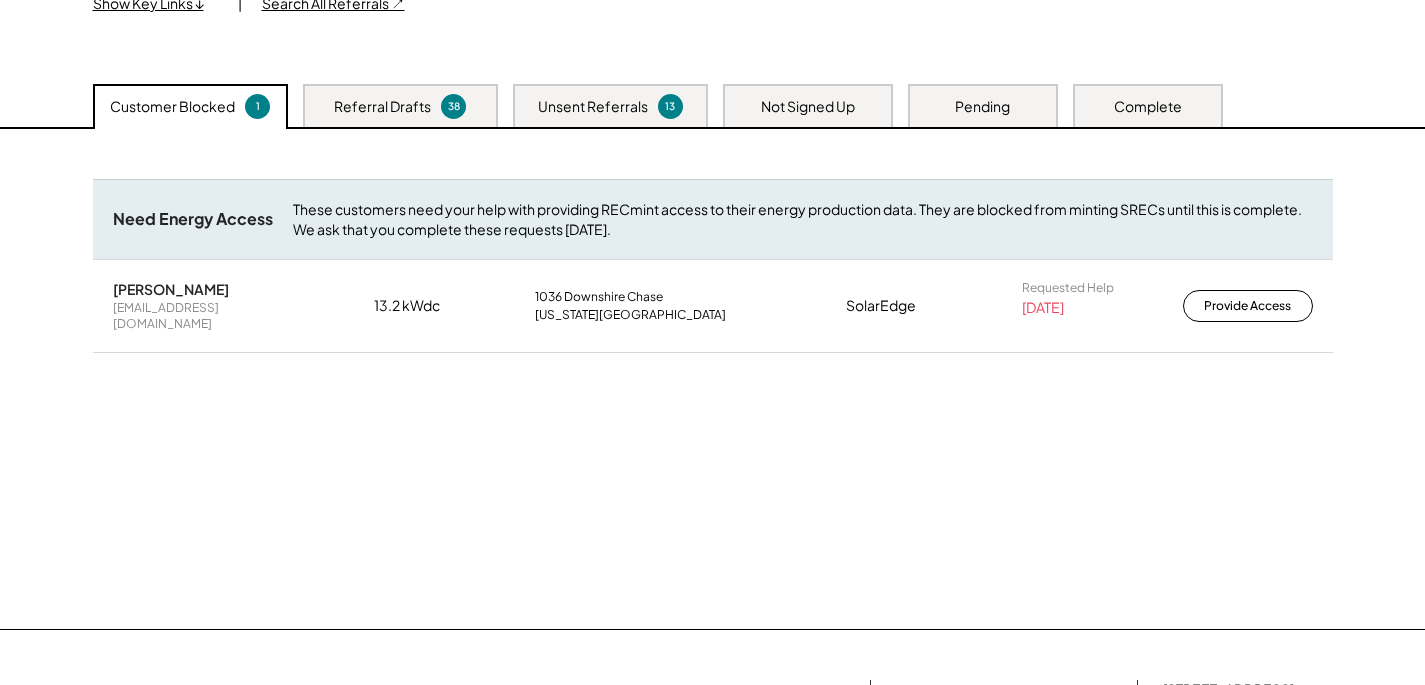 drag, startPoint x: 1119, startPoint y: 347, endPoint x: 1199, endPoint y: 318, distance: 85.09406 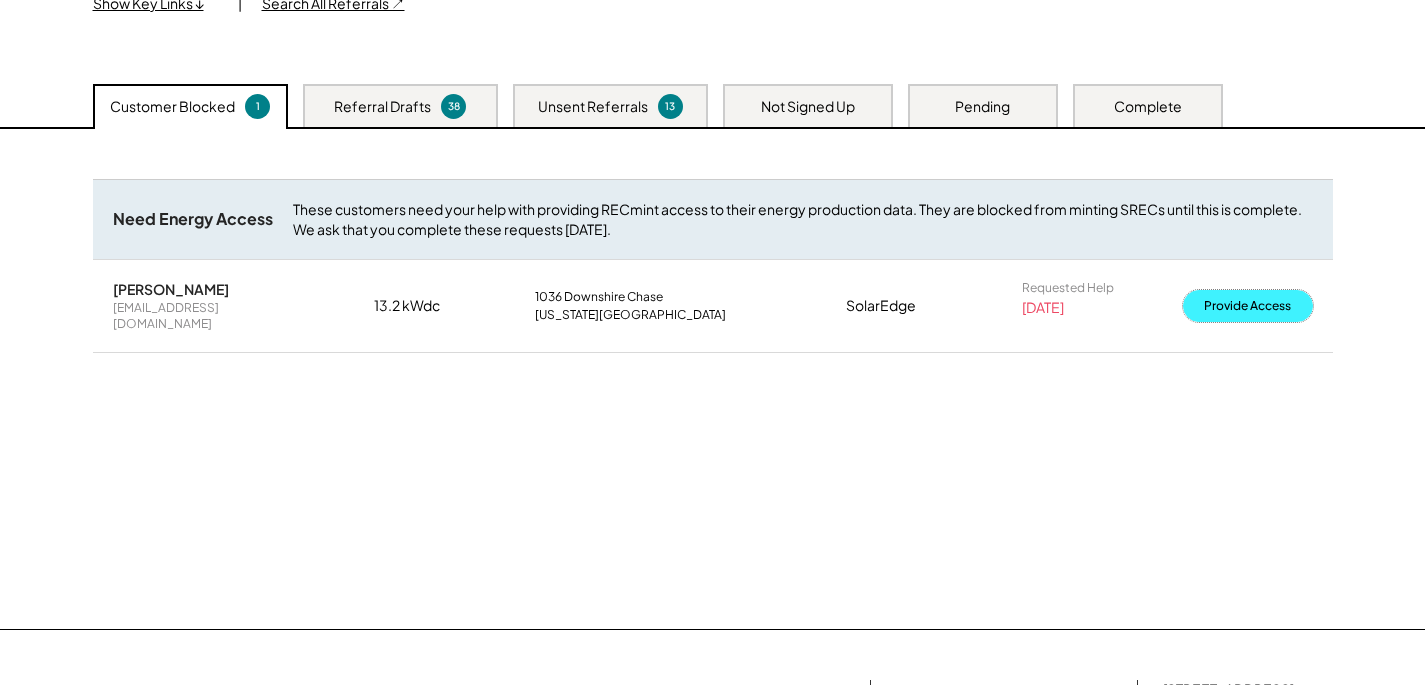 drag, startPoint x: 1222, startPoint y: 298, endPoint x: 1250, endPoint y: 293, distance: 28.442924 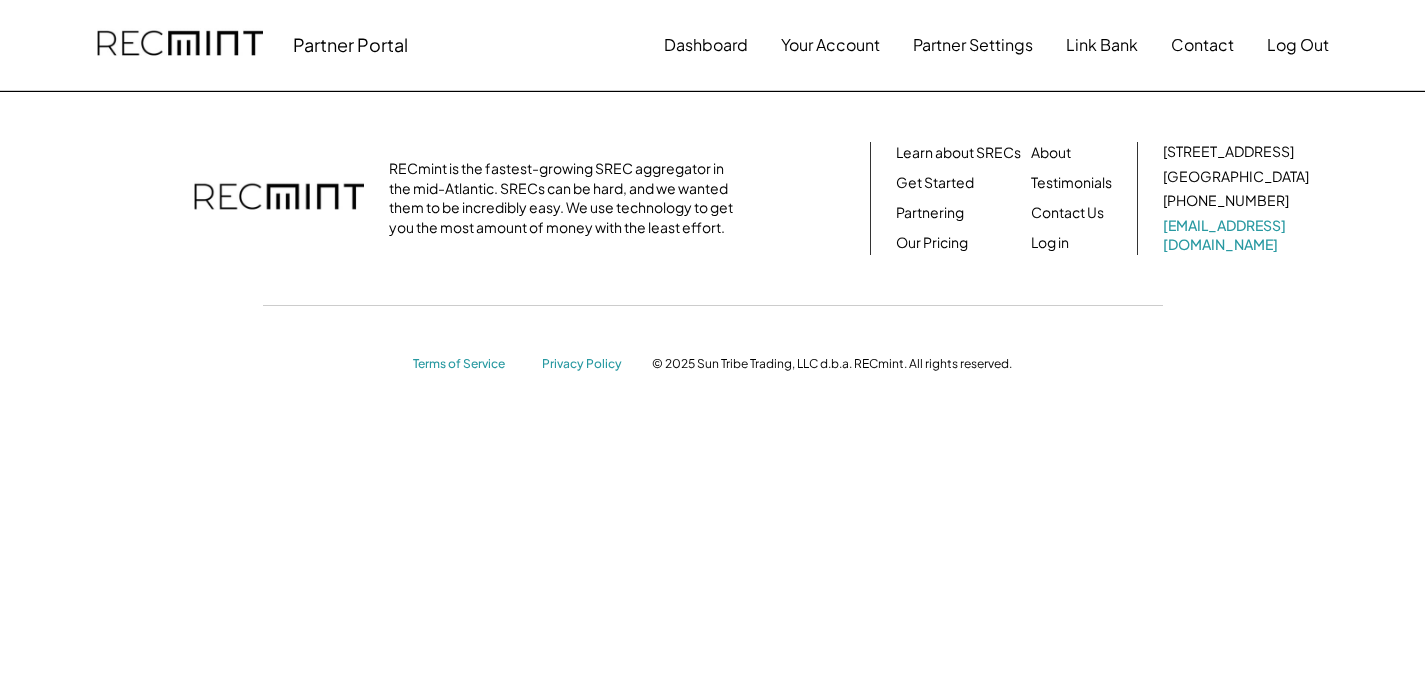 scroll, scrollTop: 0, scrollLeft: 0, axis: both 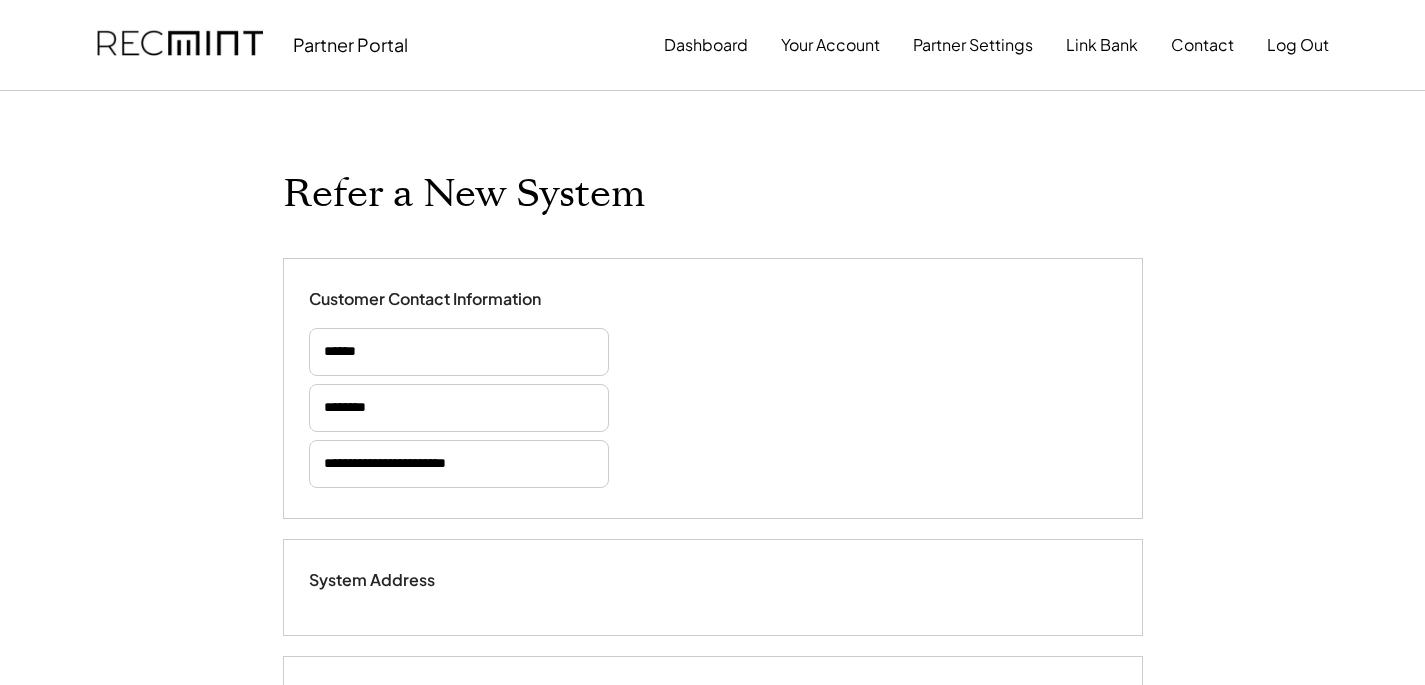 type on "******" 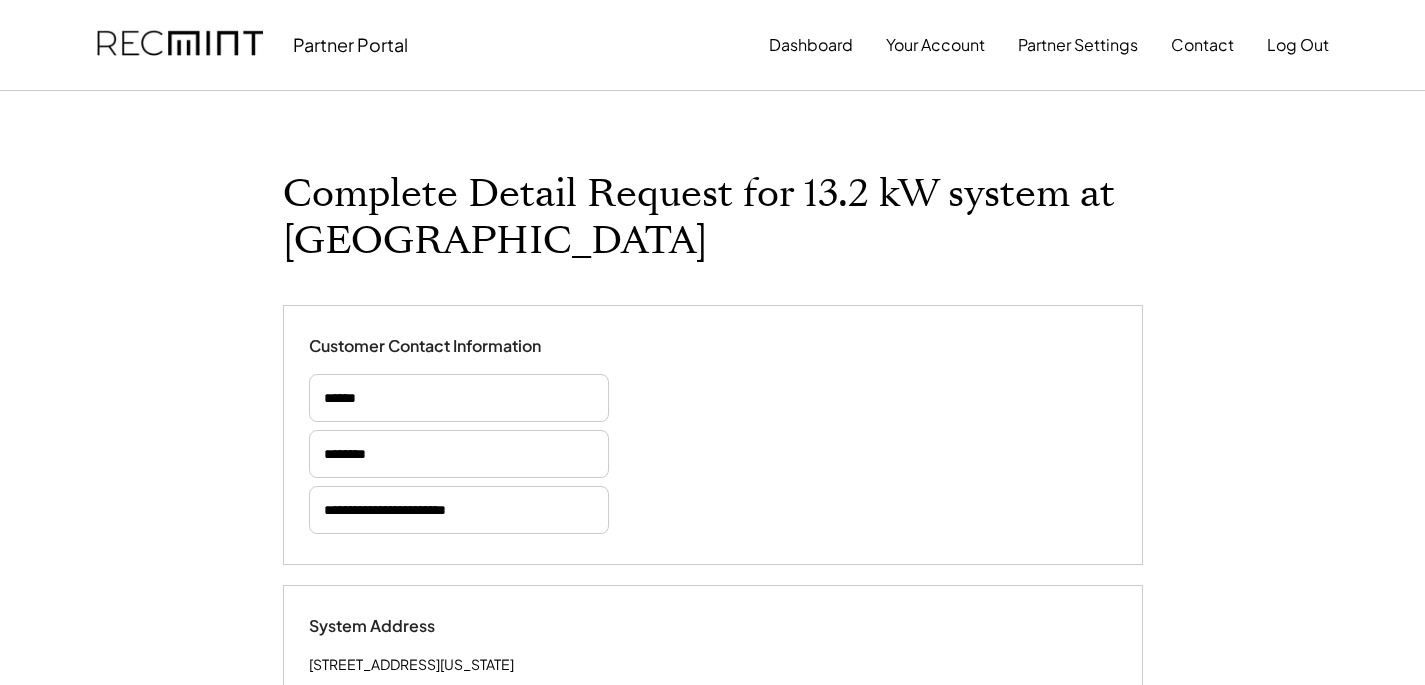 select on "**********" 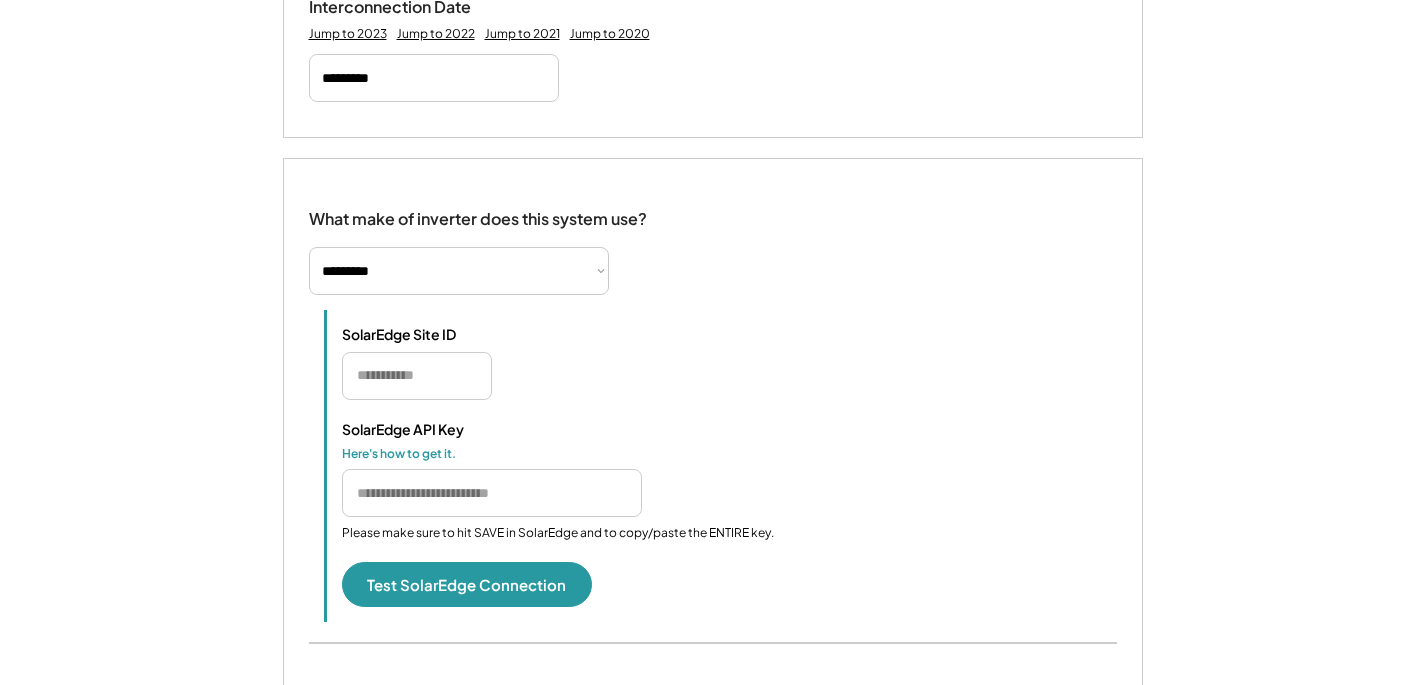 scroll, scrollTop: 1168, scrollLeft: 0, axis: vertical 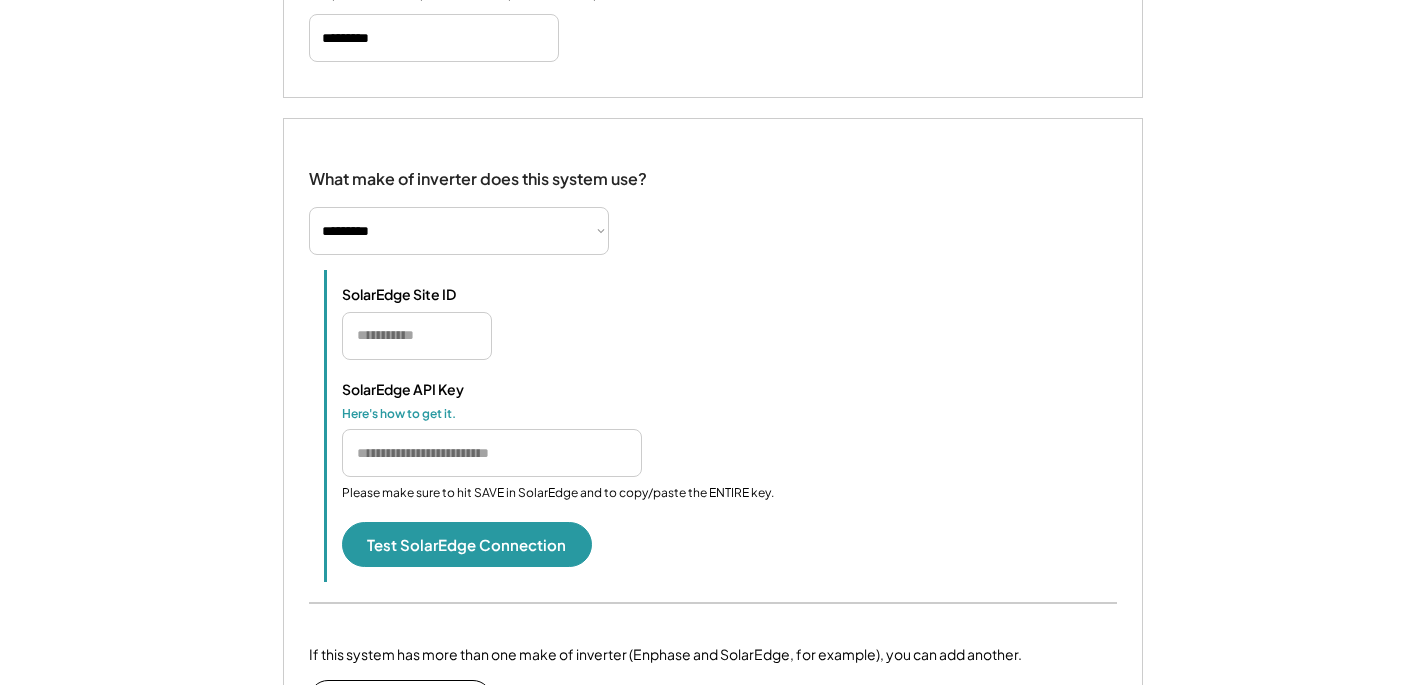 click at bounding box center (492, 453) 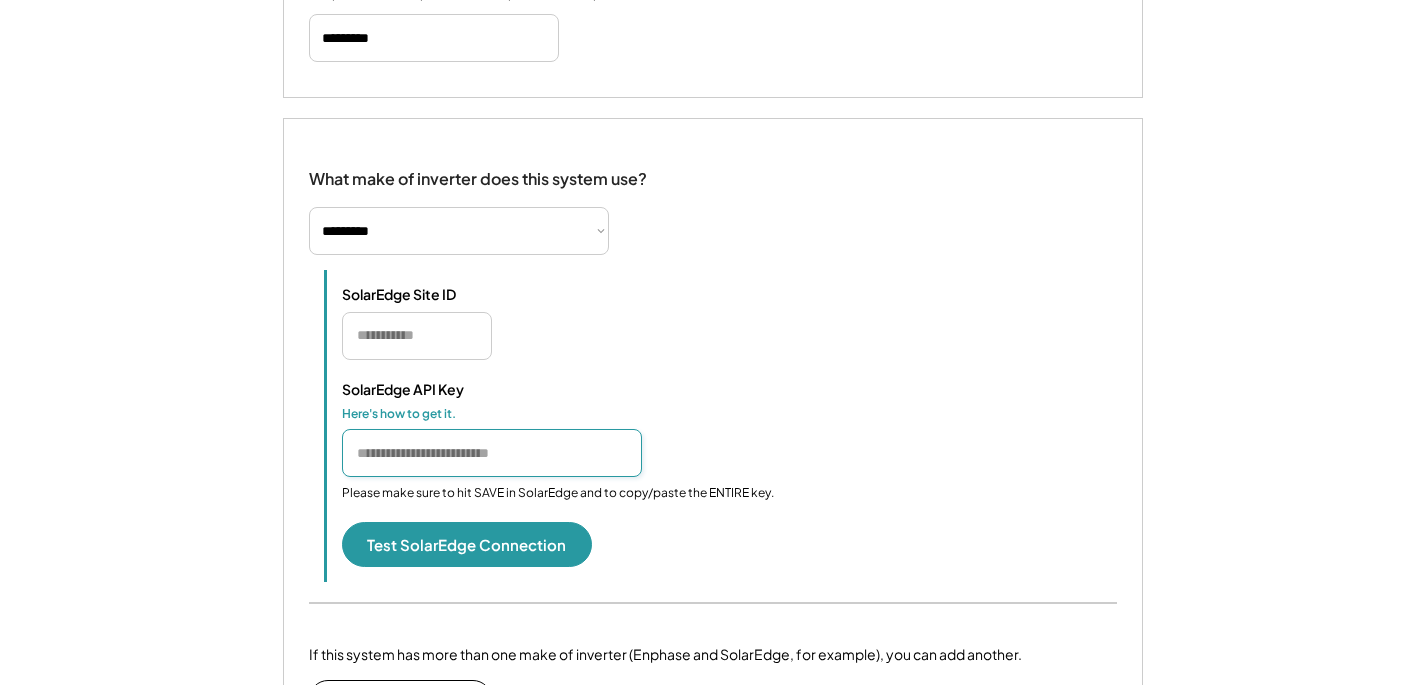 paste on "**********" 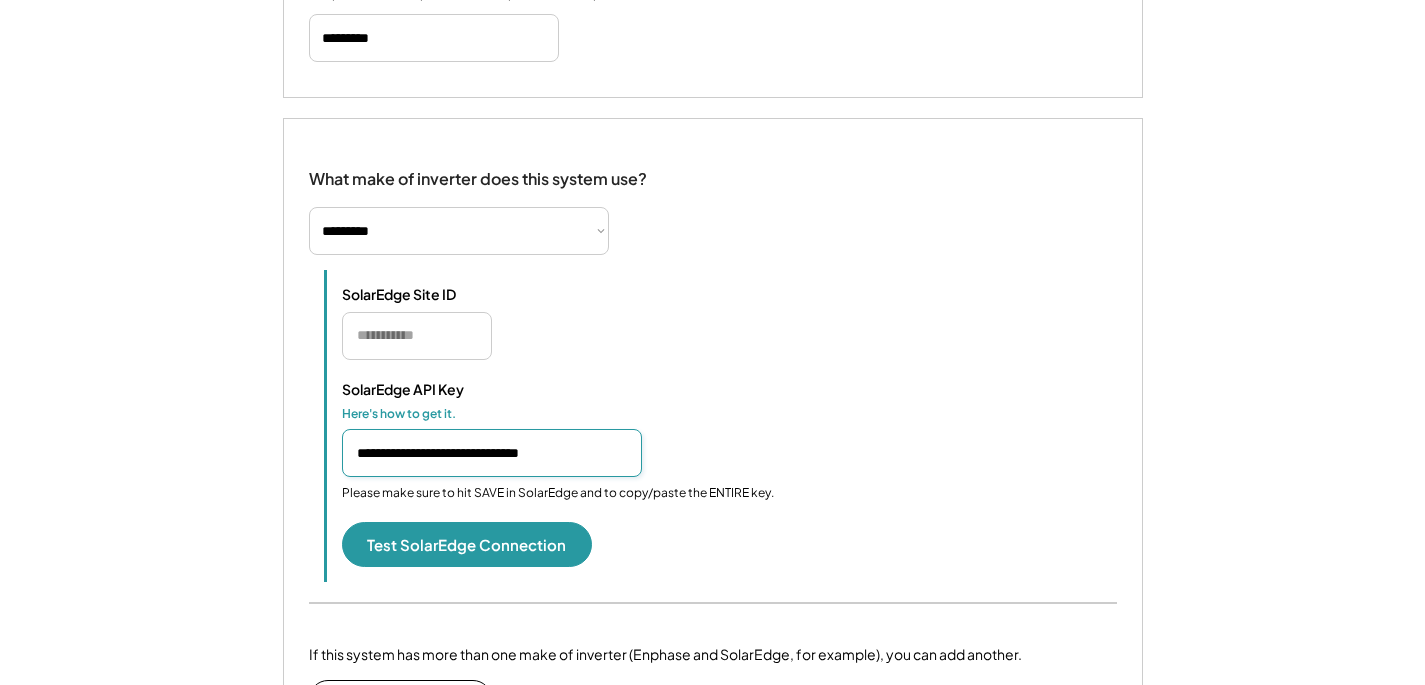 scroll, scrollTop: 0, scrollLeft: 18, axis: horizontal 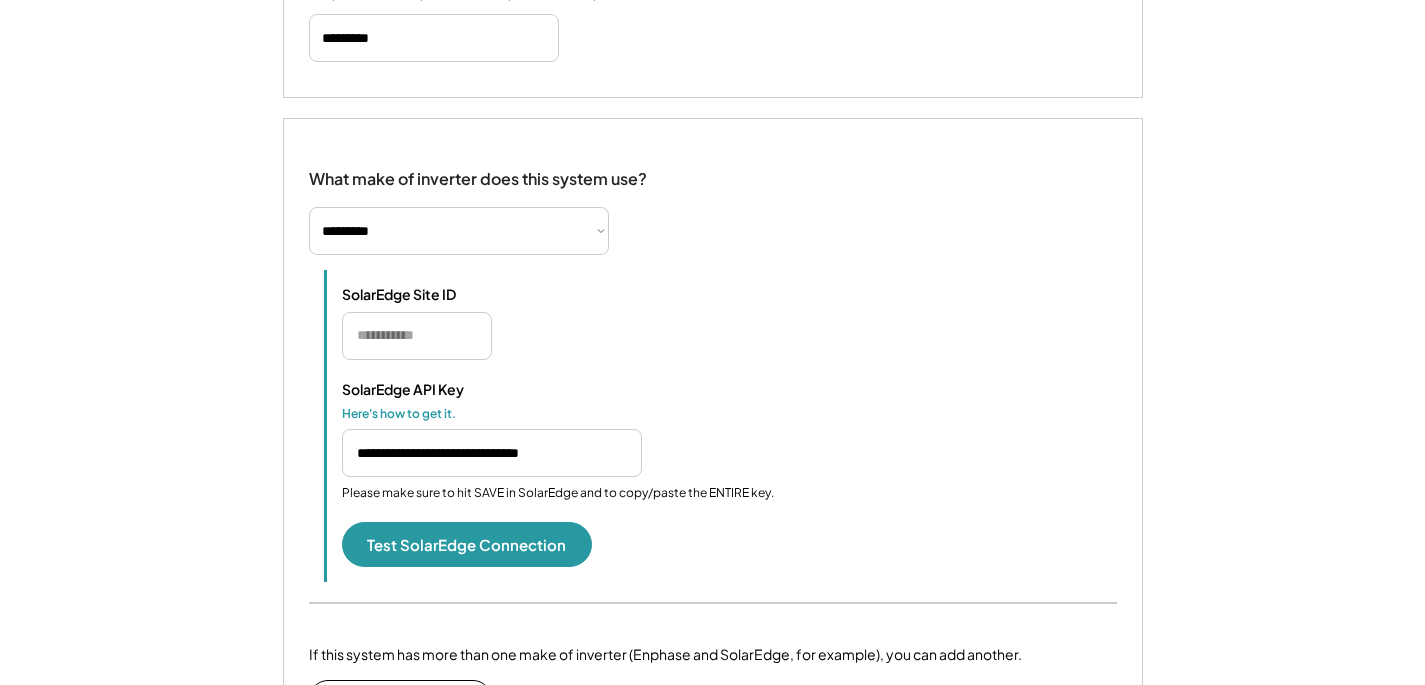 click at bounding box center [417, 336] 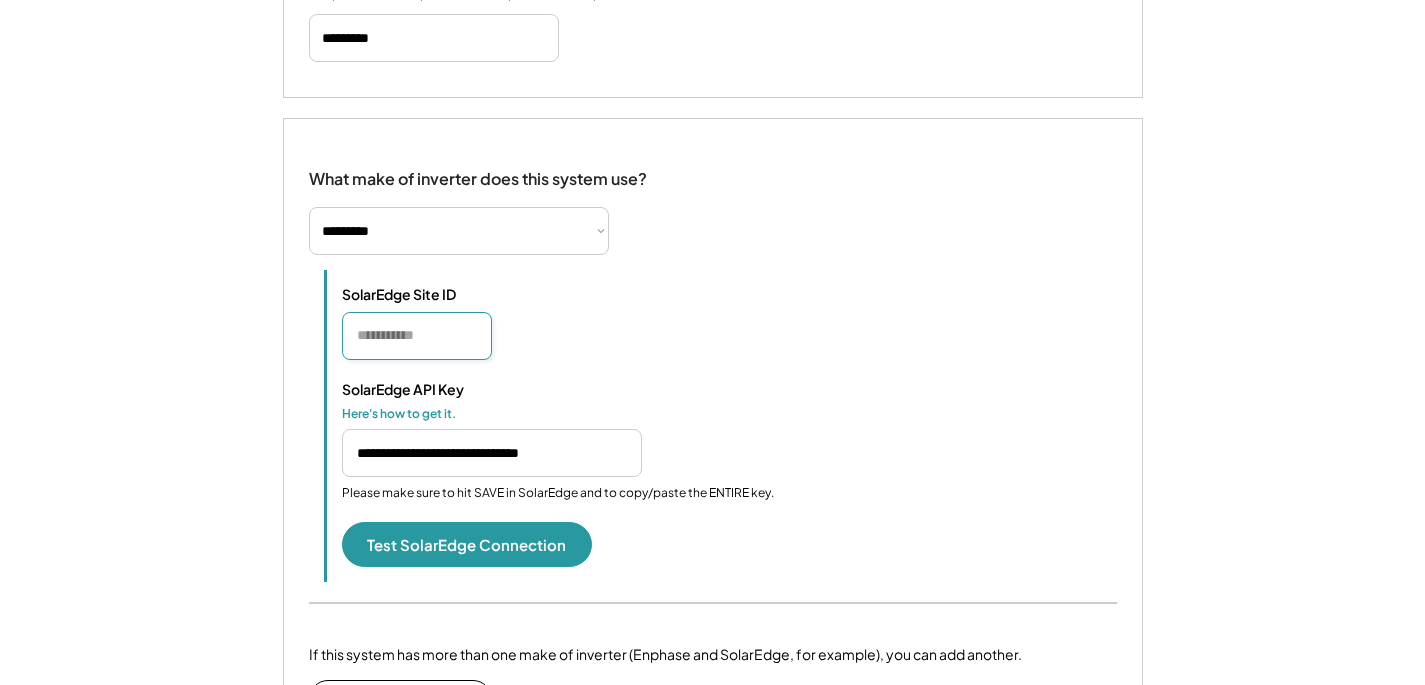 paste on "*******" 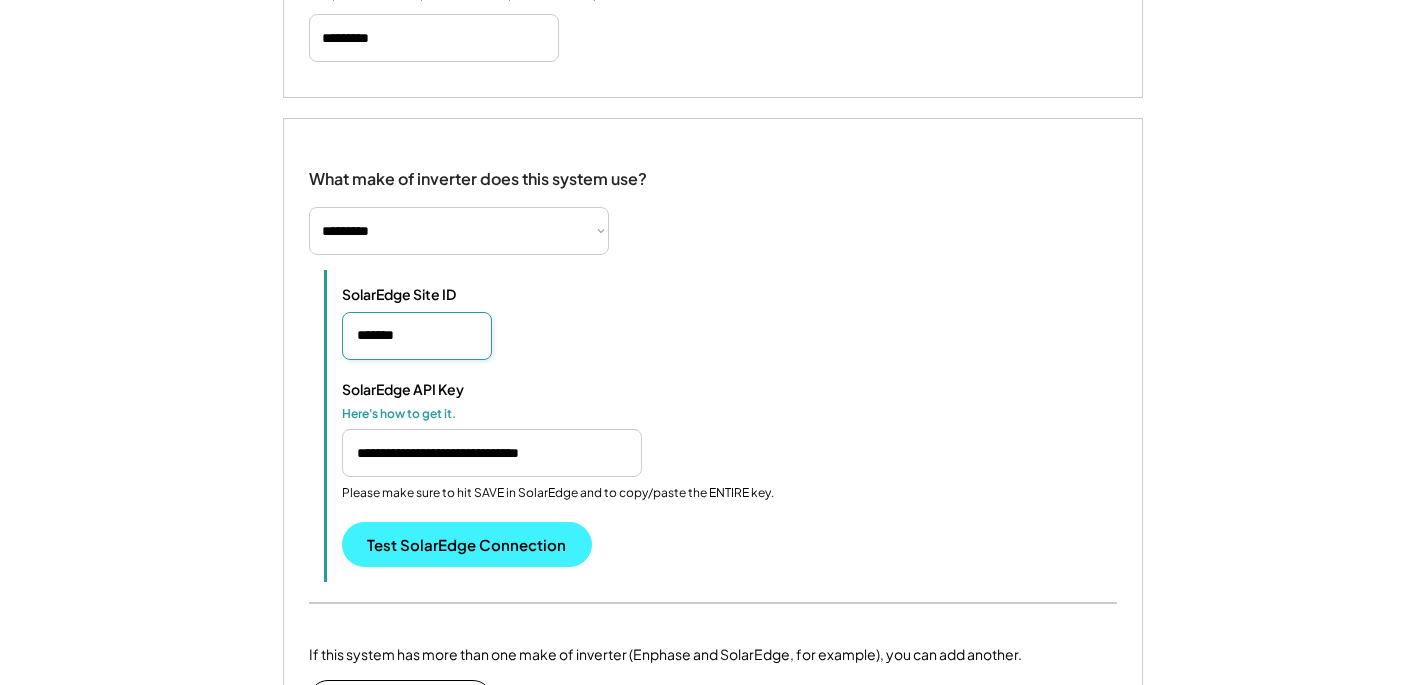 type on "*******" 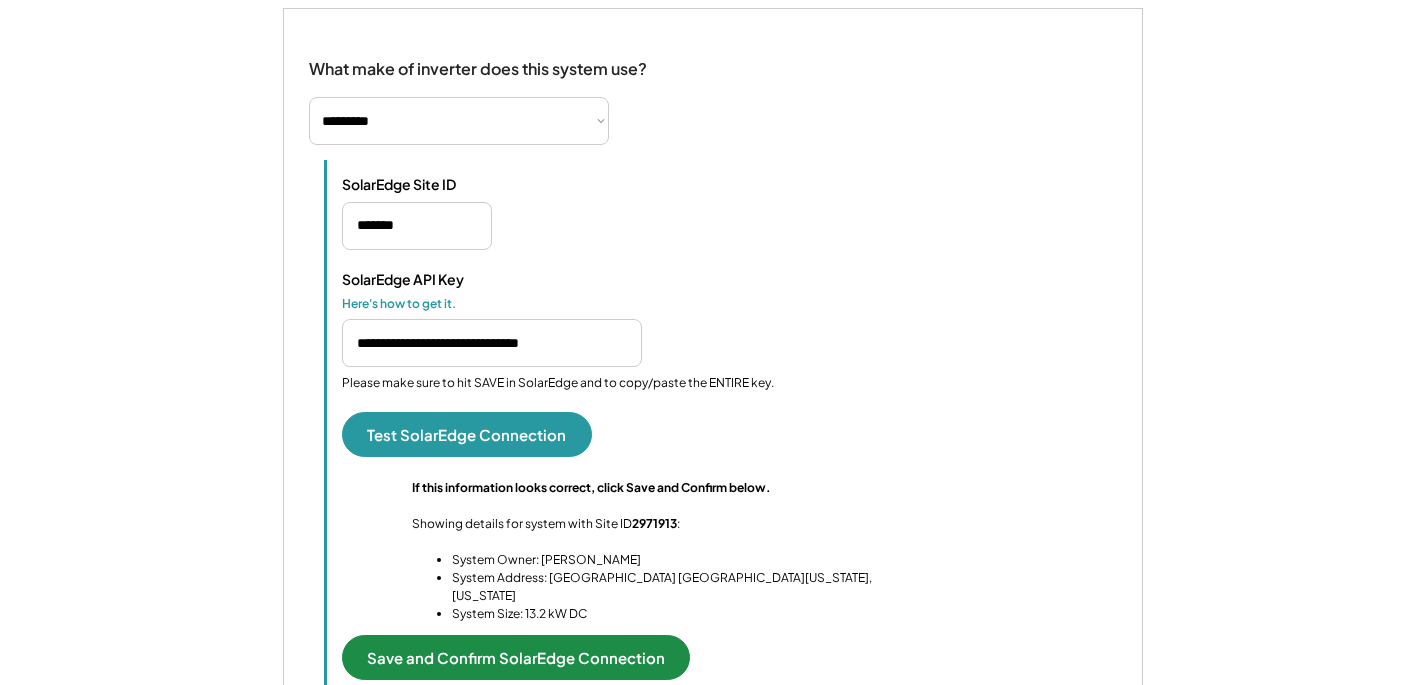 scroll, scrollTop: 1391, scrollLeft: 0, axis: vertical 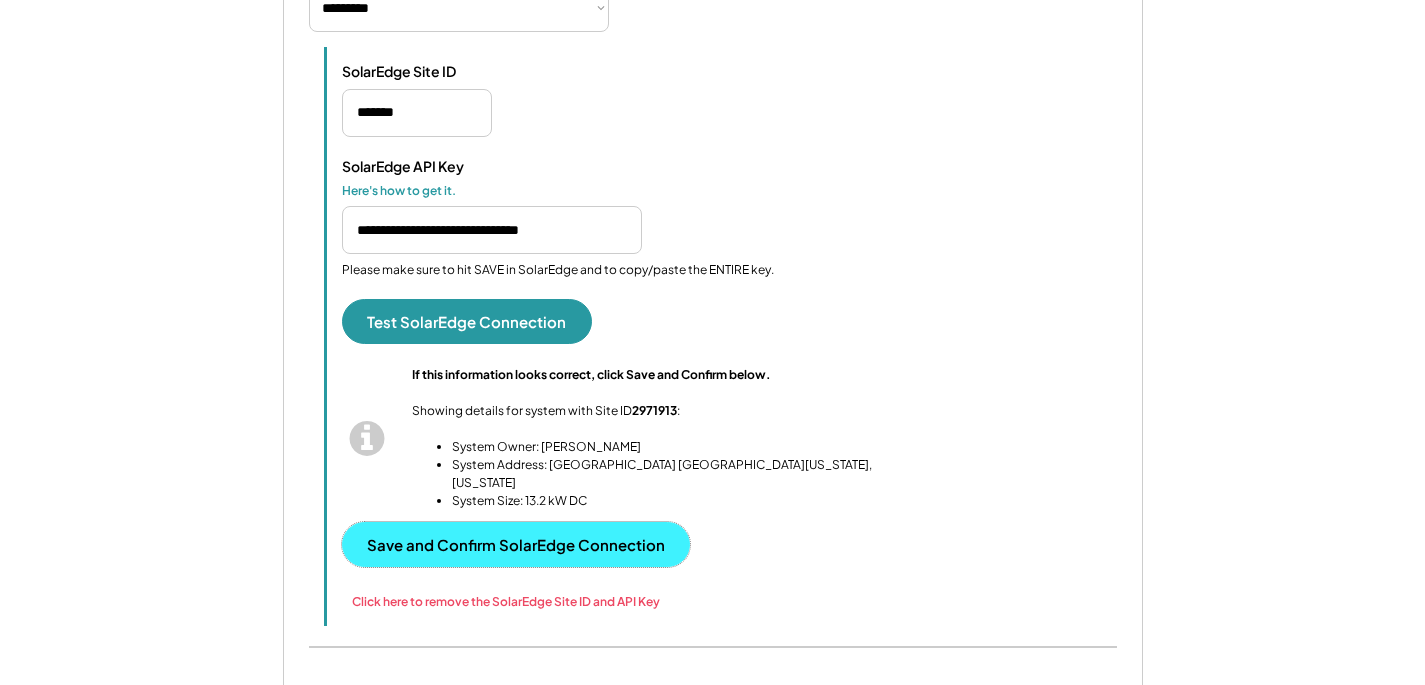 click on "Save and Confirm SolarEdge Connection" at bounding box center (516, 544) 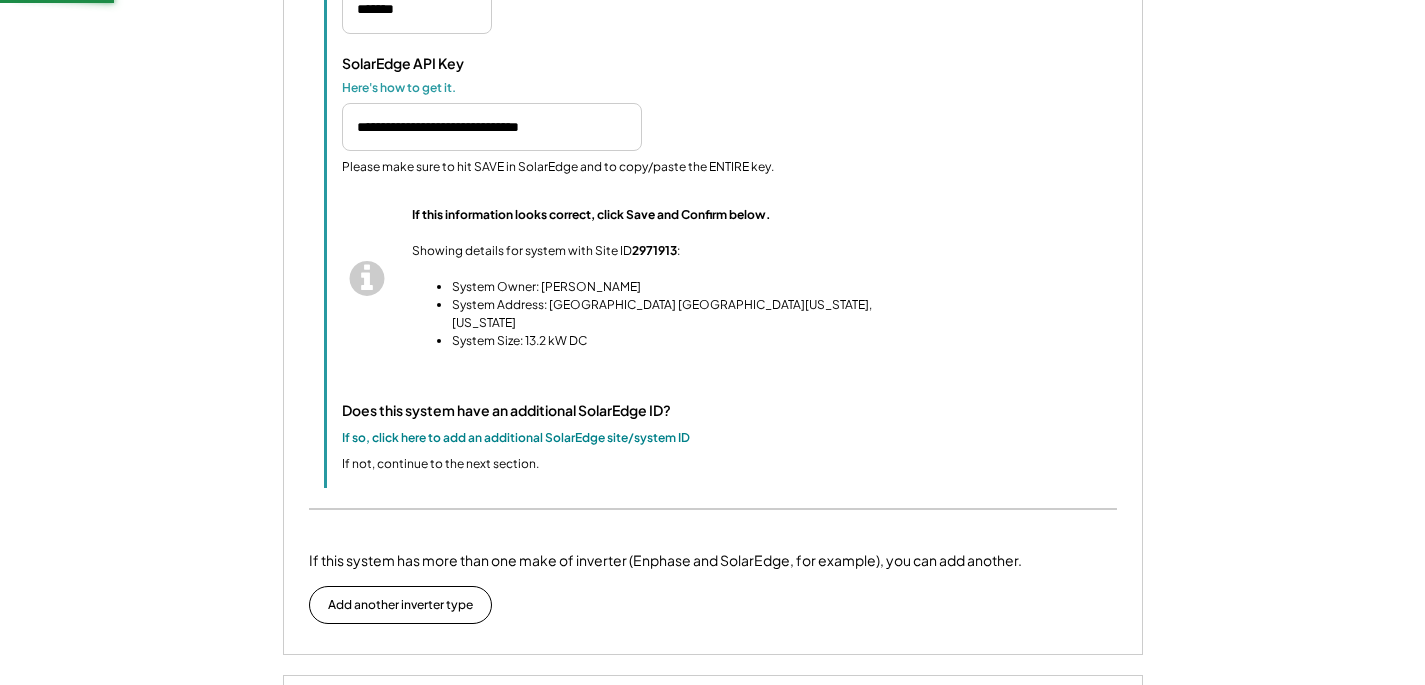 scroll, scrollTop: 1860, scrollLeft: 0, axis: vertical 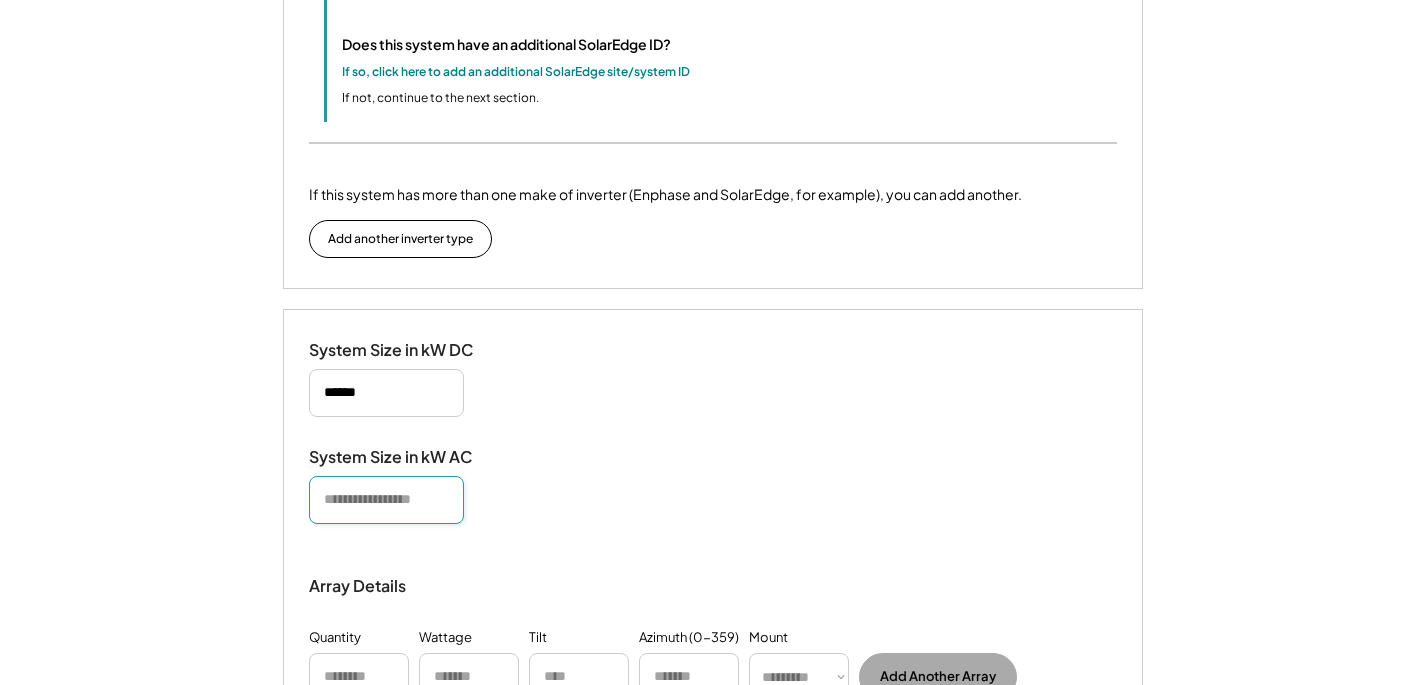 click at bounding box center (386, 500) 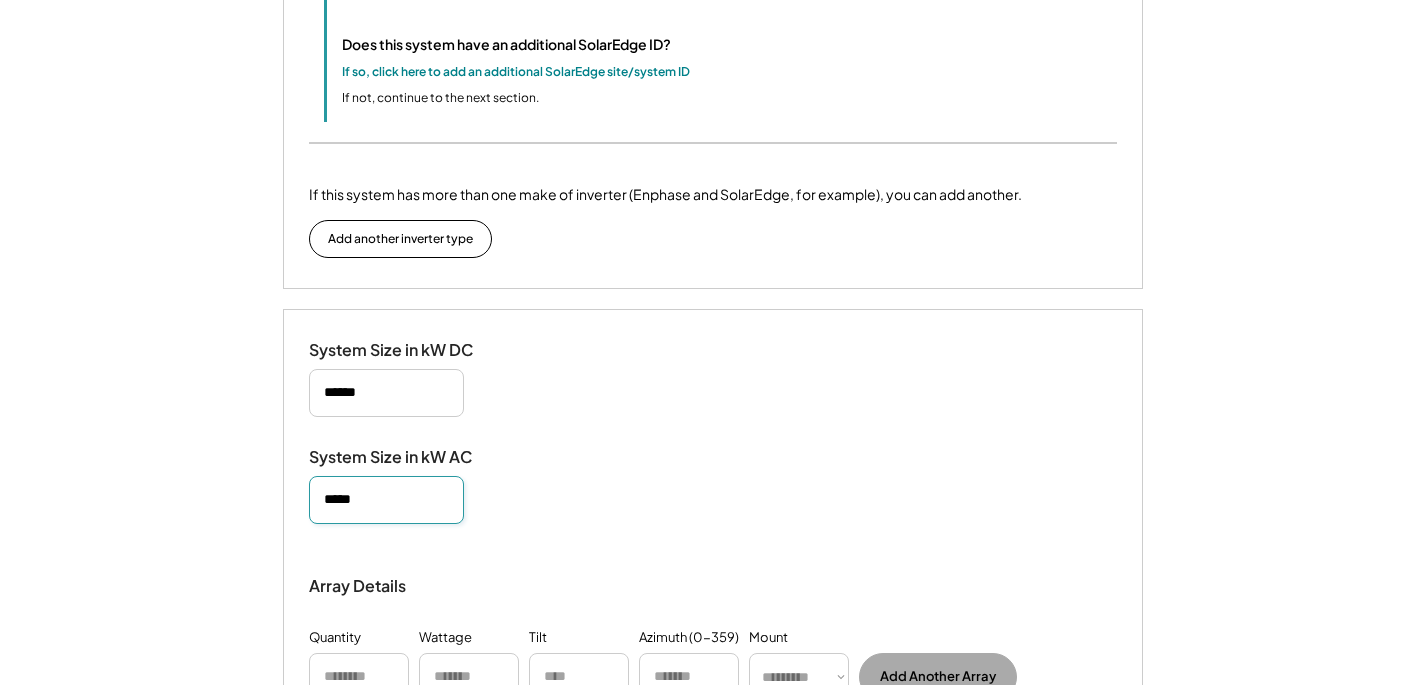 type on "*****" 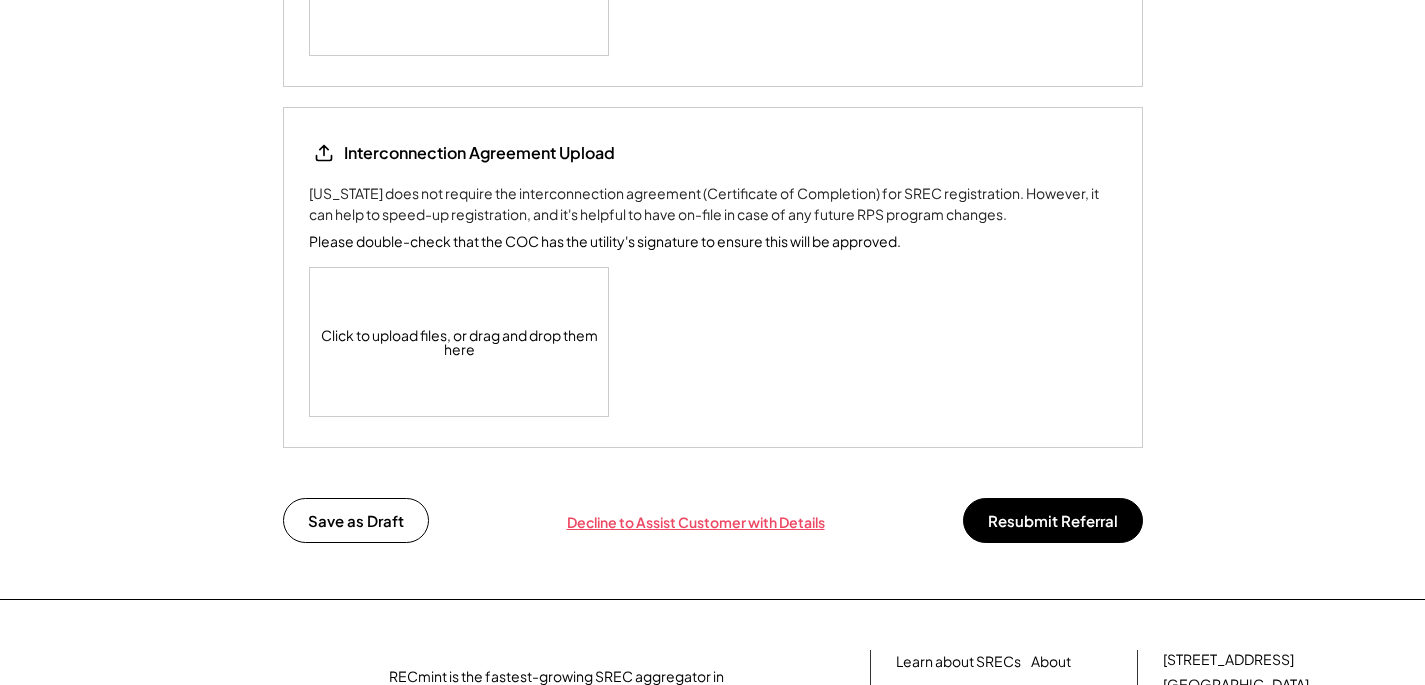 scroll, scrollTop: 3169, scrollLeft: 0, axis: vertical 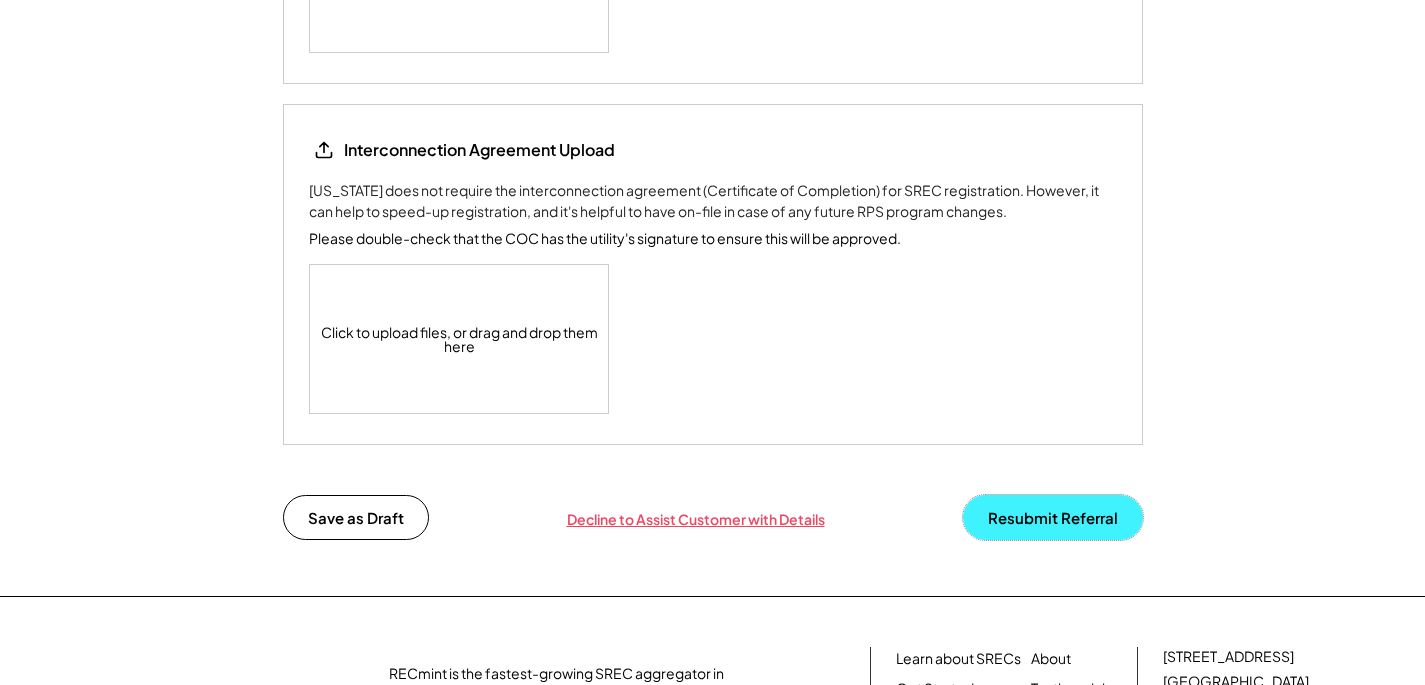 click on "Resubmit Referral" at bounding box center [1053, 517] 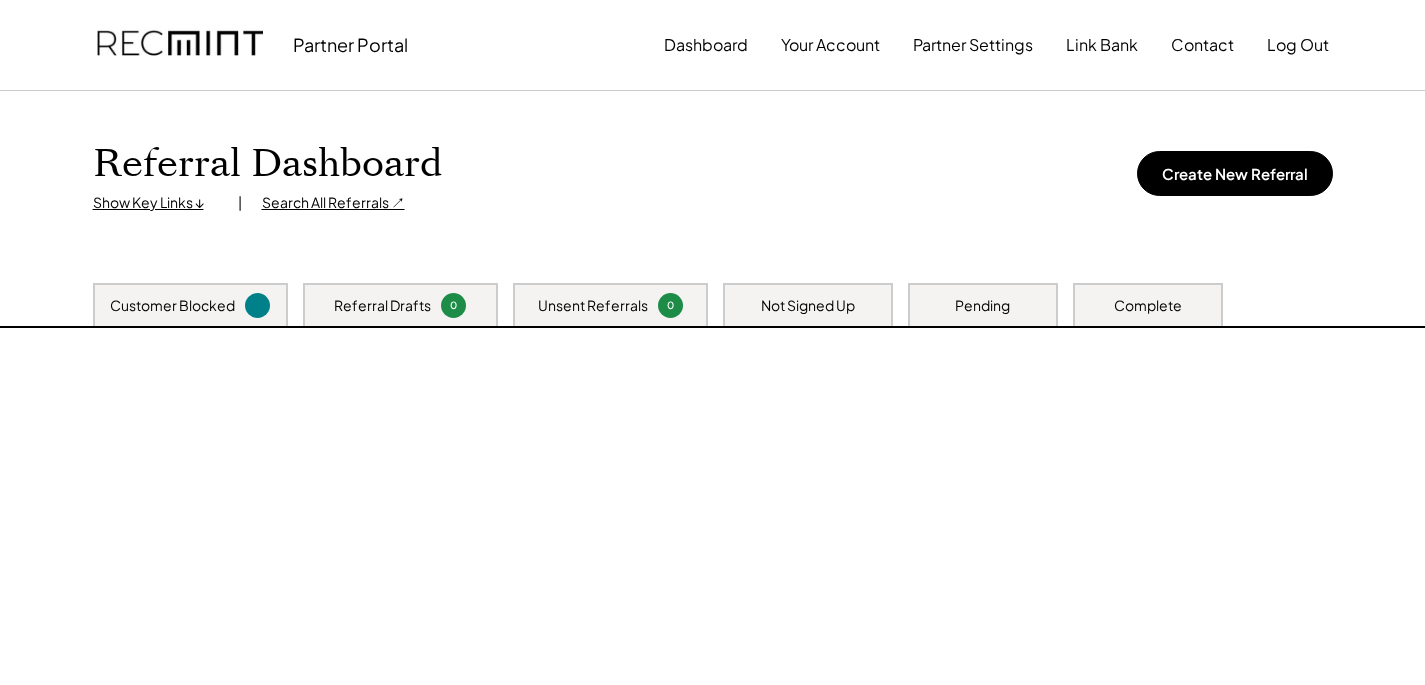 scroll, scrollTop: 0, scrollLeft: 0, axis: both 